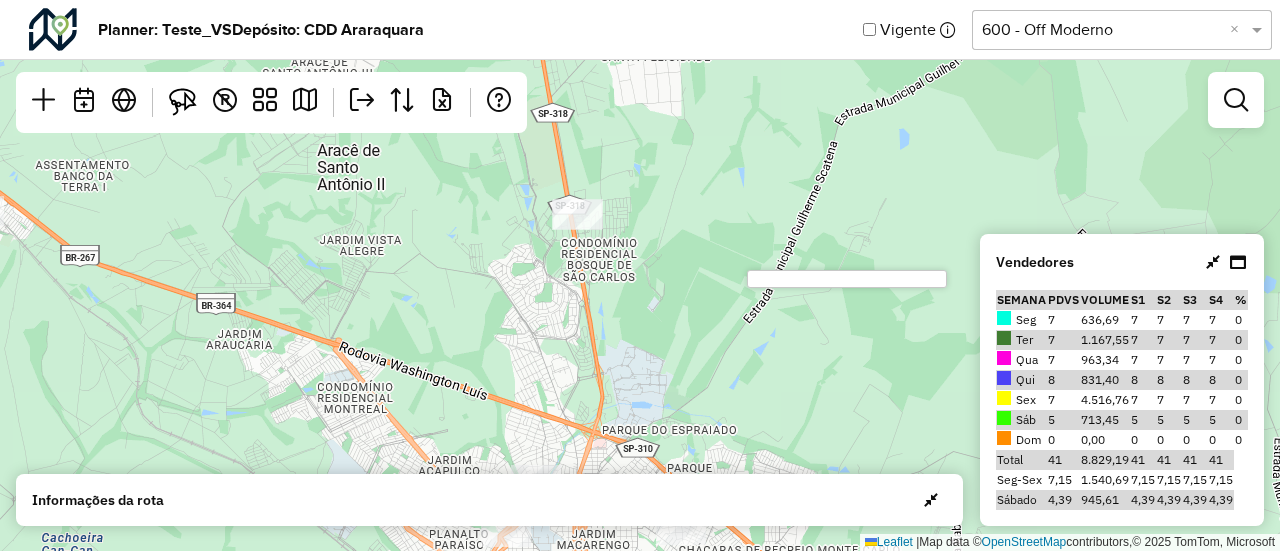 scroll, scrollTop: 0, scrollLeft: 0, axis: both 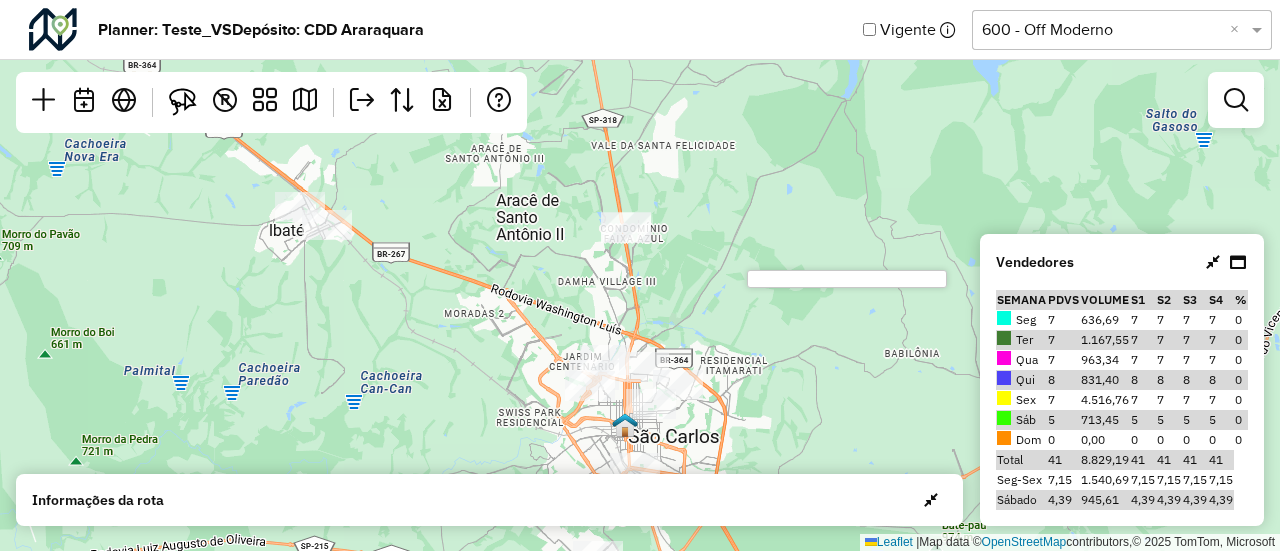 drag, startPoint x: 788, startPoint y: 209, endPoint x: 600, endPoint y: 187, distance: 189.28285 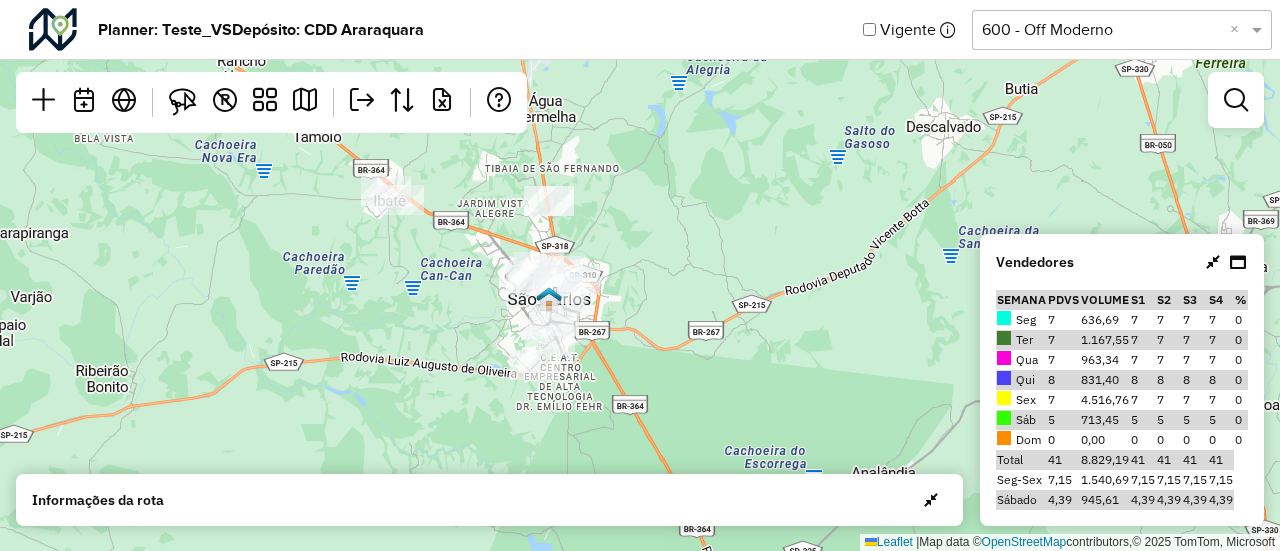 drag, startPoint x: 681, startPoint y: 234, endPoint x: 652, endPoint y: 238, distance: 29.274563 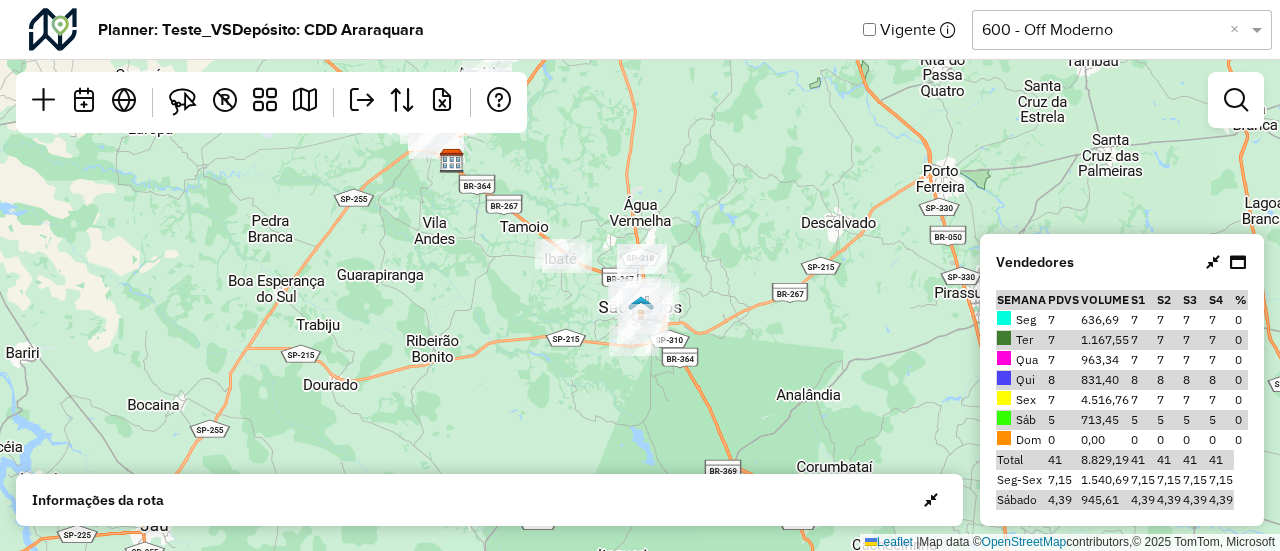 drag, startPoint x: 629, startPoint y: 283, endPoint x: 678, endPoint y: 321, distance: 62.008064 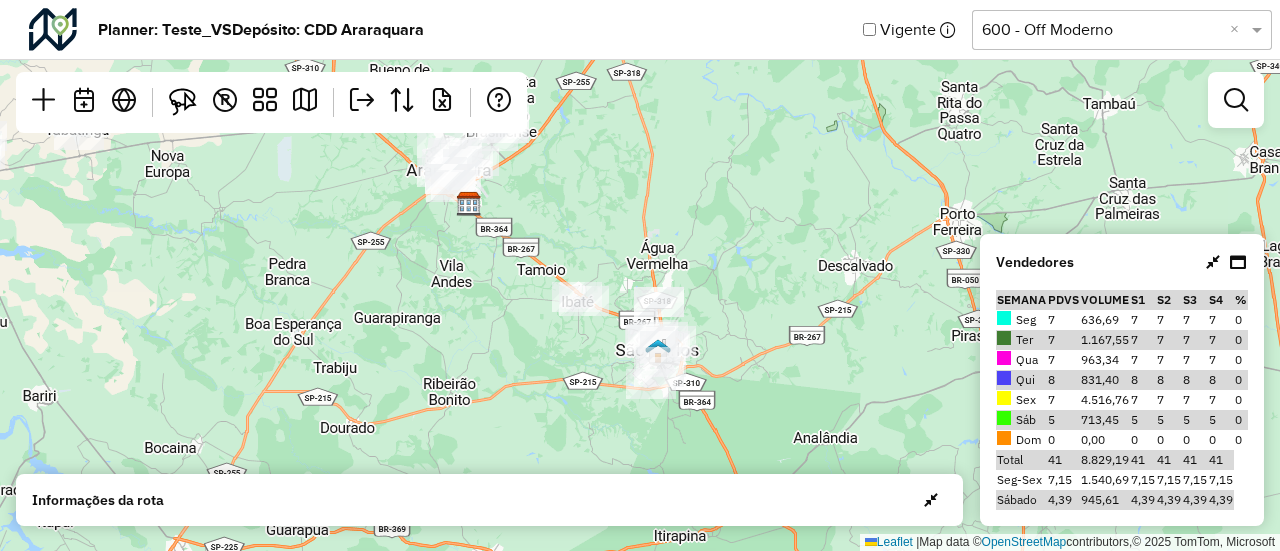 drag, startPoint x: 550, startPoint y: 159, endPoint x: 568, endPoint y: 205, distance: 49.396355 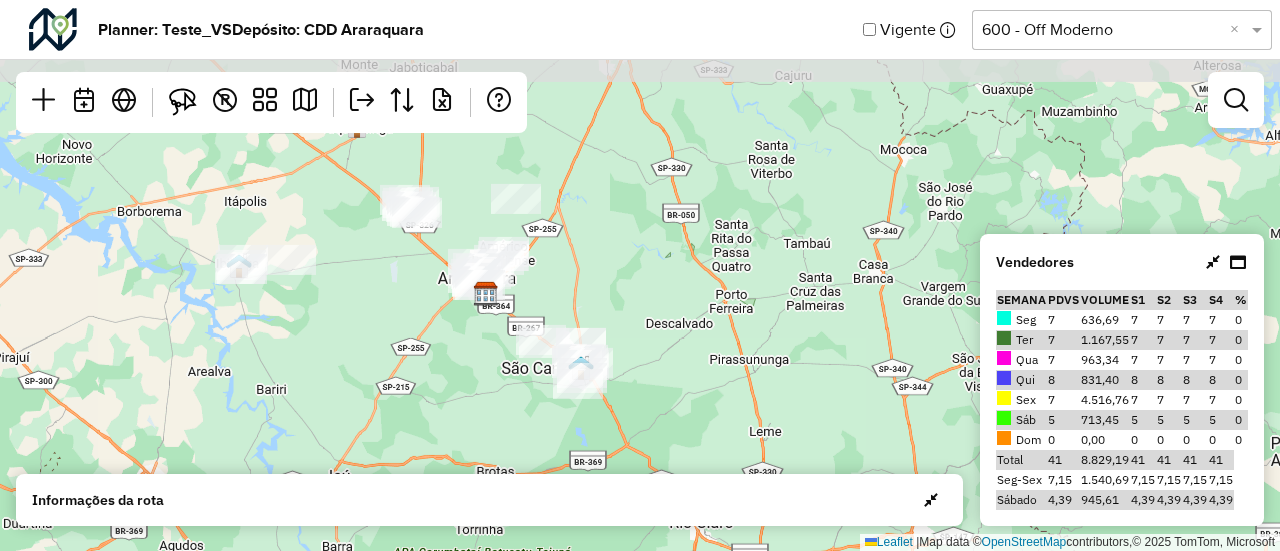 drag, startPoint x: 618, startPoint y: 195, endPoint x: 585, endPoint y: 283, distance: 93.98404 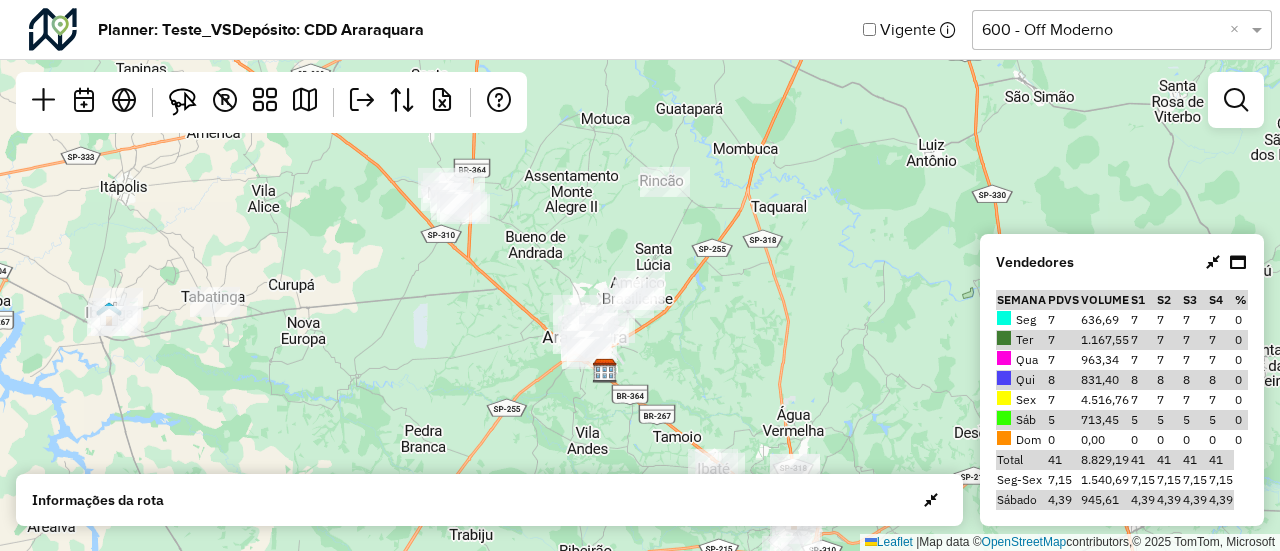 click on "Leaflet   |  Map data ©  OpenStreetMap  contributors,© 2025 TomTom, Microsoft" 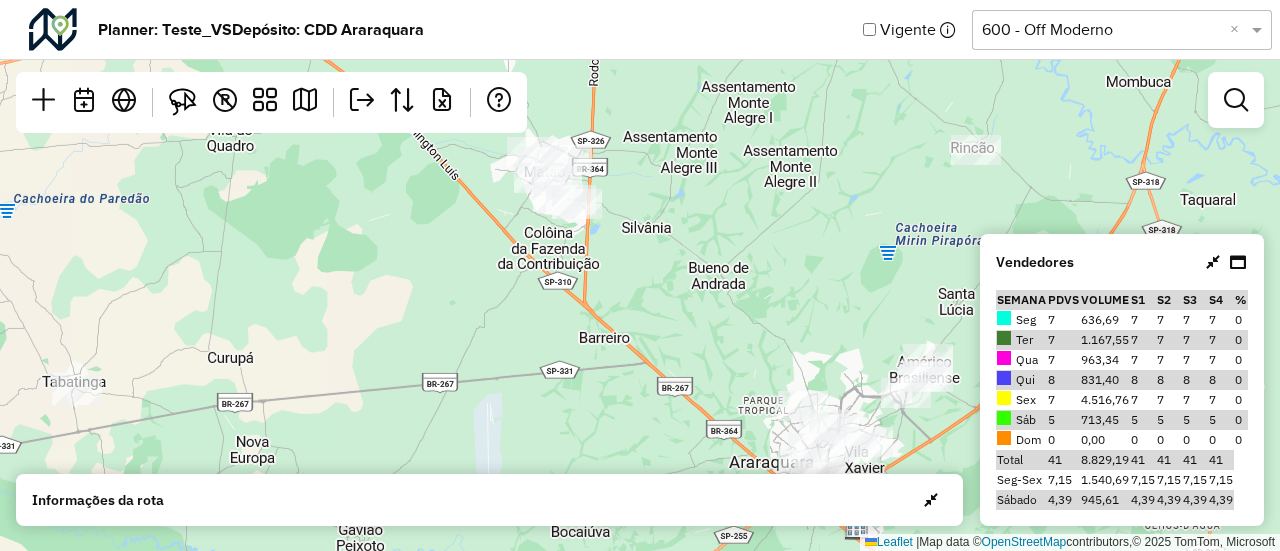 drag, startPoint x: 498, startPoint y: 234, endPoint x: 426, endPoint y: 315, distance: 108.37435 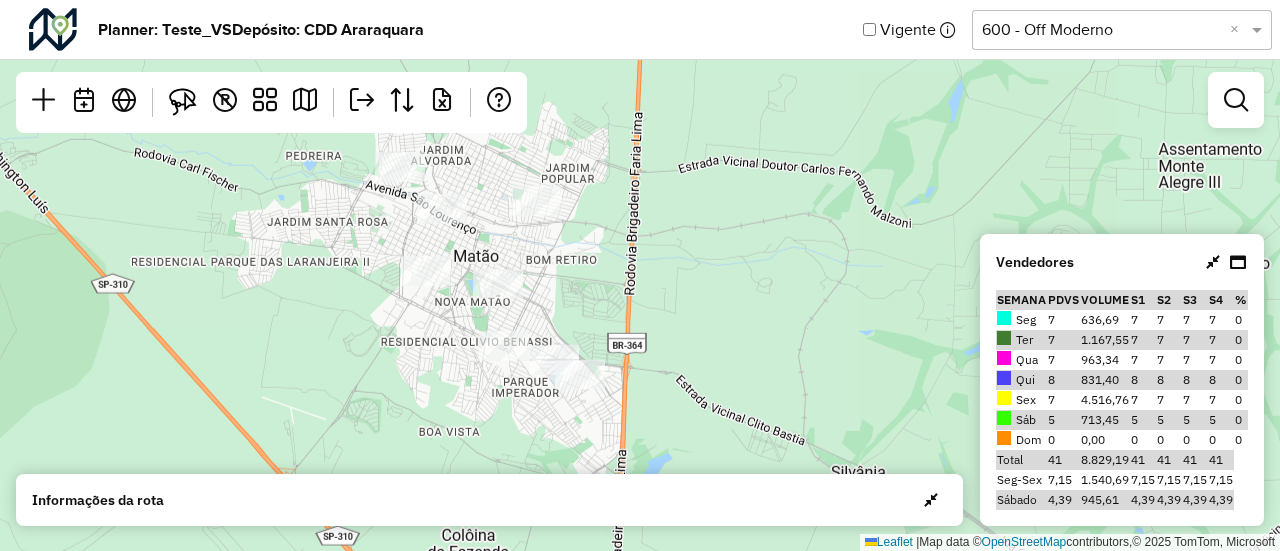 drag, startPoint x: 469, startPoint y: 219, endPoint x: 640, endPoint y: 303, distance: 190.51772 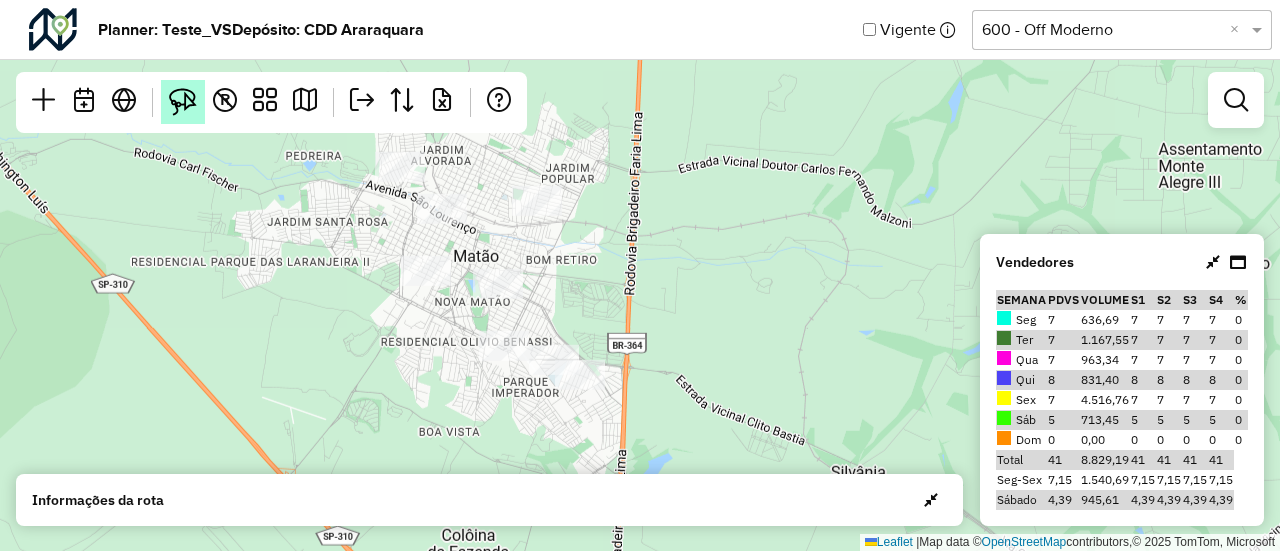 click at bounding box center [183, 102] 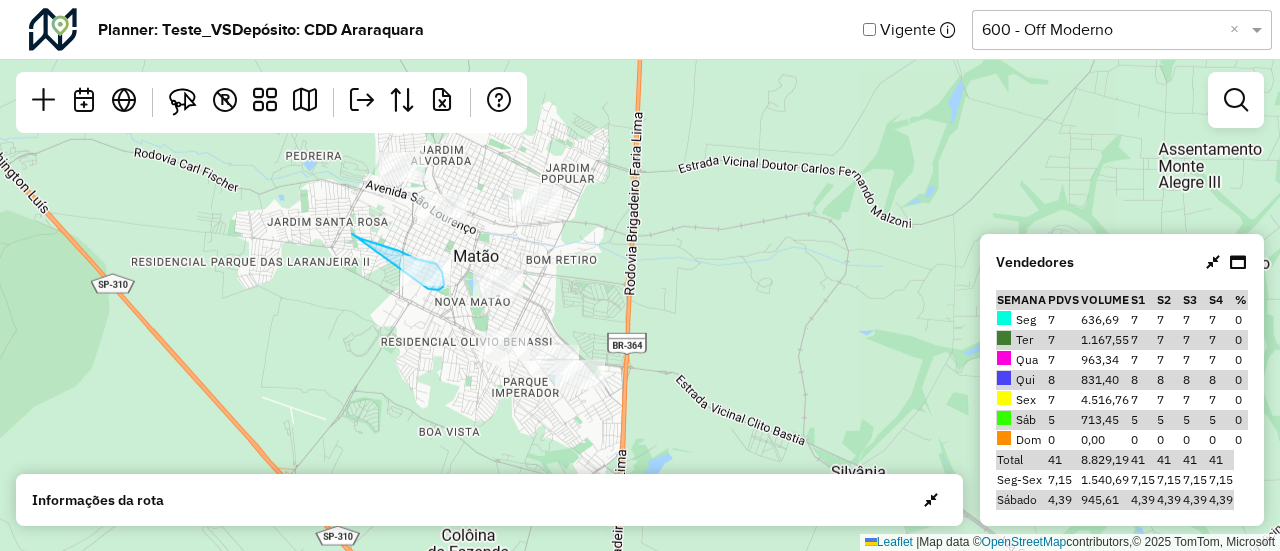 drag, startPoint x: 354, startPoint y: 236, endPoint x: 424, endPoint y: 289, distance: 87.80091 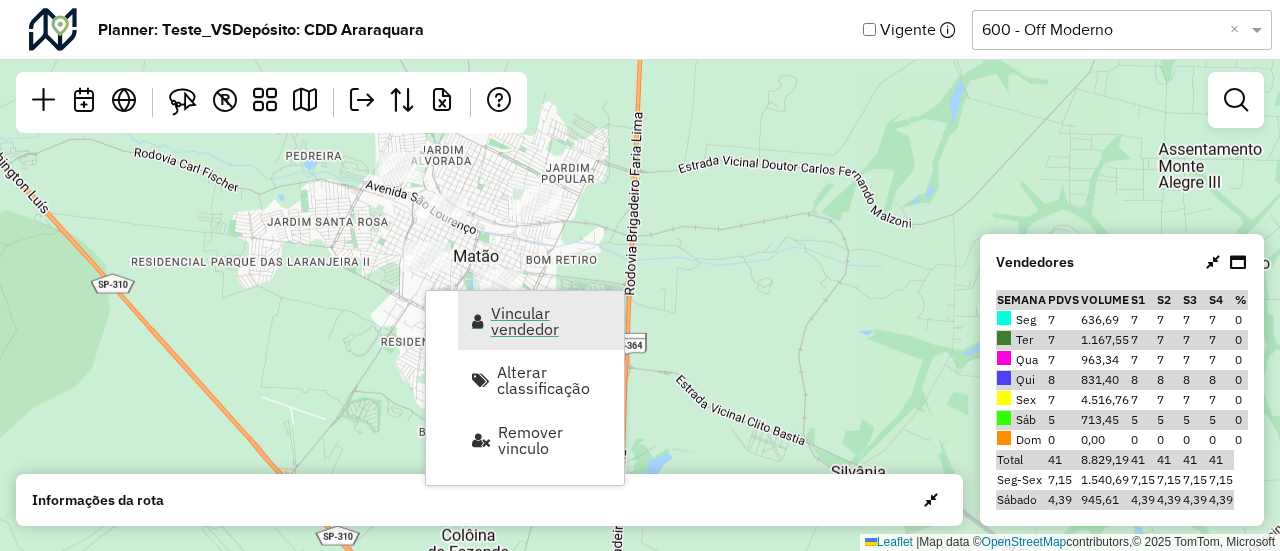 click on "Vincular vendedor" at bounding box center (541, 320) 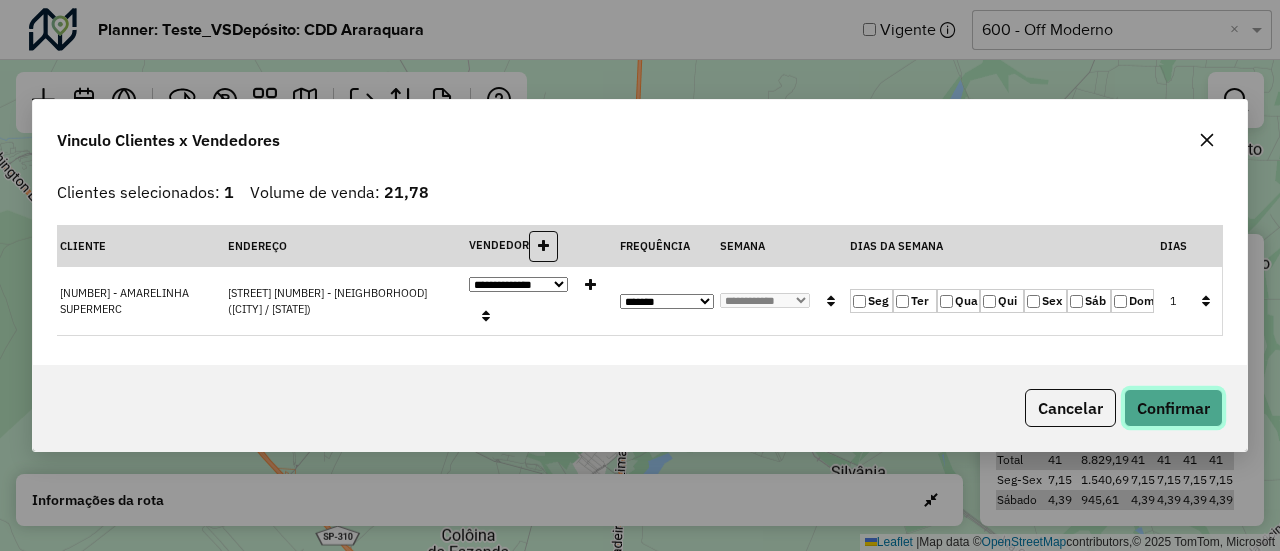 click on "Confirmar" 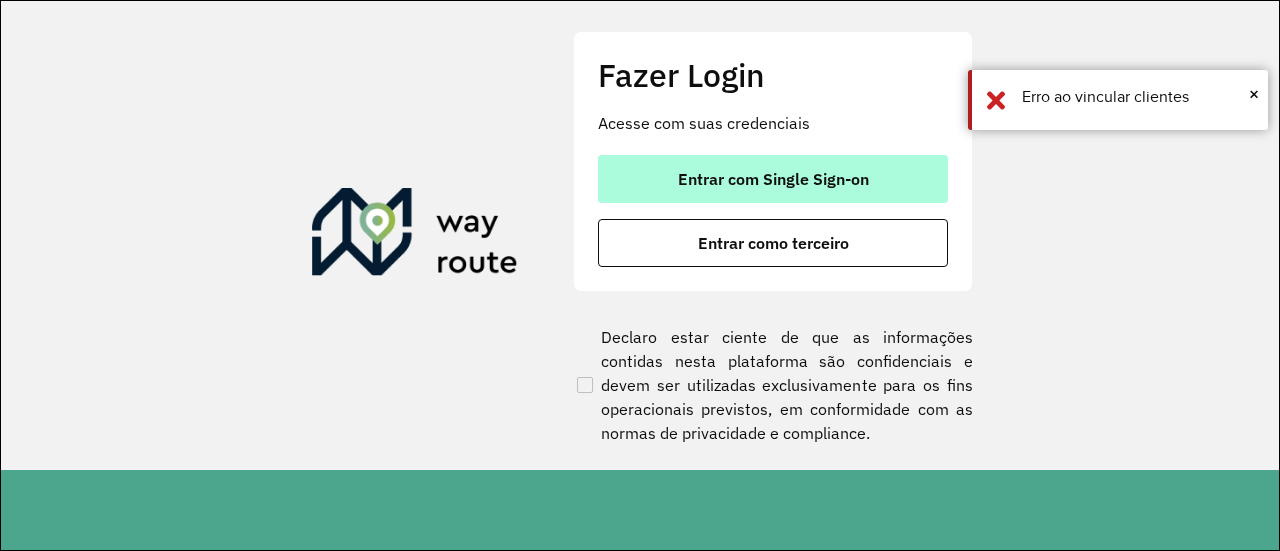 click on "Entrar com Single Sign-on" at bounding box center (773, 179) 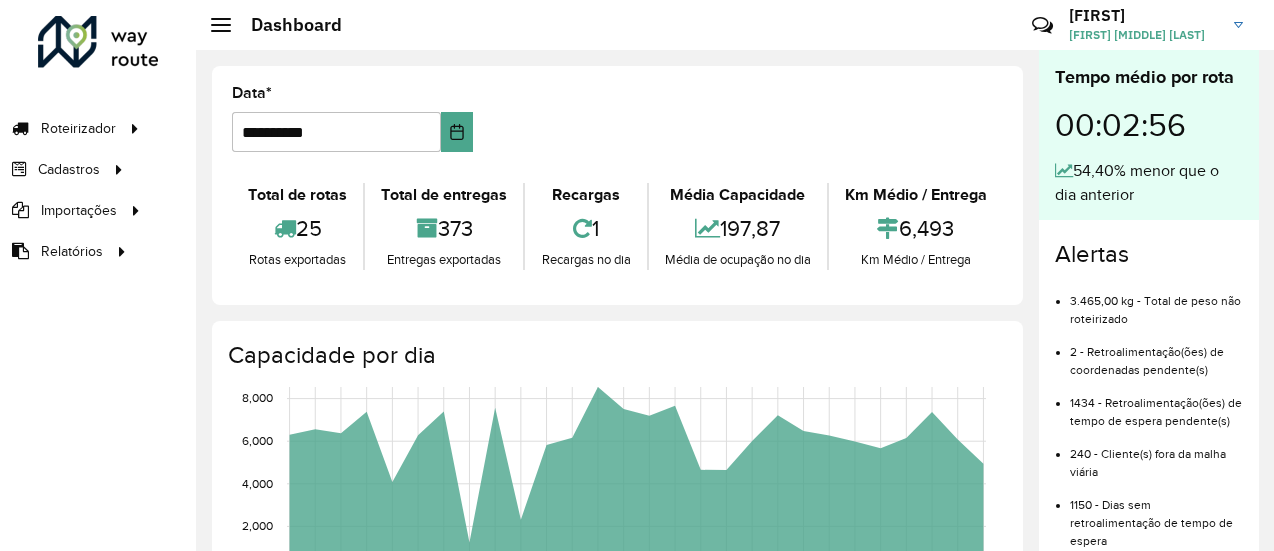 scroll, scrollTop: 0, scrollLeft: 0, axis: both 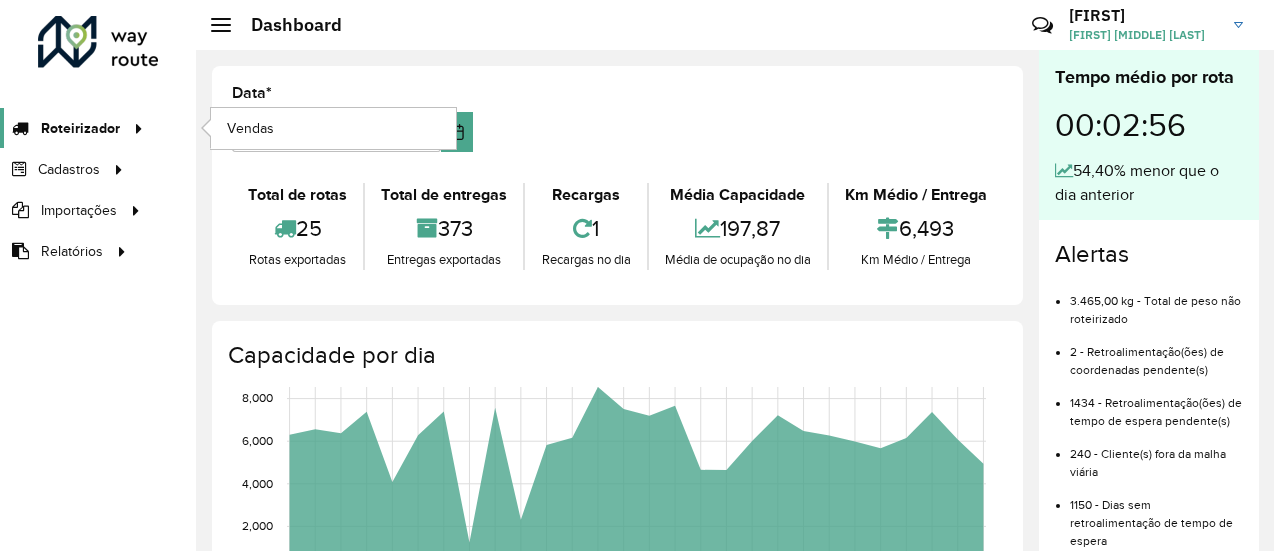 click on "Roteirizador" 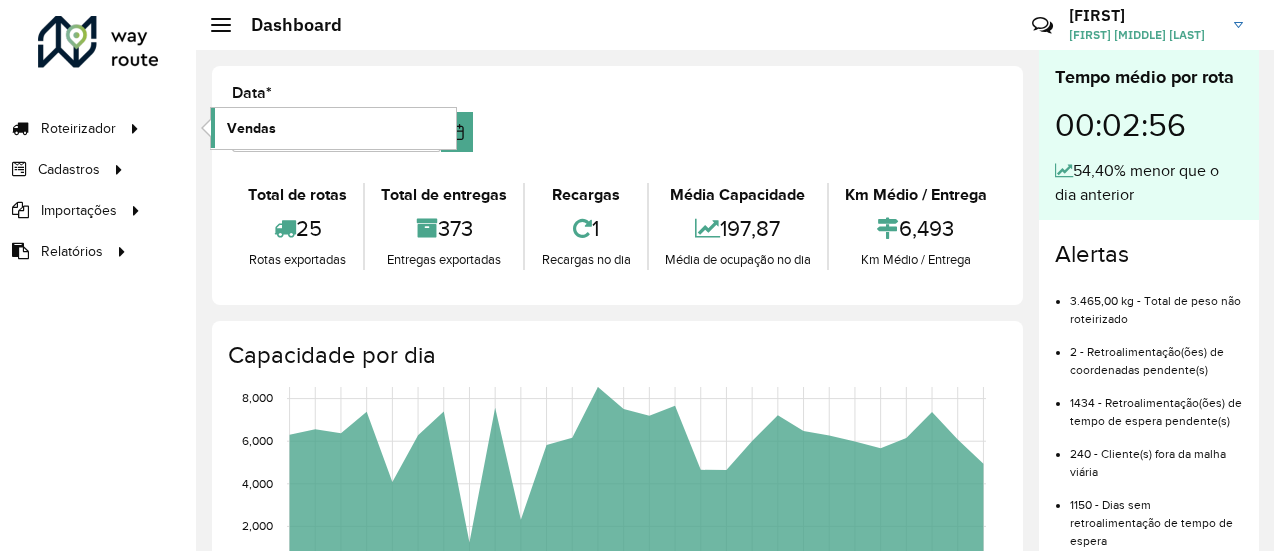 click on "Vendas" 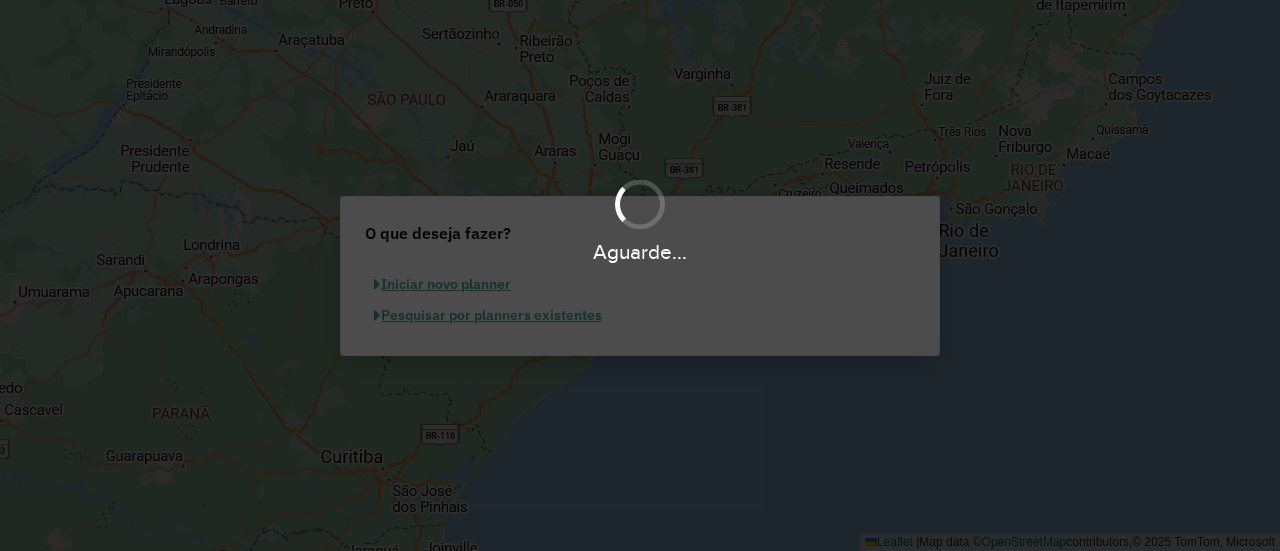 scroll, scrollTop: 0, scrollLeft: 0, axis: both 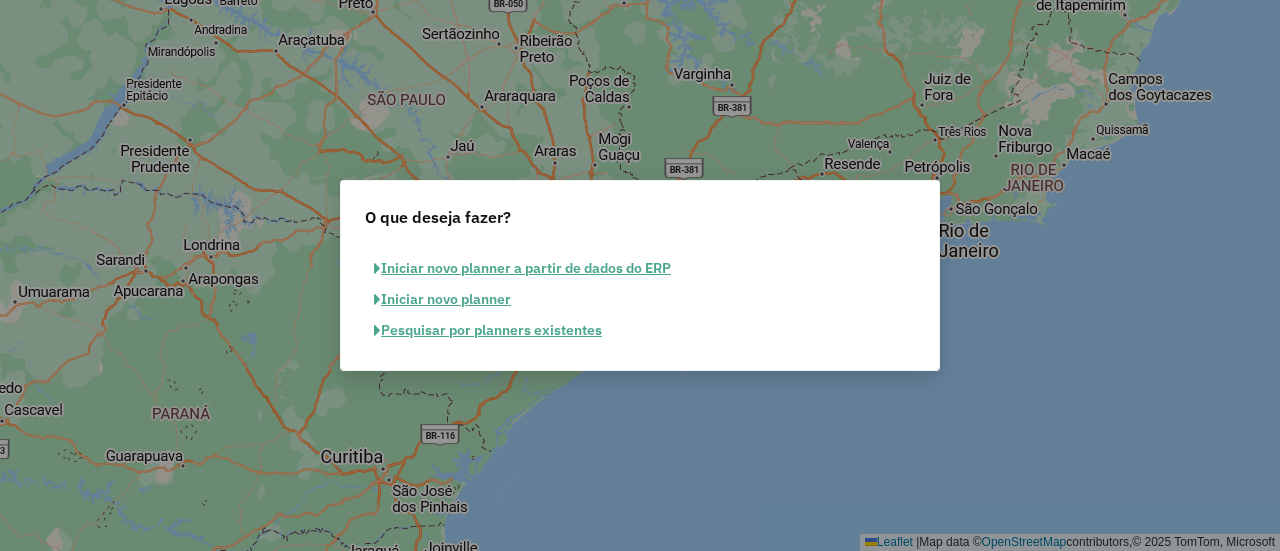 click on "Pesquisar por planners existentes" 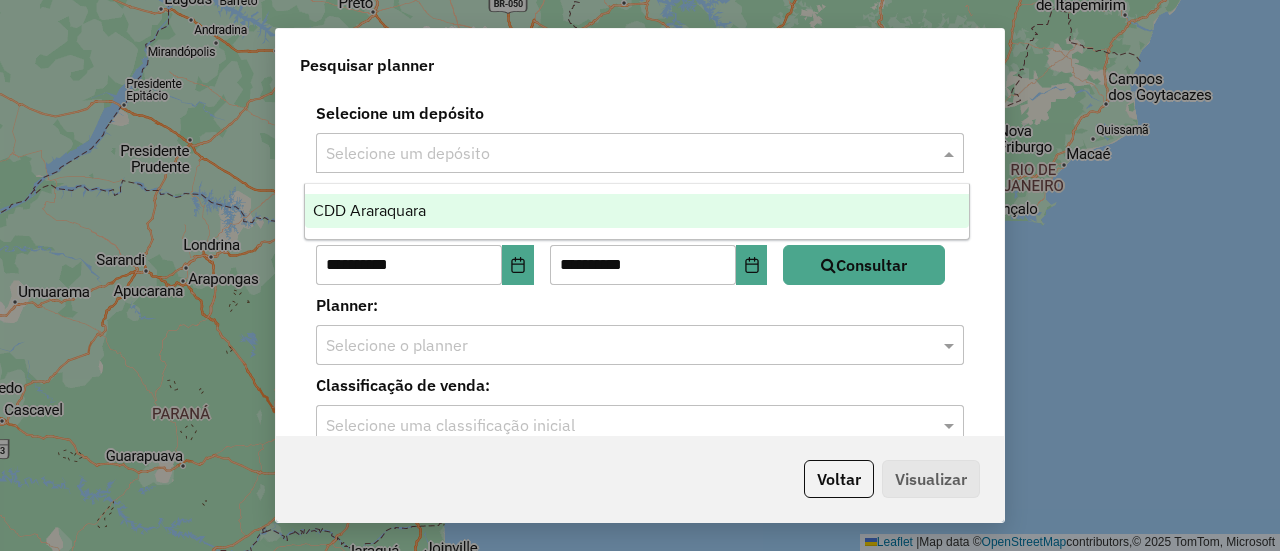 click 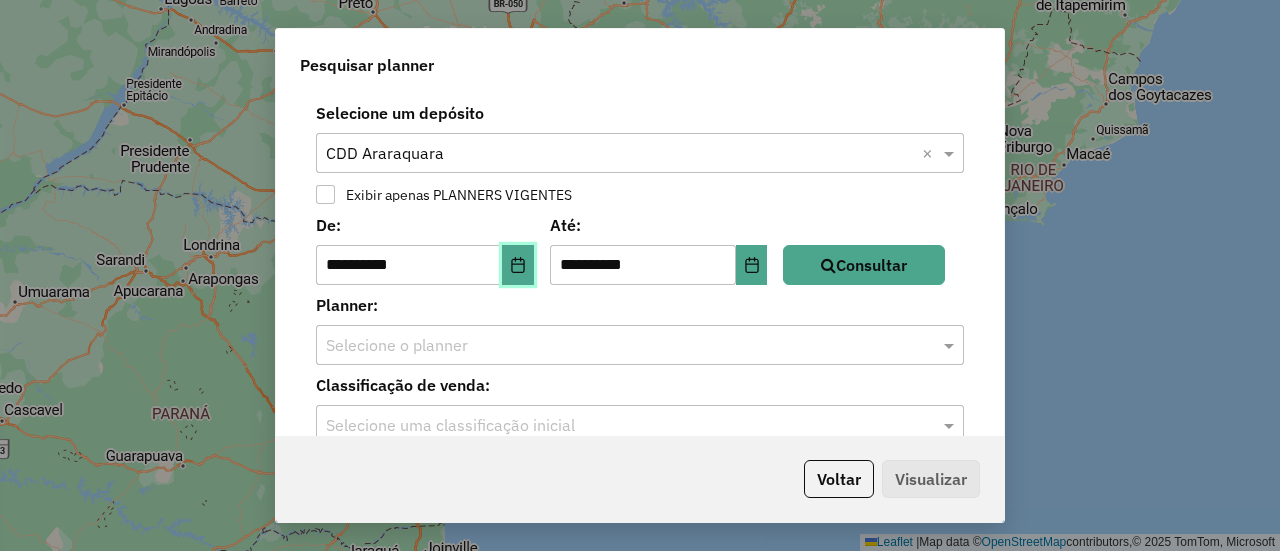 click 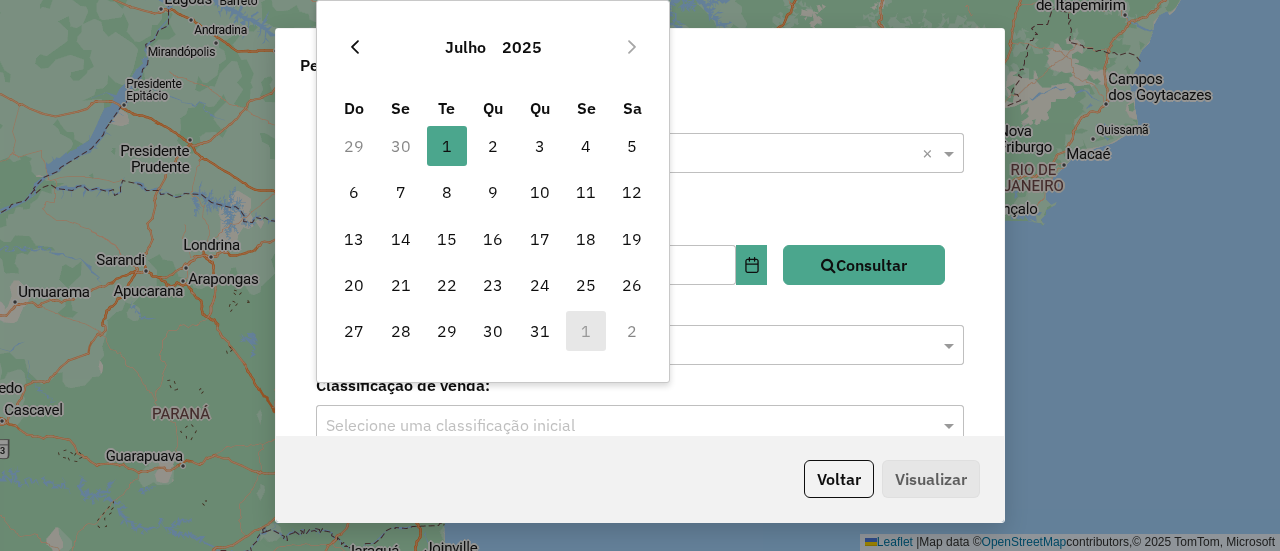 click 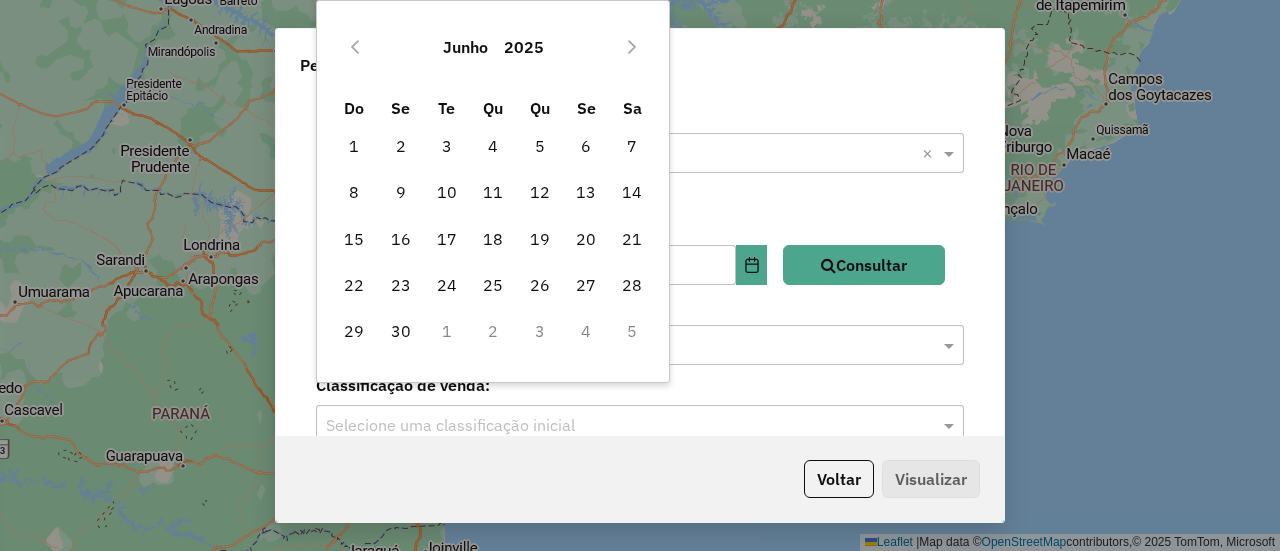 click 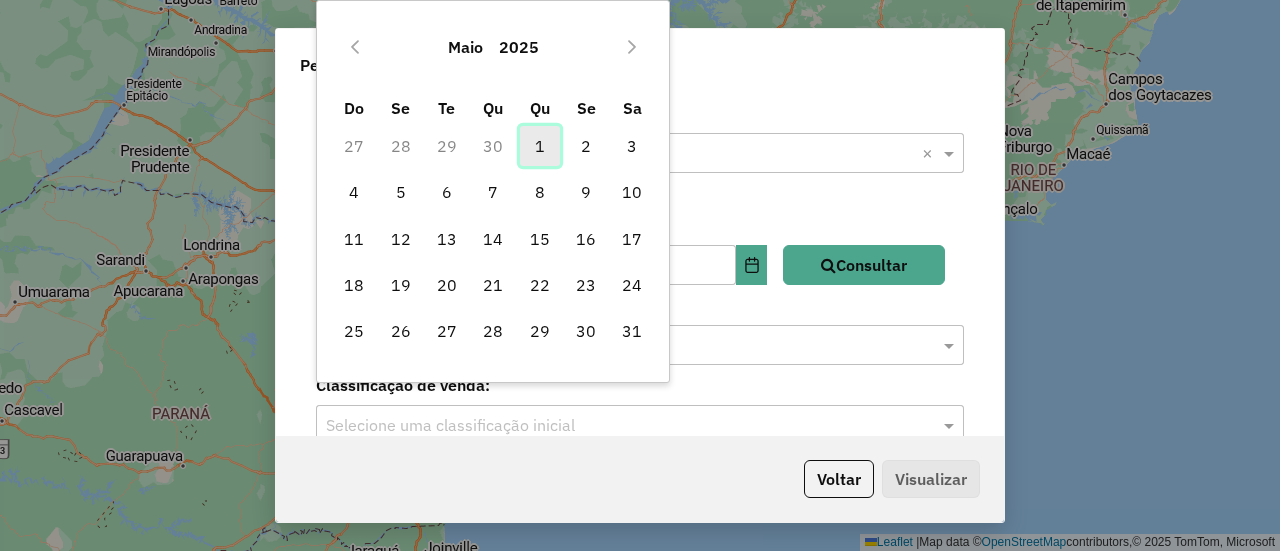 click on "1" at bounding box center (540, 146) 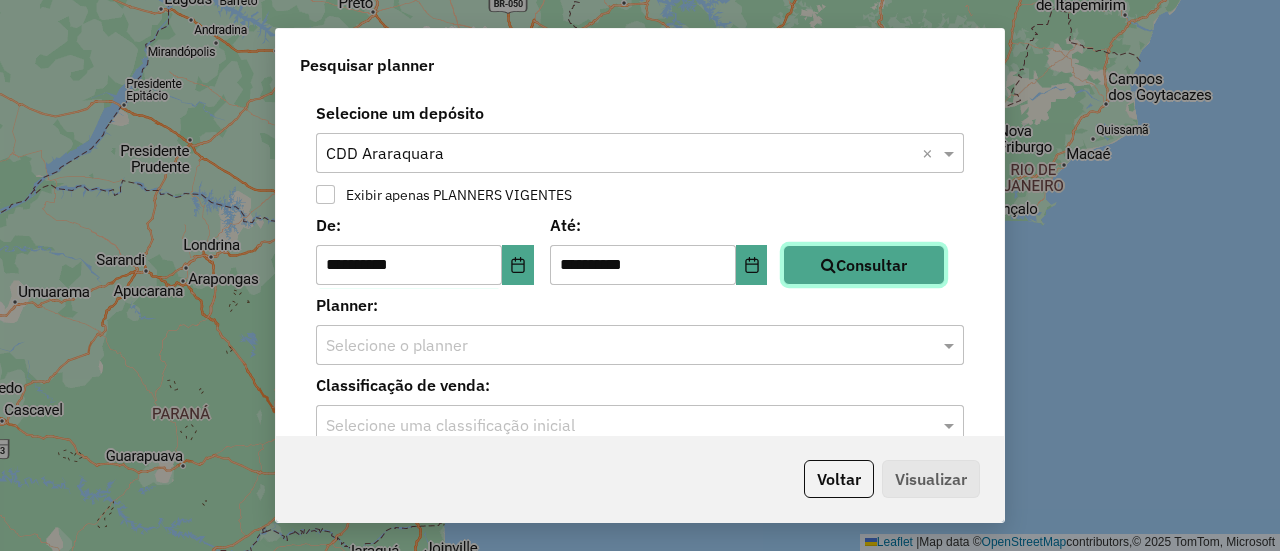 click on "Consultar" 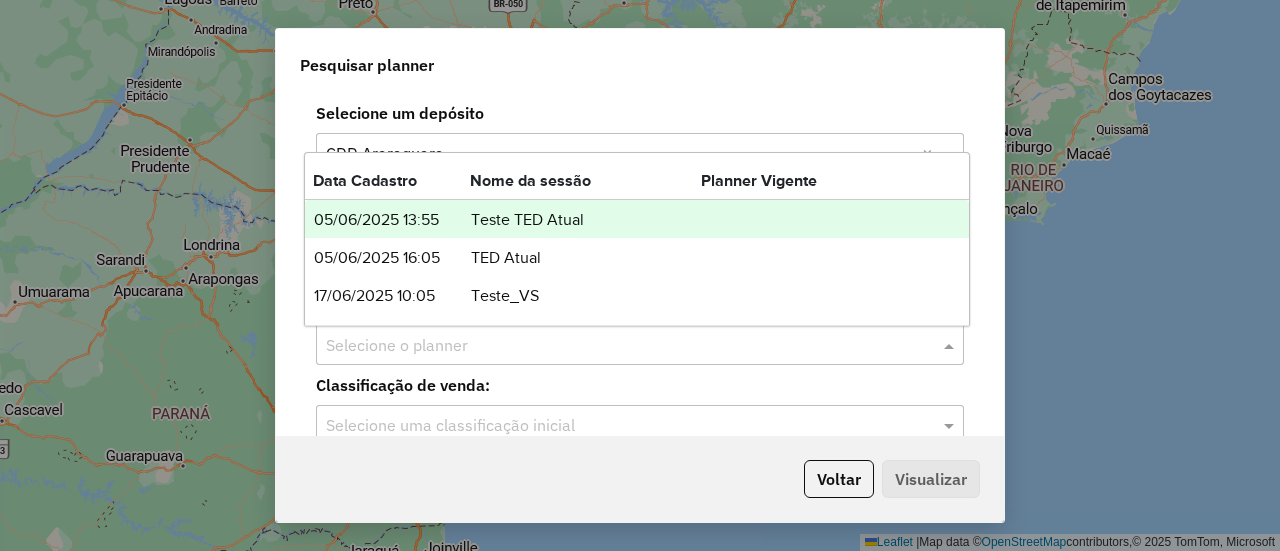 click 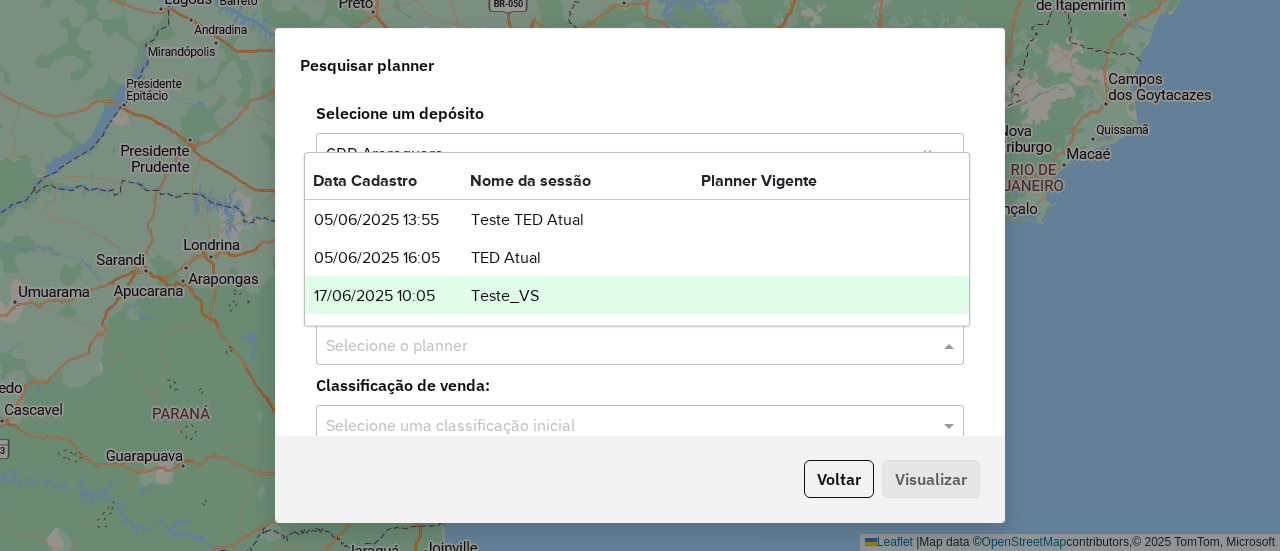 click on "17/06/2025 10:05" at bounding box center [391, 296] 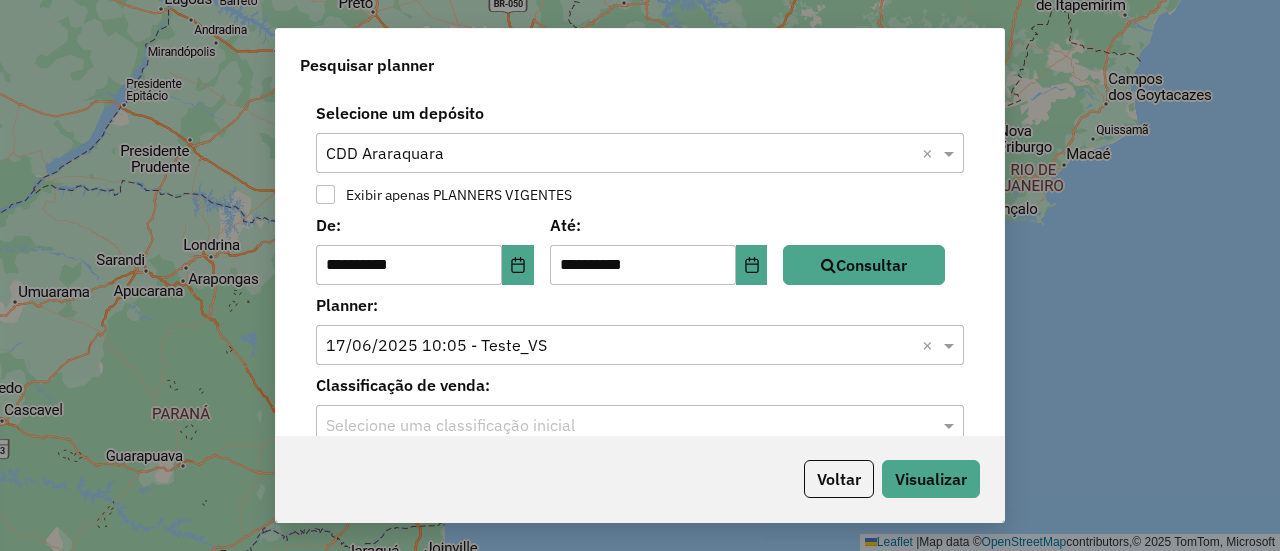 click 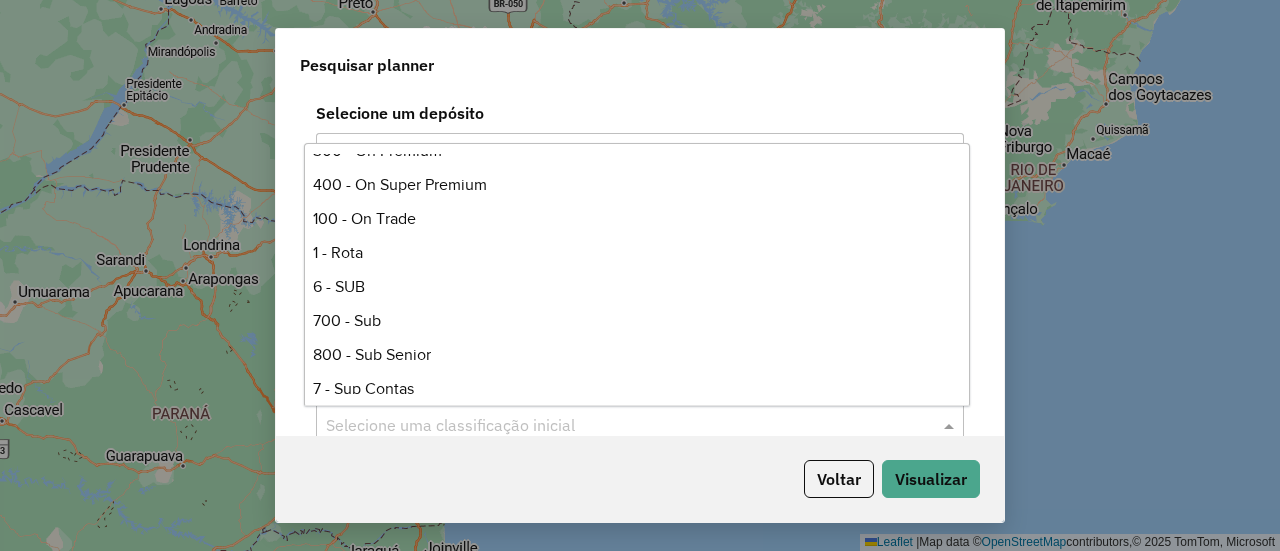 scroll, scrollTop: 508, scrollLeft: 0, axis: vertical 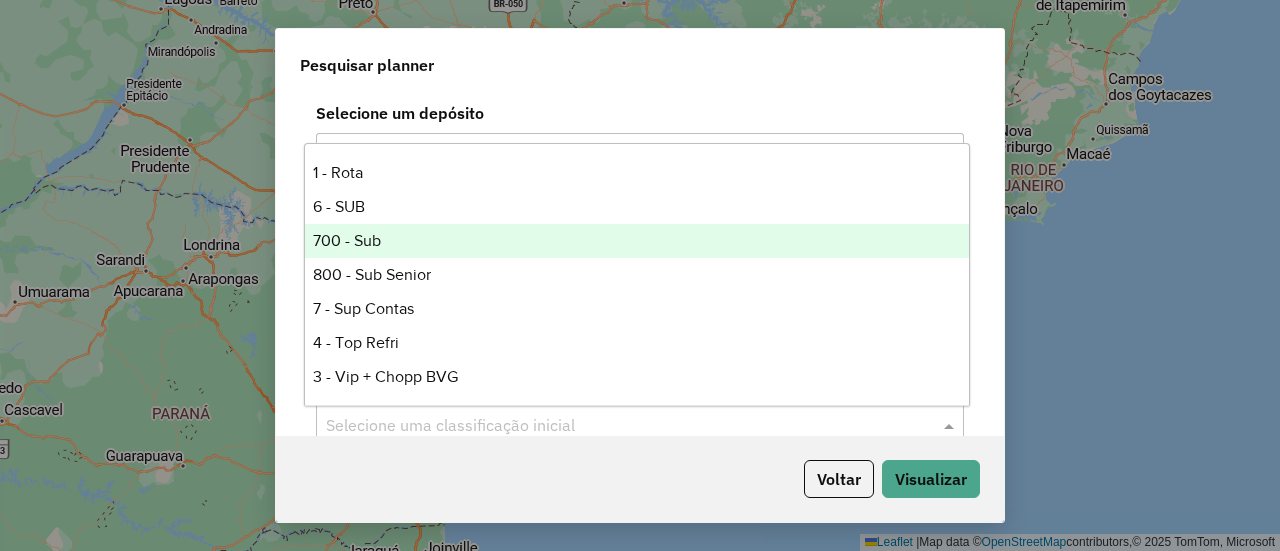 click on "700 - Sub" at bounding box center (636, 241) 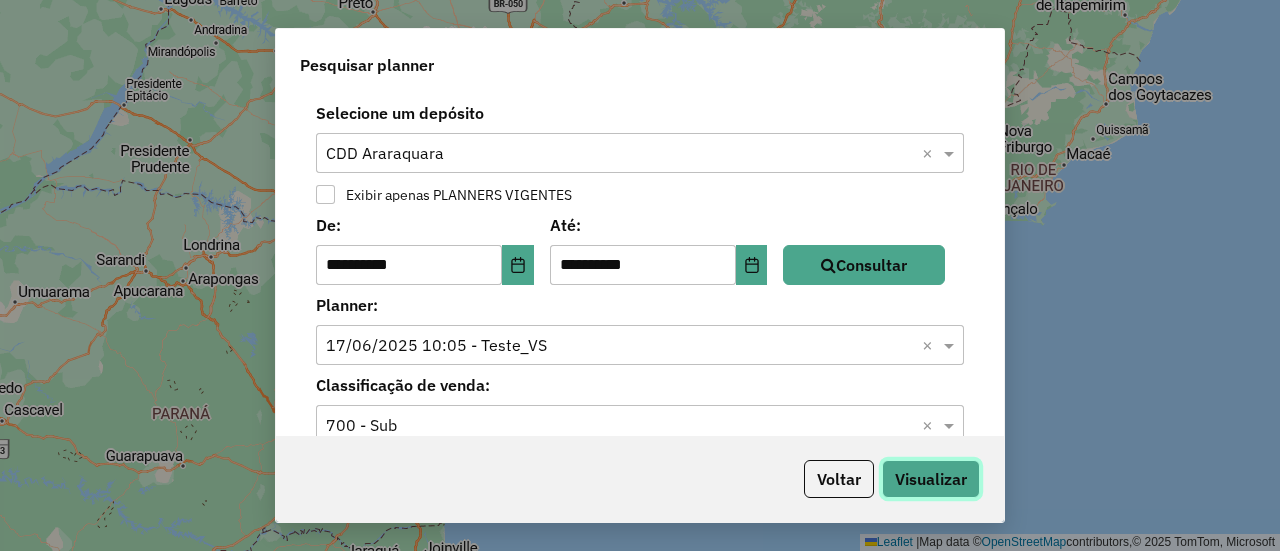 click on "Visualizar" 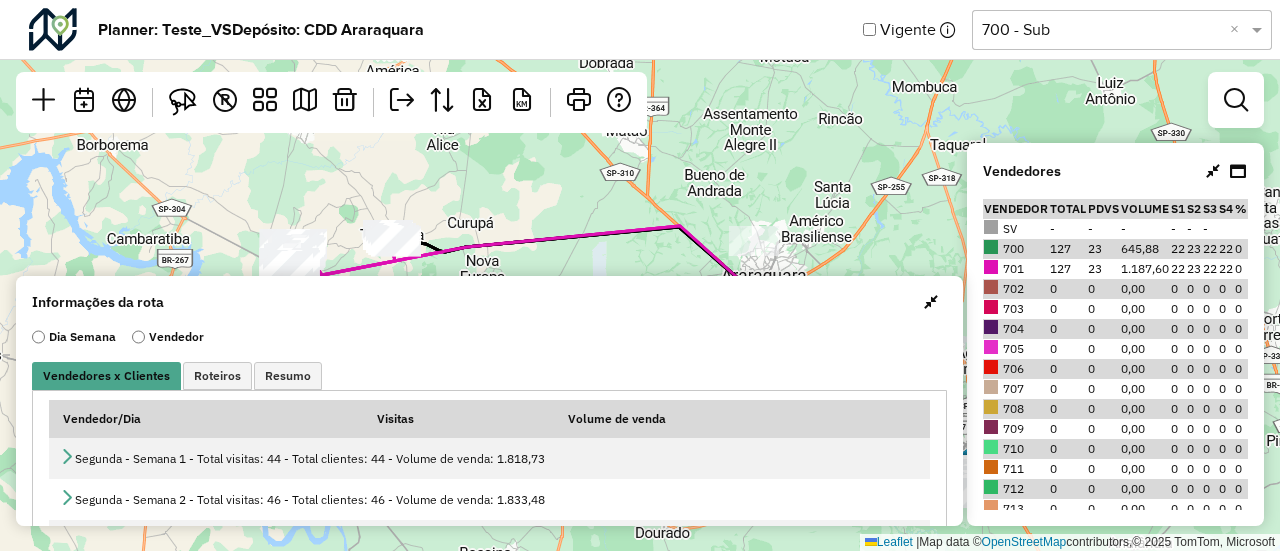 click at bounding box center (931, 302) 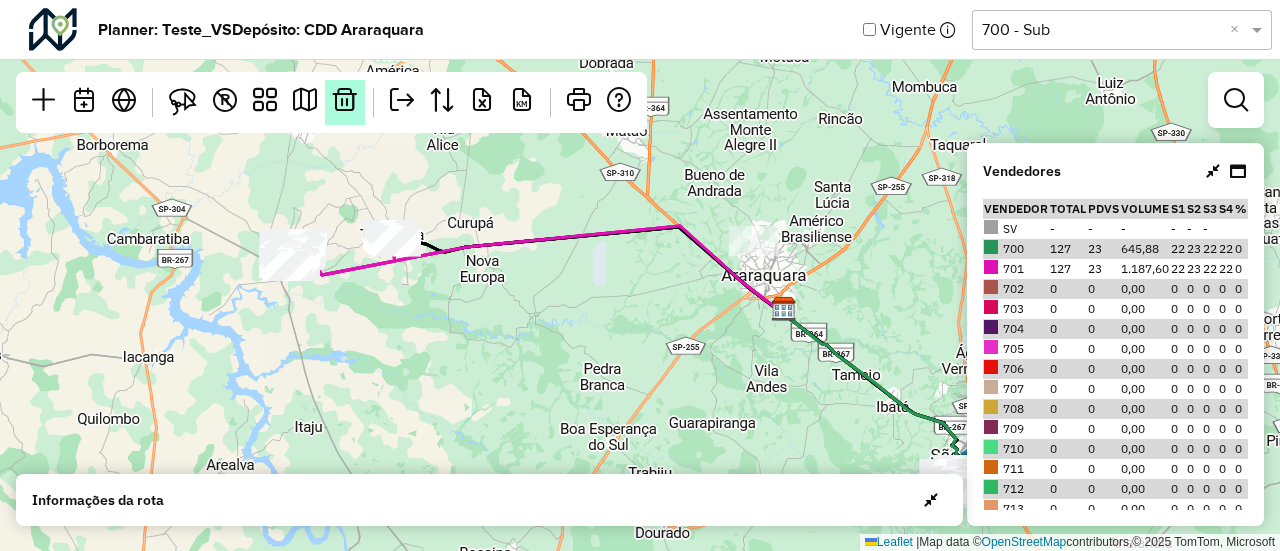 click at bounding box center (345, 100) 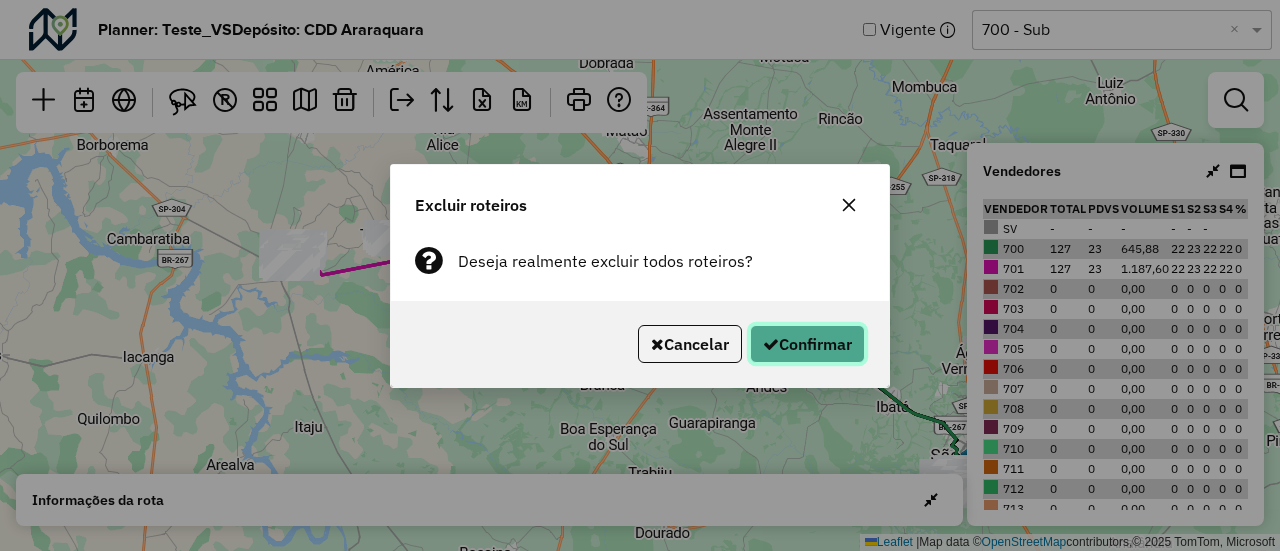 click on "Confirmar" 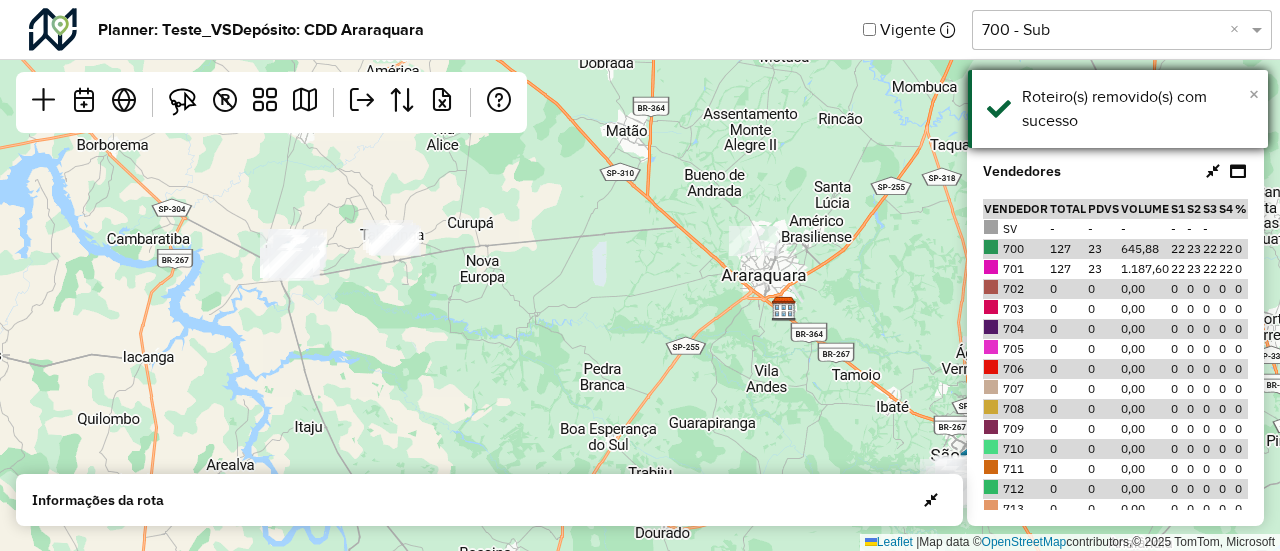 click on "×" at bounding box center [1254, 94] 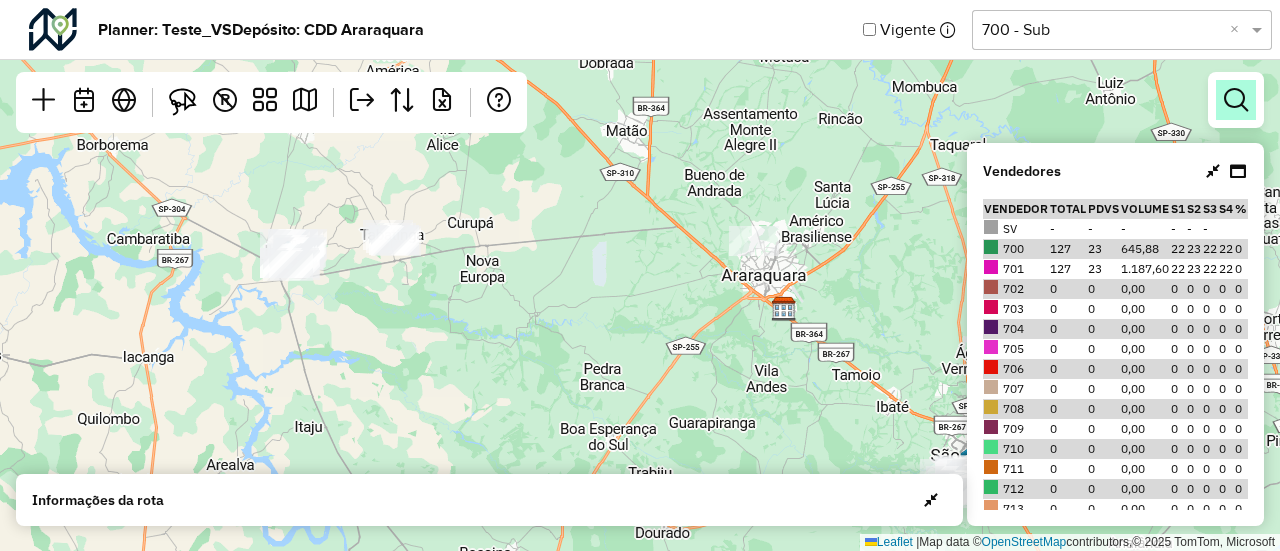 click at bounding box center (1236, 100) 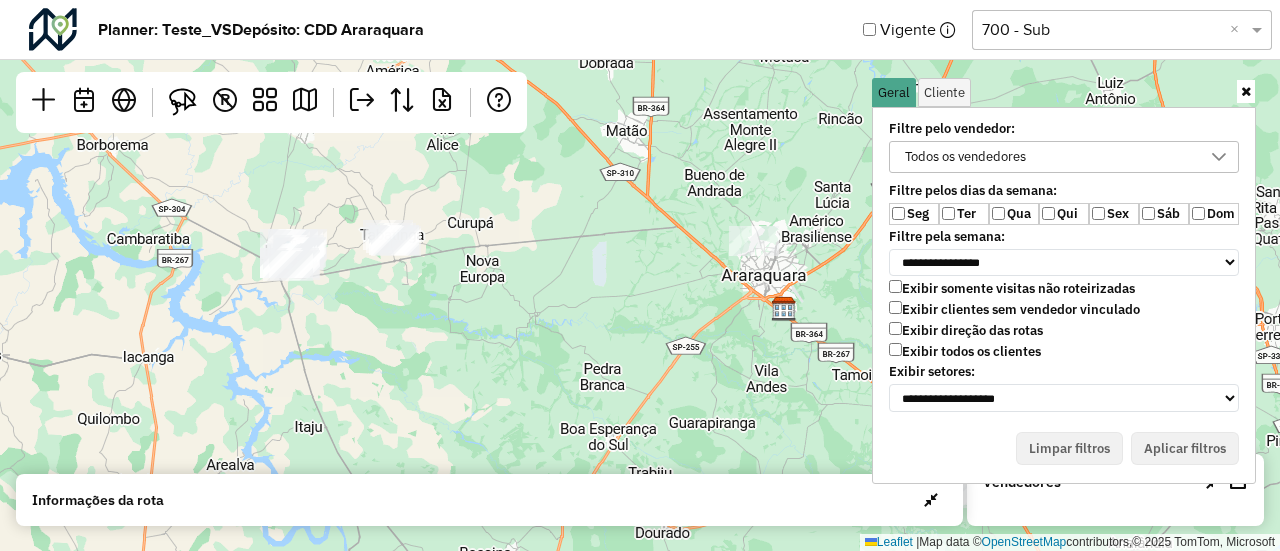 click on "Exibir todos os clientes" at bounding box center [965, 351] 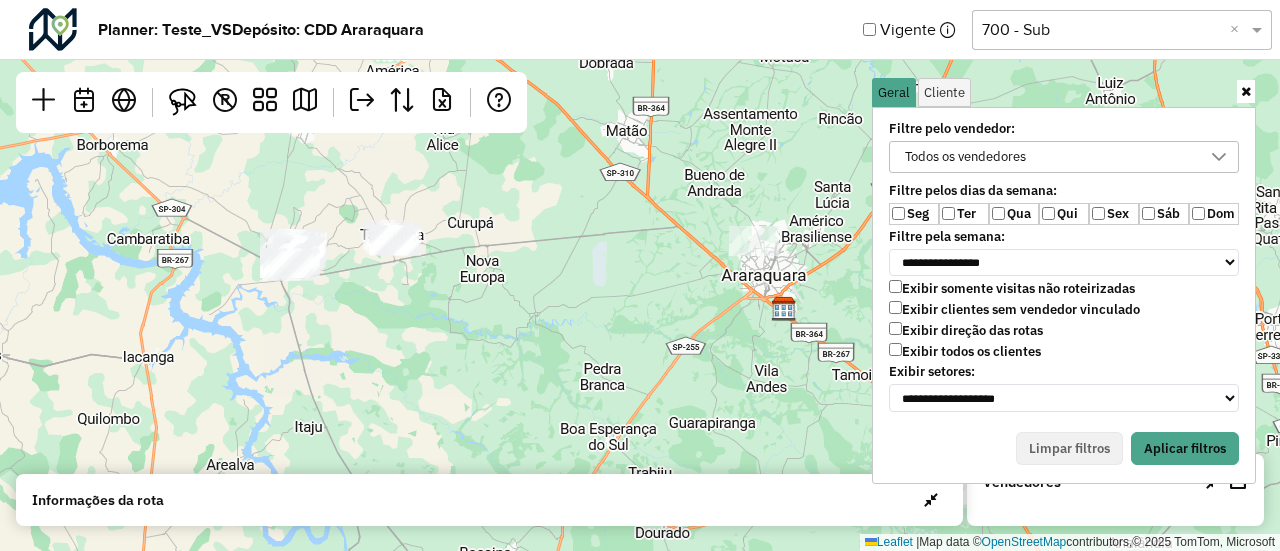 click on "Todos os vendedores" at bounding box center [1049, 157] 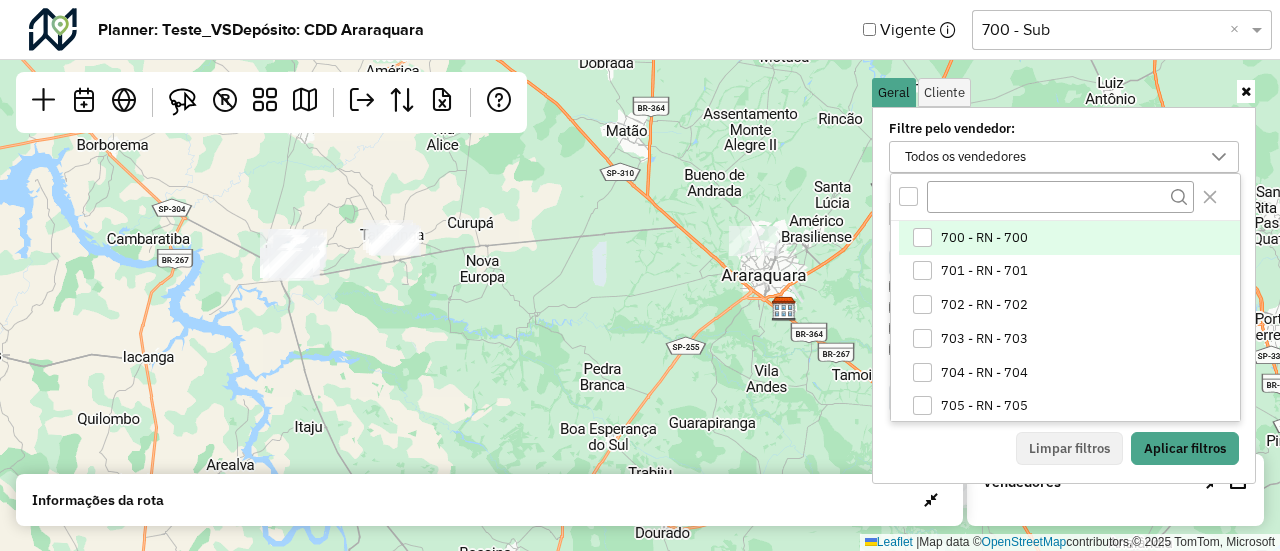 scroll, scrollTop: 10, scrollLeft: 74, axis: both 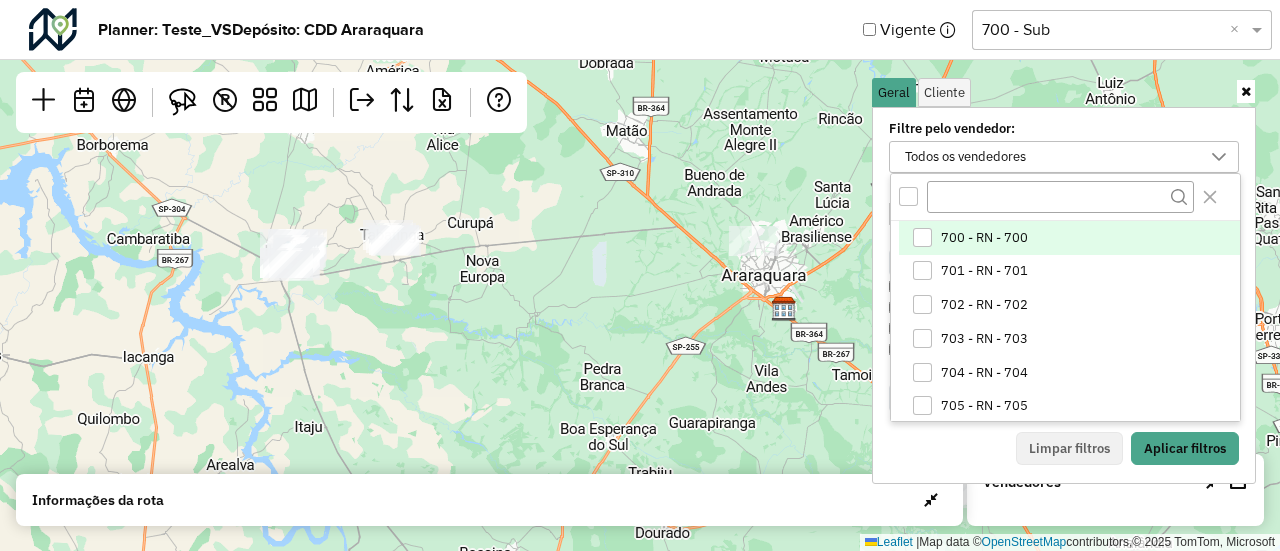 click on "700 - RN - 700" at bounding box center (984, 238) 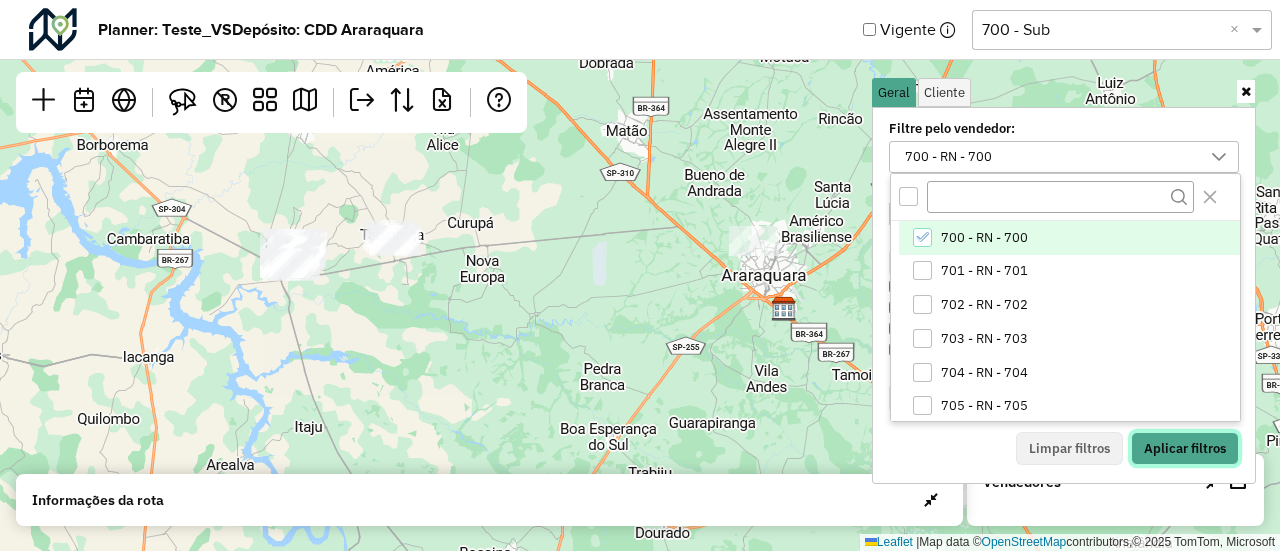 click on "Aplicar filtros" at bounding box center [1185, 449] 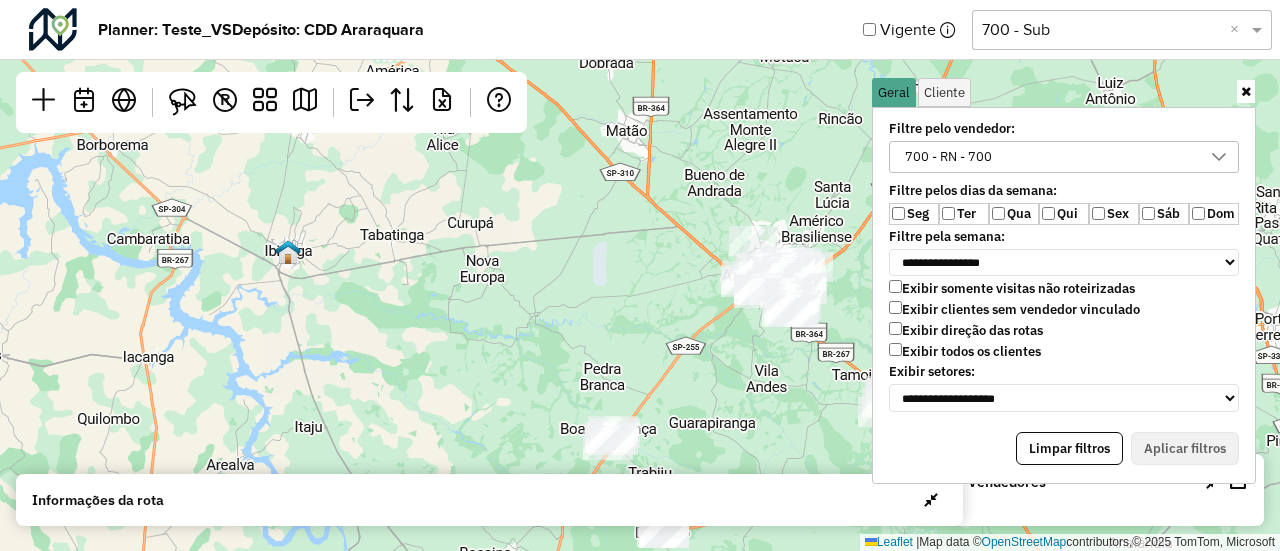 click on "700 - RN - 700" at bounding box center [948, 157] 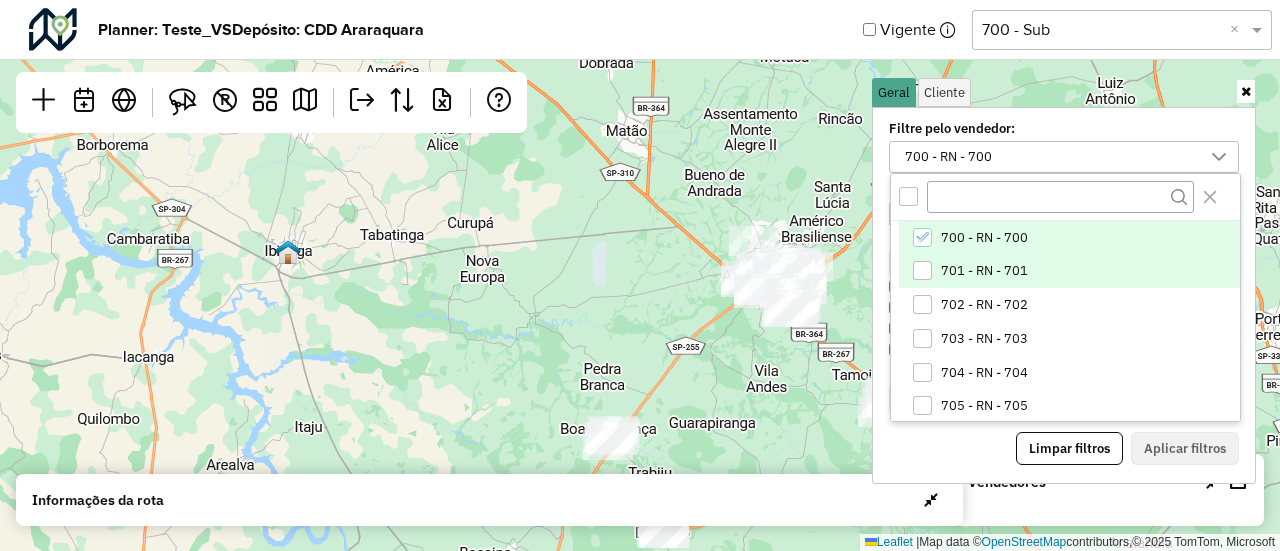 click on "701 - RN - 701" at bounding box center [1069, 272] 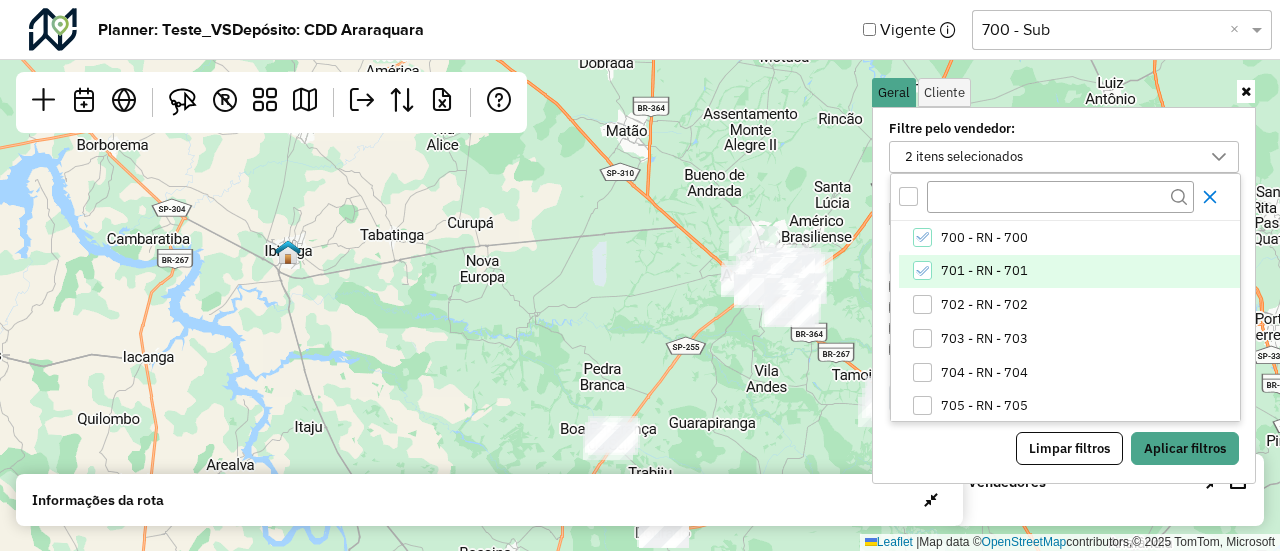 click 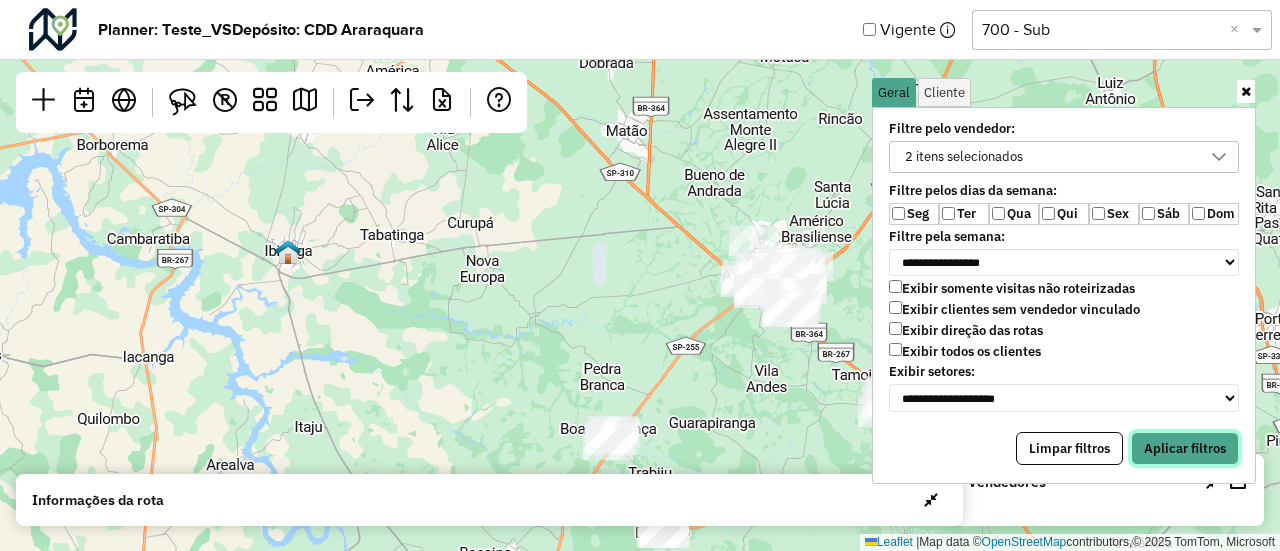 click on "Aplicar filtros" at bounding box center (1185, 449) 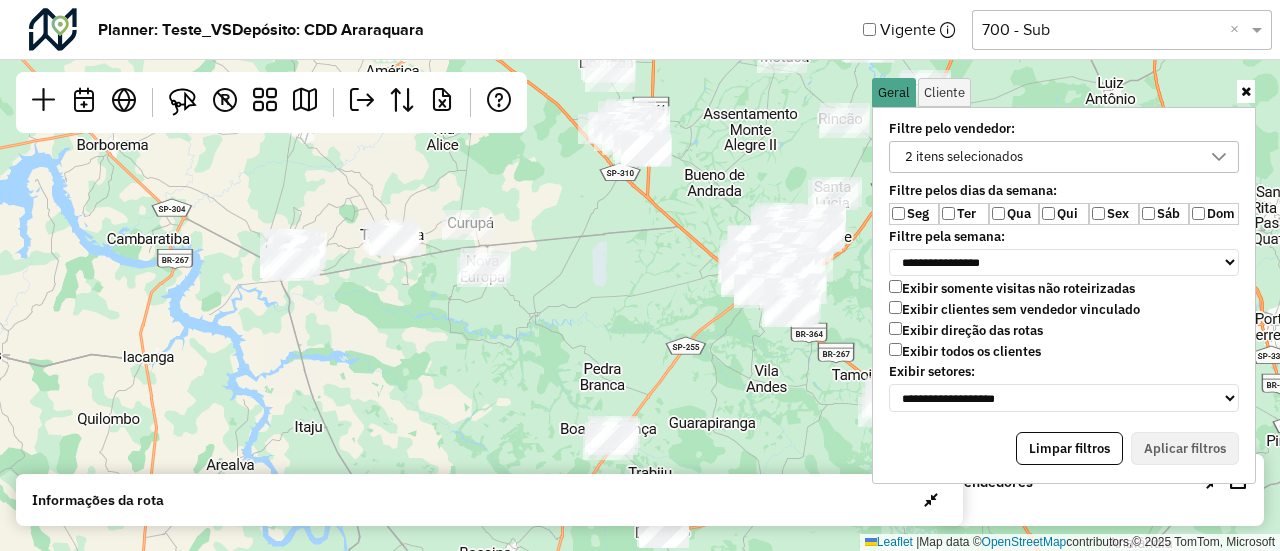 click on "**********" at bounding box center (1064, 262) 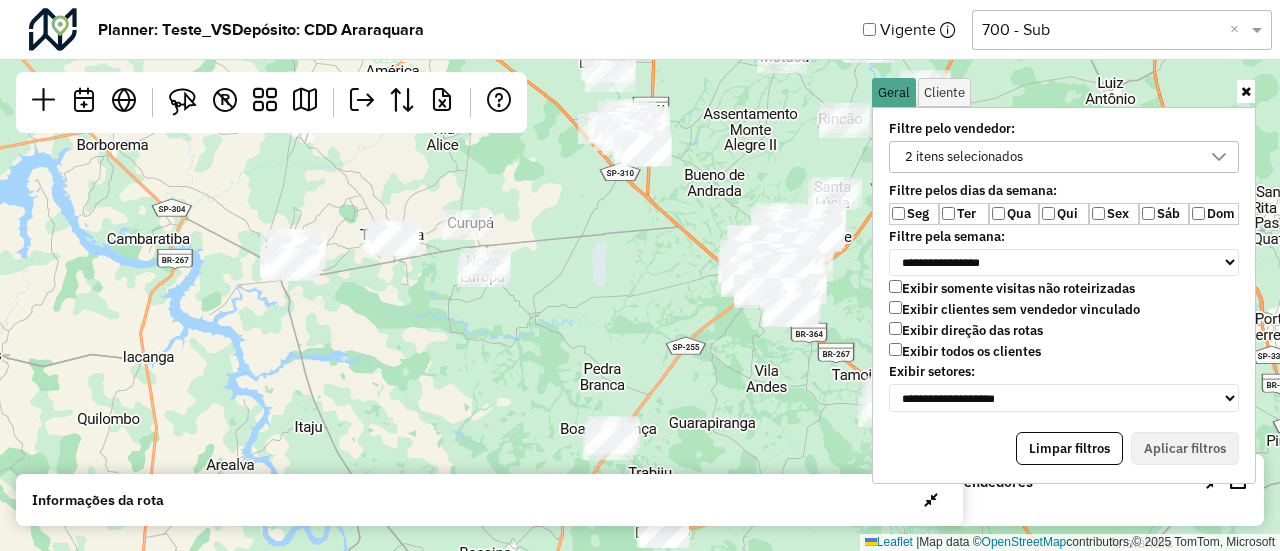 click at bounding box center [1246, 91] 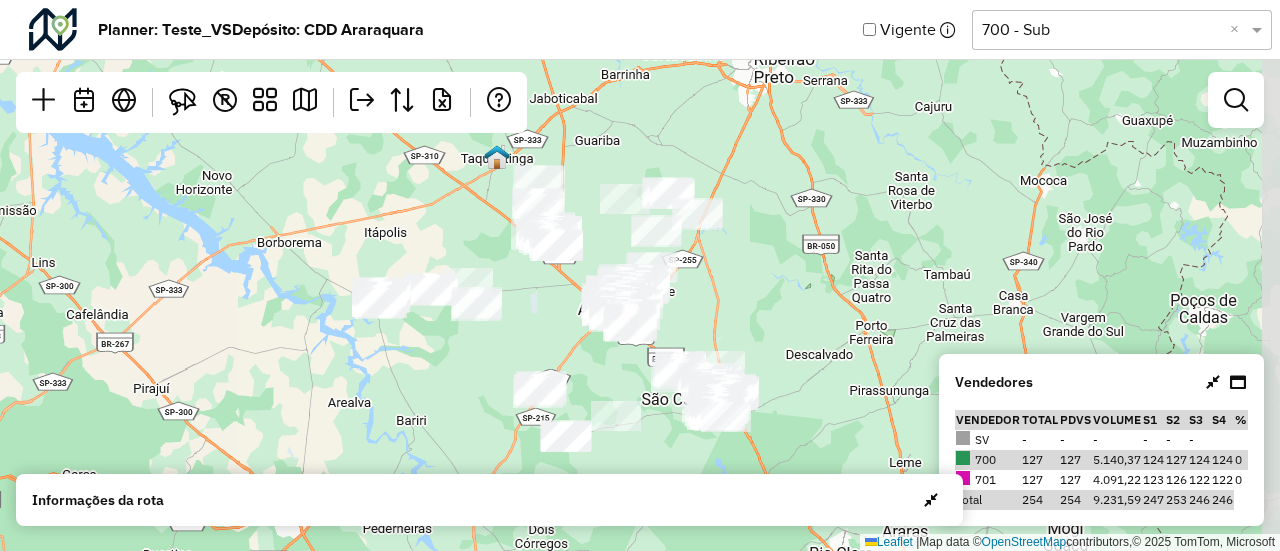 drag, startPoint x: 908, startPoint y: 257, endPoint x: 737, endPoint y: 293, distance: 174.7484 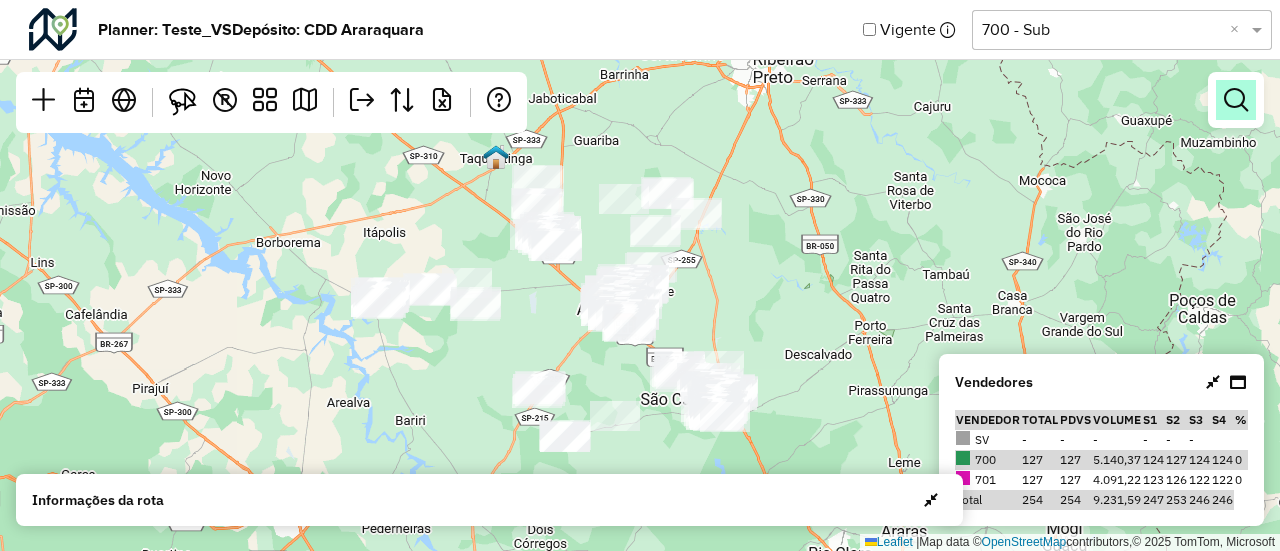 click at bounding box center [1236, 100] 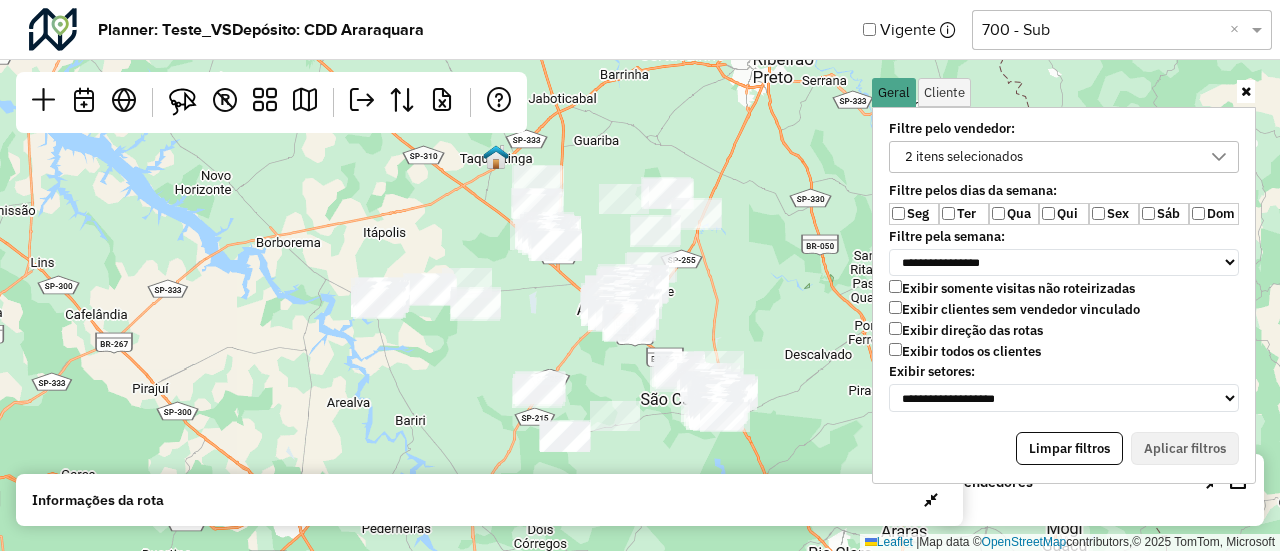 click on "2 itens selecionados" at bounding box center (1049, 157) 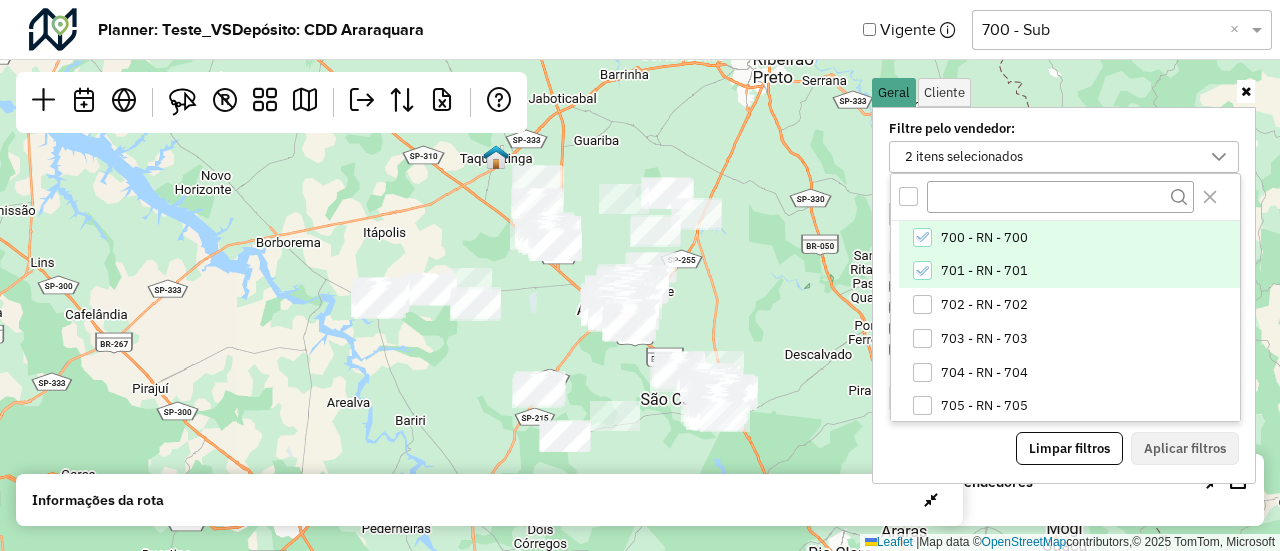 click on "701 - RN - 701" at bounding box center [1069, 272] 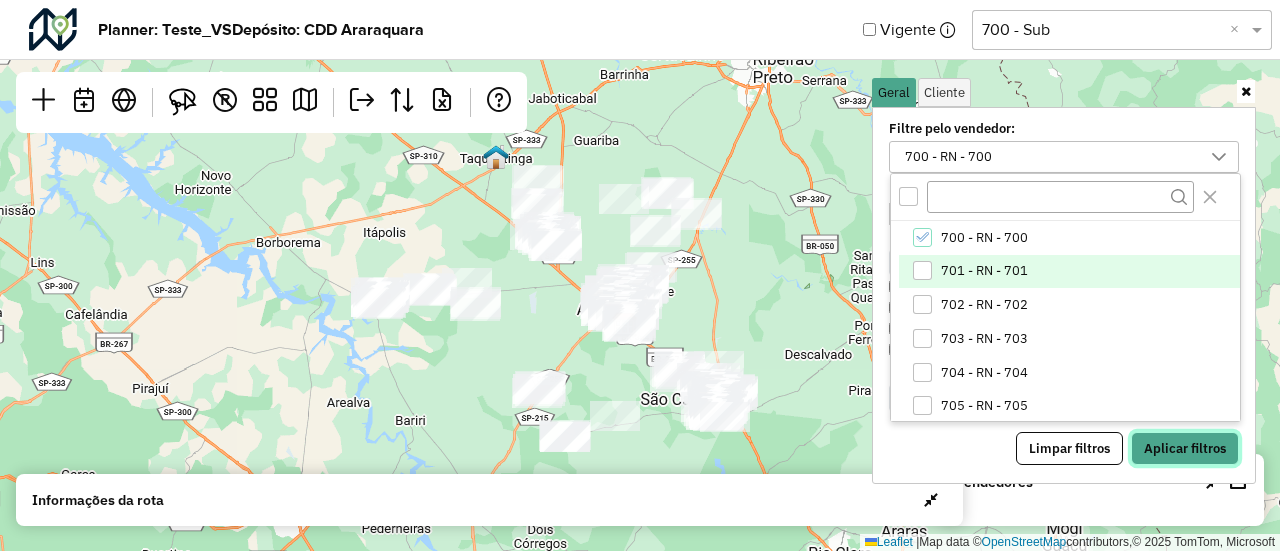 click on "Aplicar filtros" at bounding box center [1185, 449] 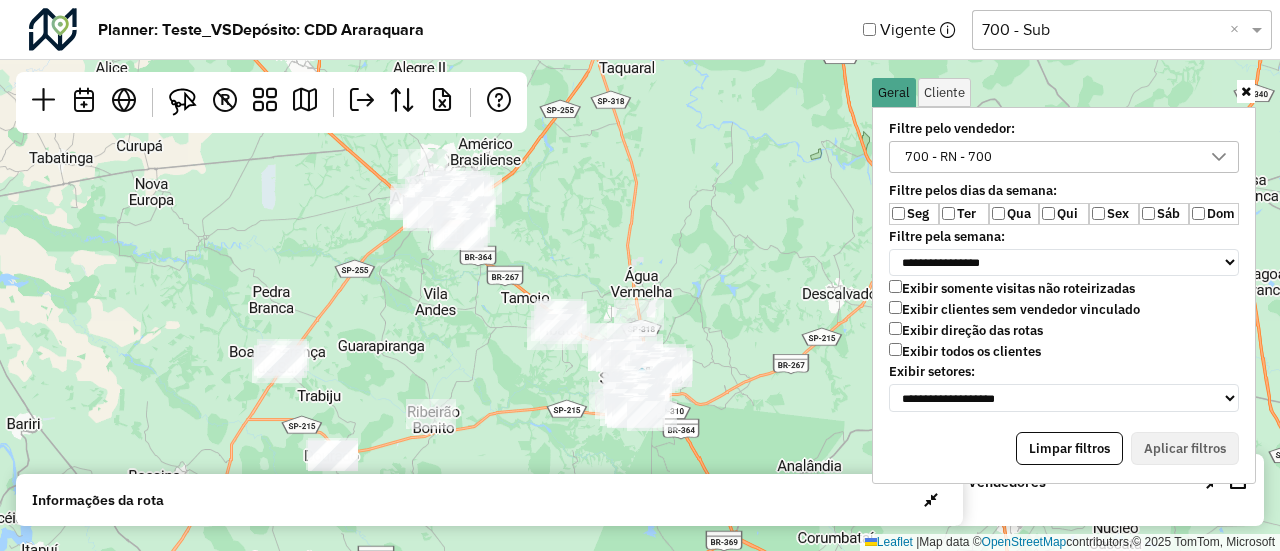 drag, startPoint x: 689, startPoint y: 325, endPoint x: 683, endPoint y: 216, distance: 109.165016 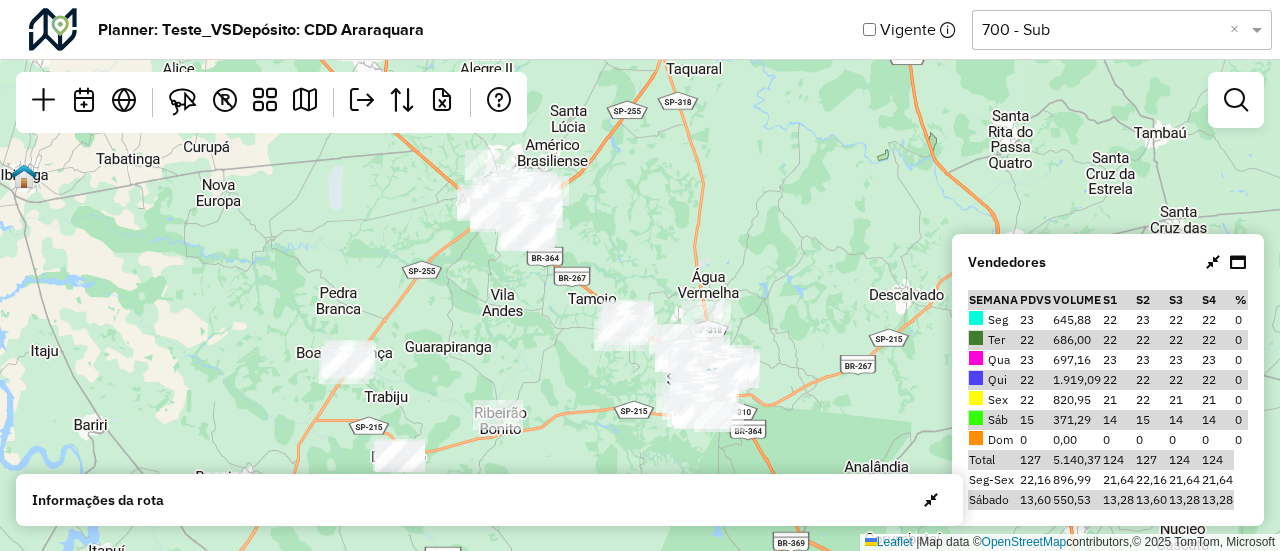 drag, startPoint x: 811, startPoint y: 256, endPoint x: 884, endPoint y: 266, distance: 73.68175 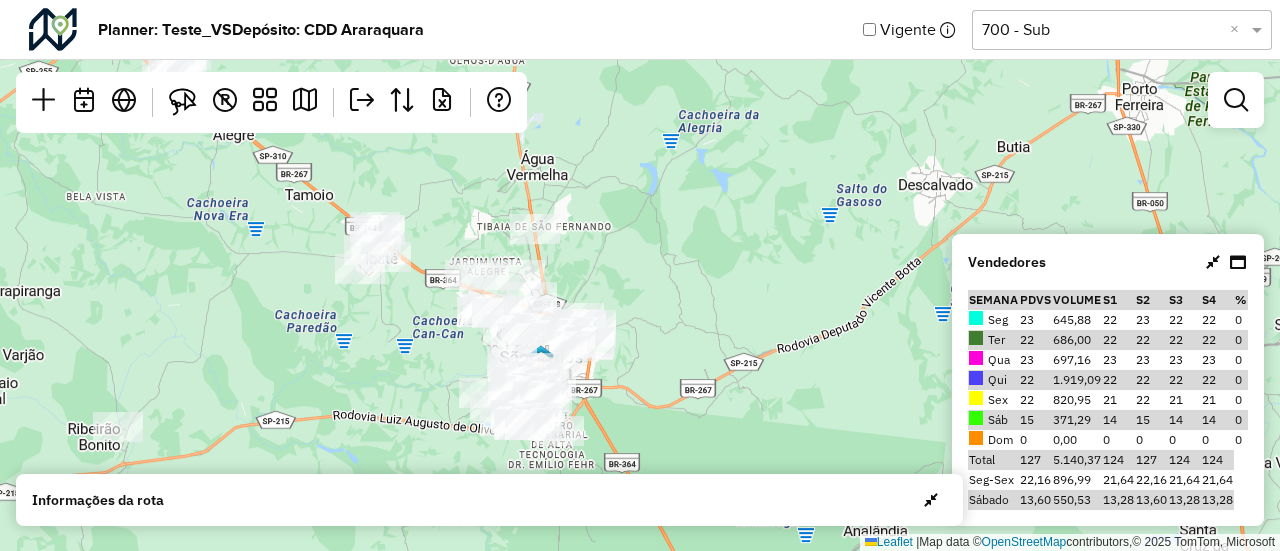 drag, startPoint x: 789, startPoint y: 349, endPoint x: 648, endPoint y: 265, distance: 164.12495 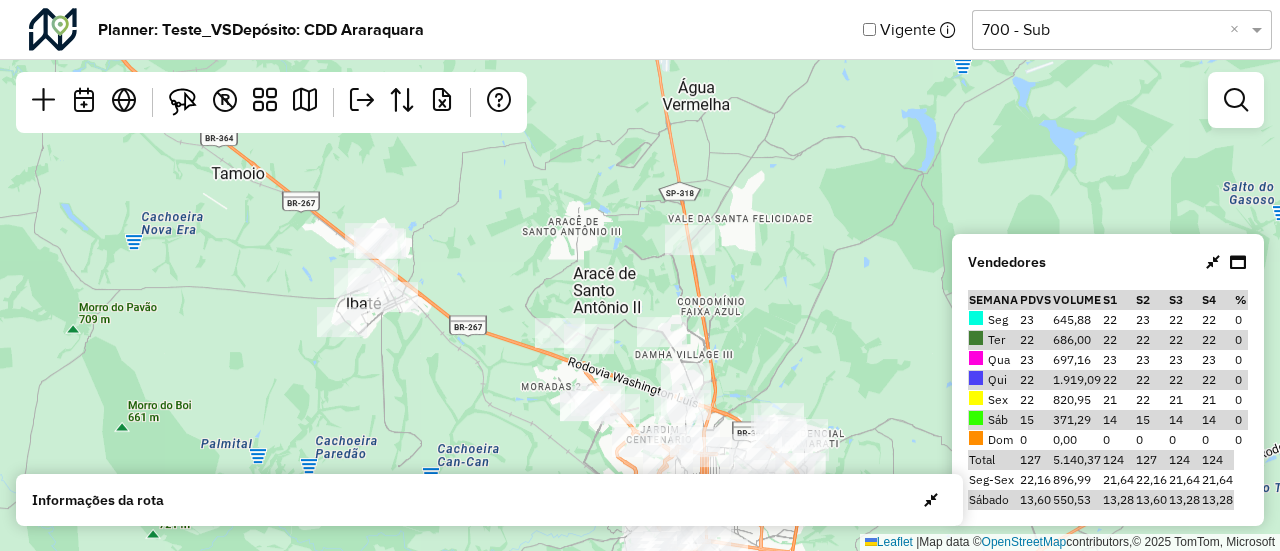 drag, startPoint x: 487, startPoint y: 239, endPoint x: 551, endPoint y: 228, distance: 64.93843 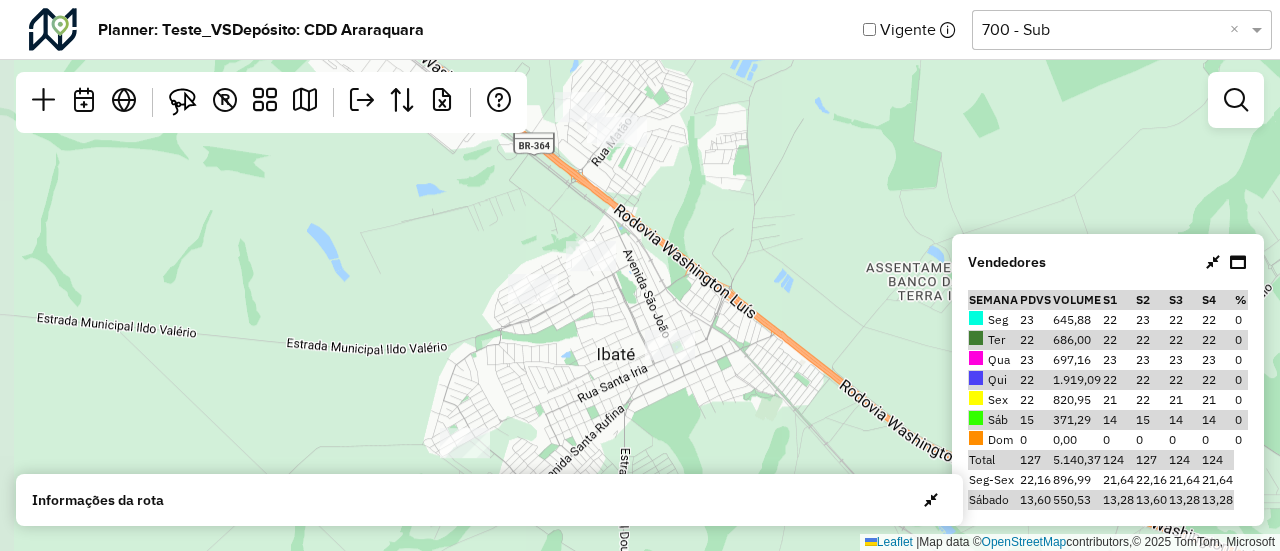 drag, startPoint x: 478, startPoint y: 259, endPoint x: 780, endPoint y: 145, distance: 322.80026 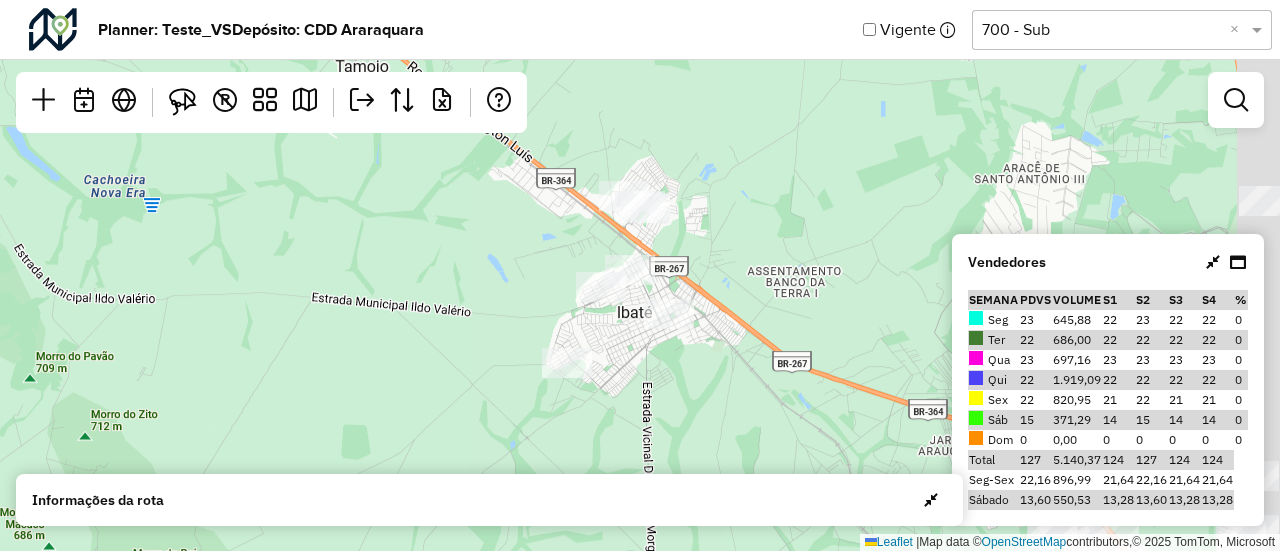 drag, startPoint x: 764, startPoint y: 143, endPoint x: 692, endPoint y: 225, distance: 109.12378 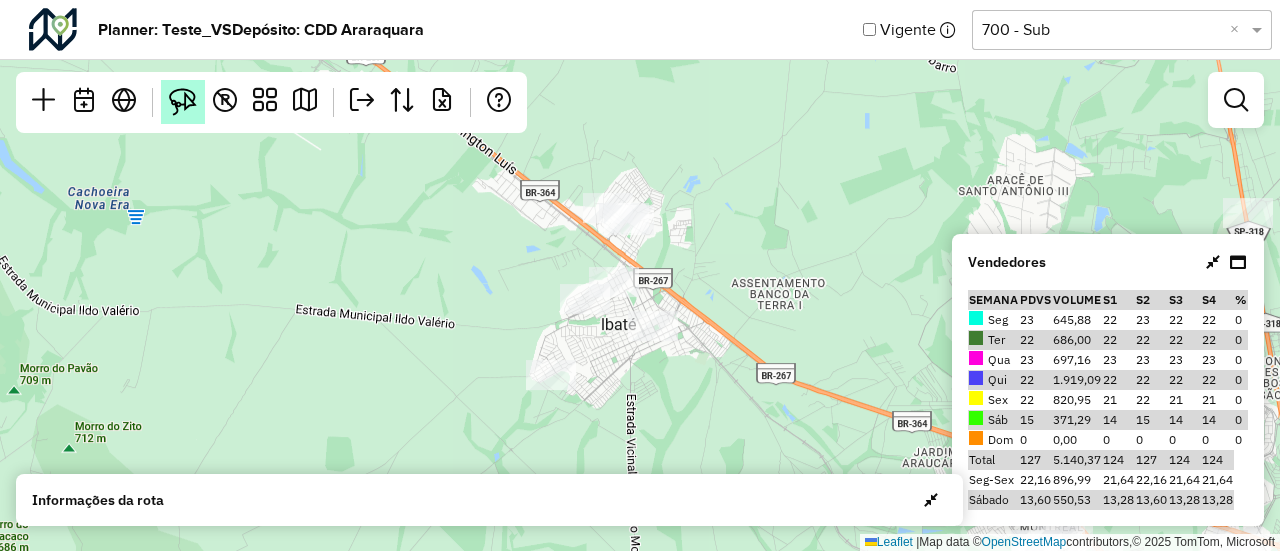 click at bounding box center [183, 102] 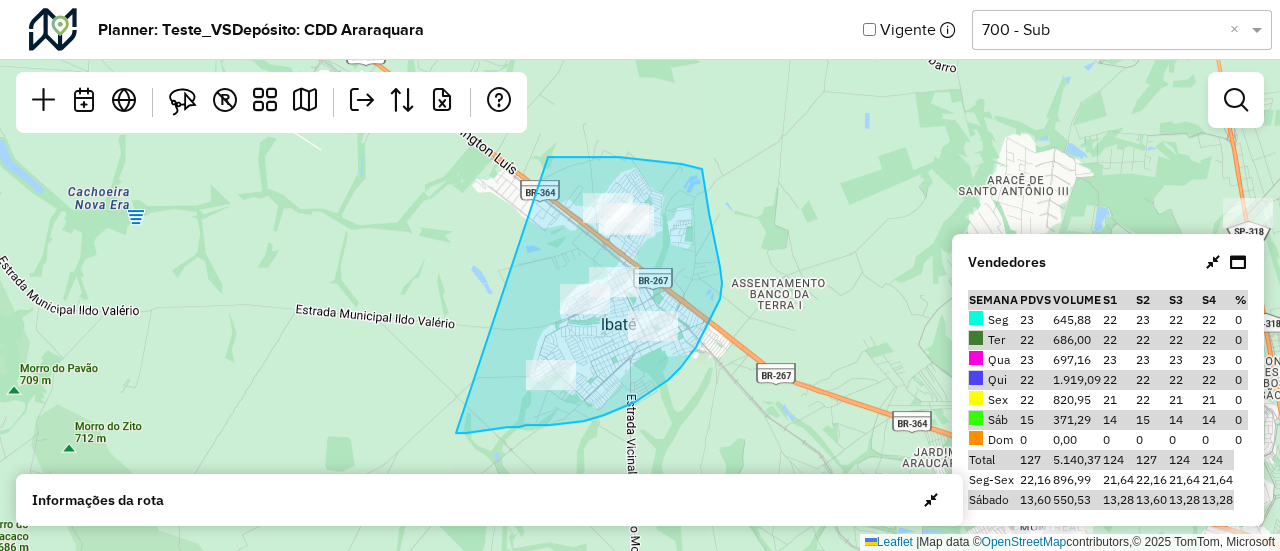 drag, startPoint x: 548, startPoint y: 157, endPoint x: 456, endPoint y: 433, distance: 290.92953 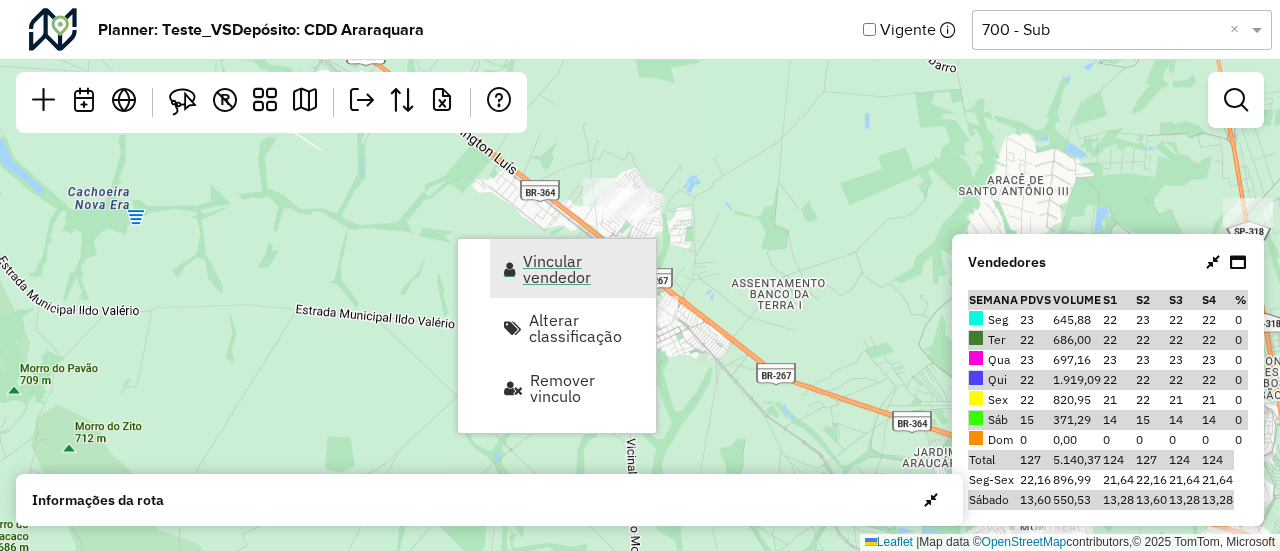 click on "Vincular vendedor" at bounding box center [573, 268] 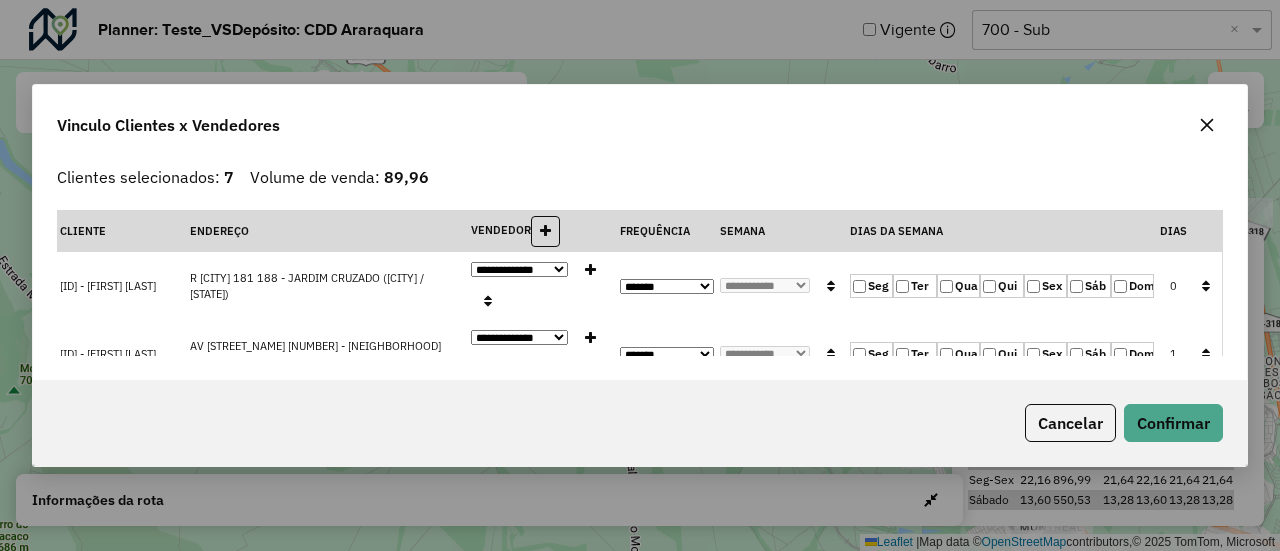 click on "Sex" 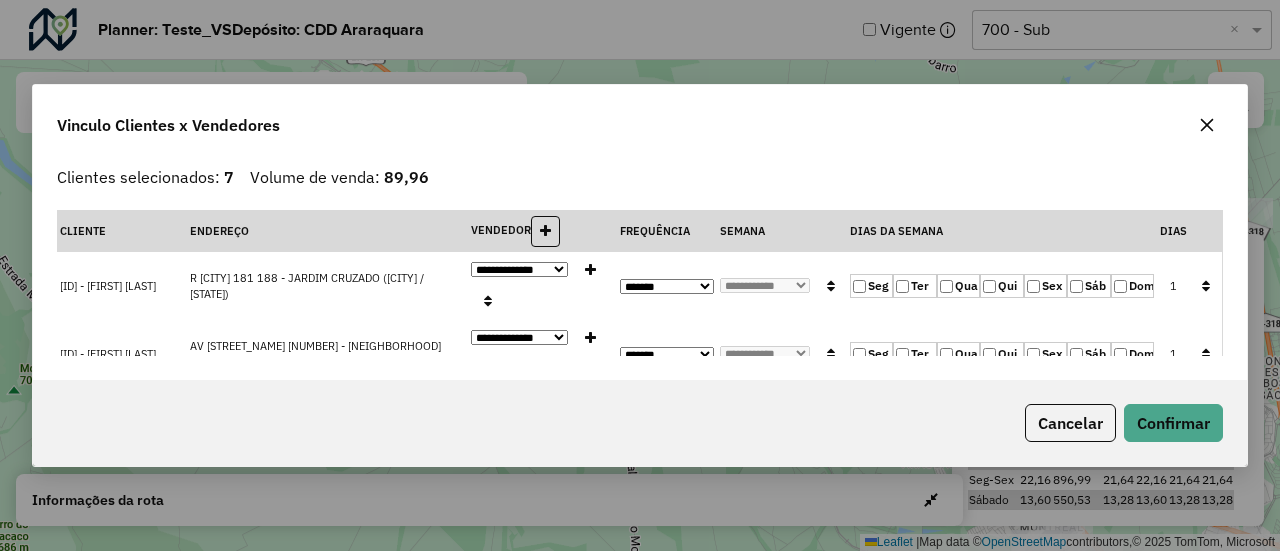 click 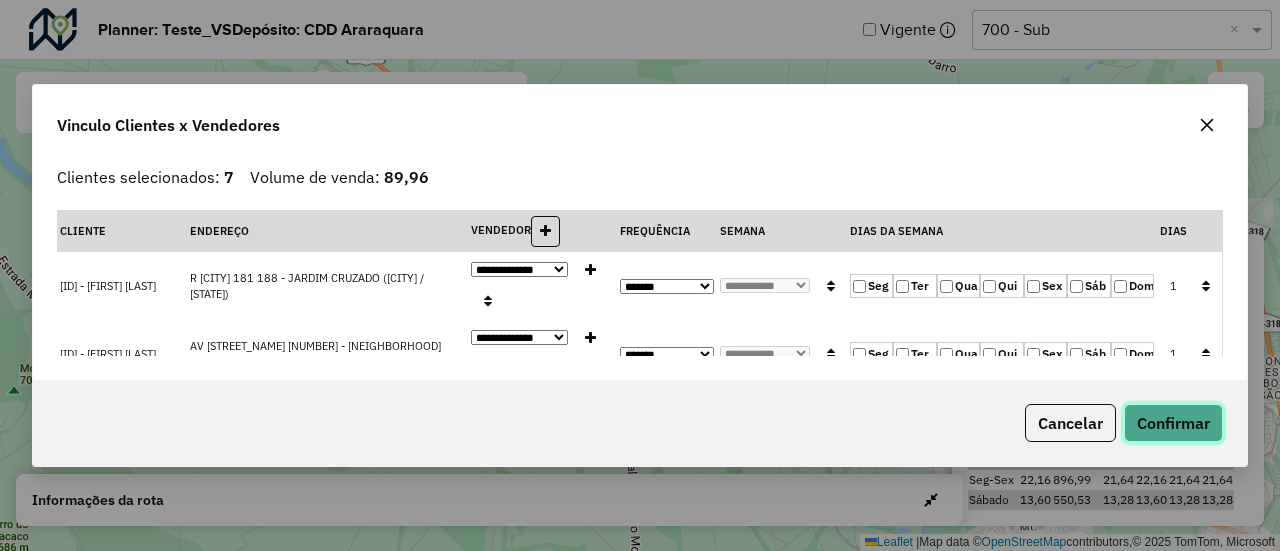 click on "Confirmar" 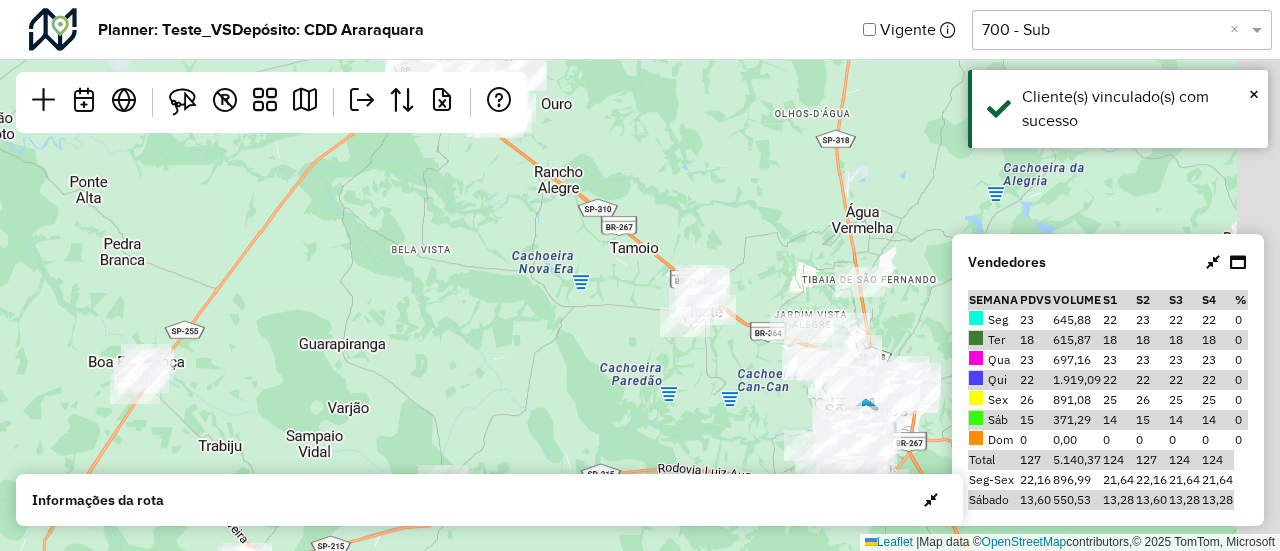 drag, startPoint x: 741, startPoint y: 284, endPoint x: 617, endPoint y: 301, distance: 125.1599 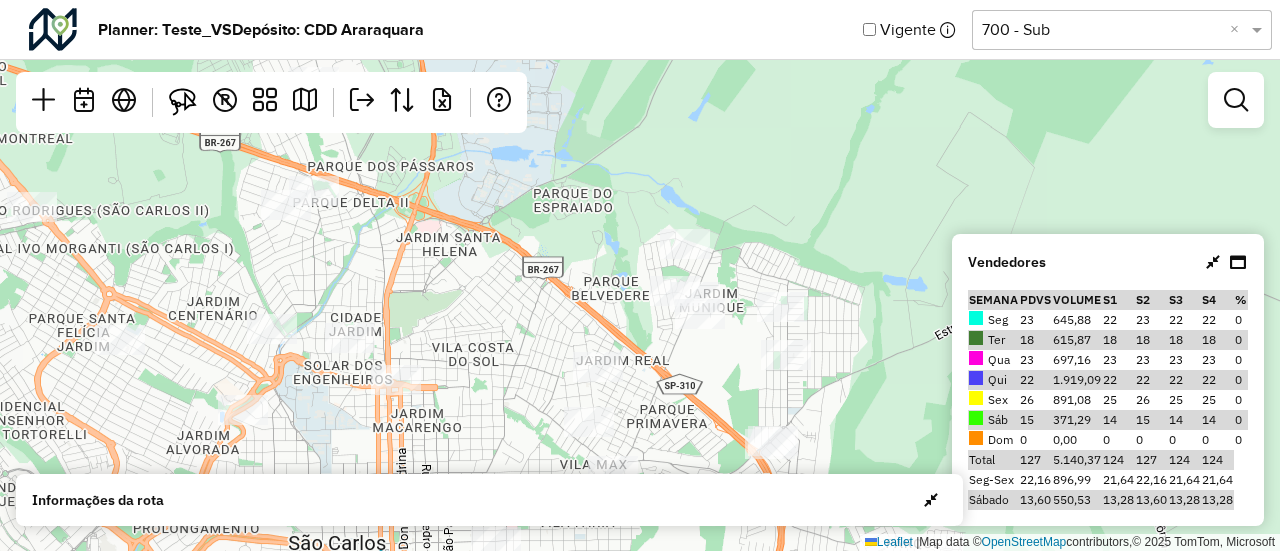 drag, startPoint x: 770, startPoint y: 254, endPoint x: 705, endPoint y: 259, distance: 65.192024 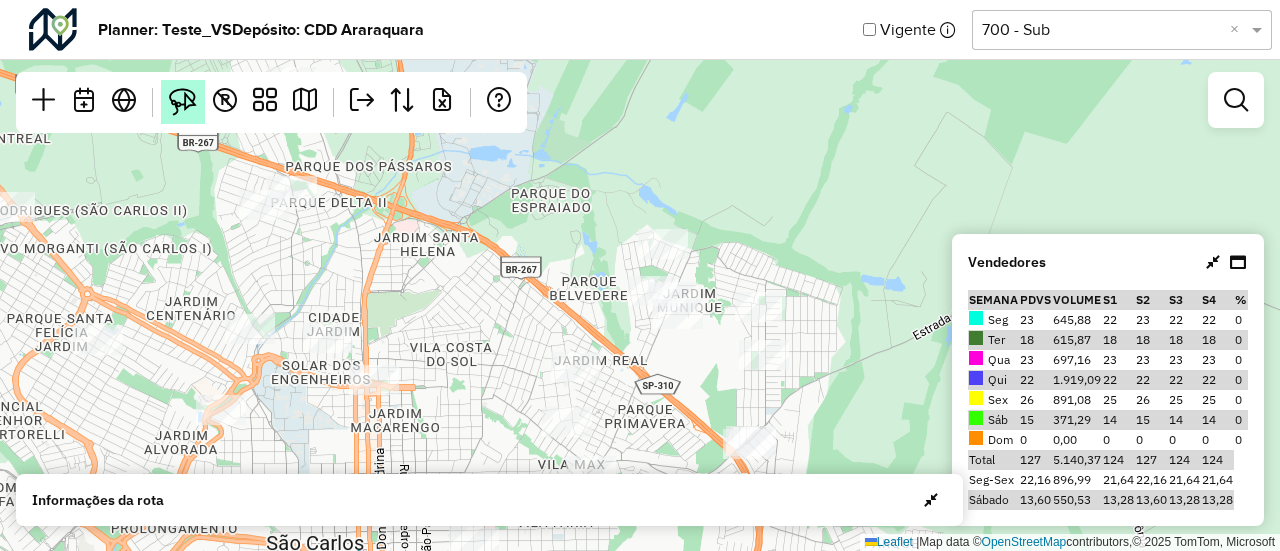 click at bounding box center (183, 102) 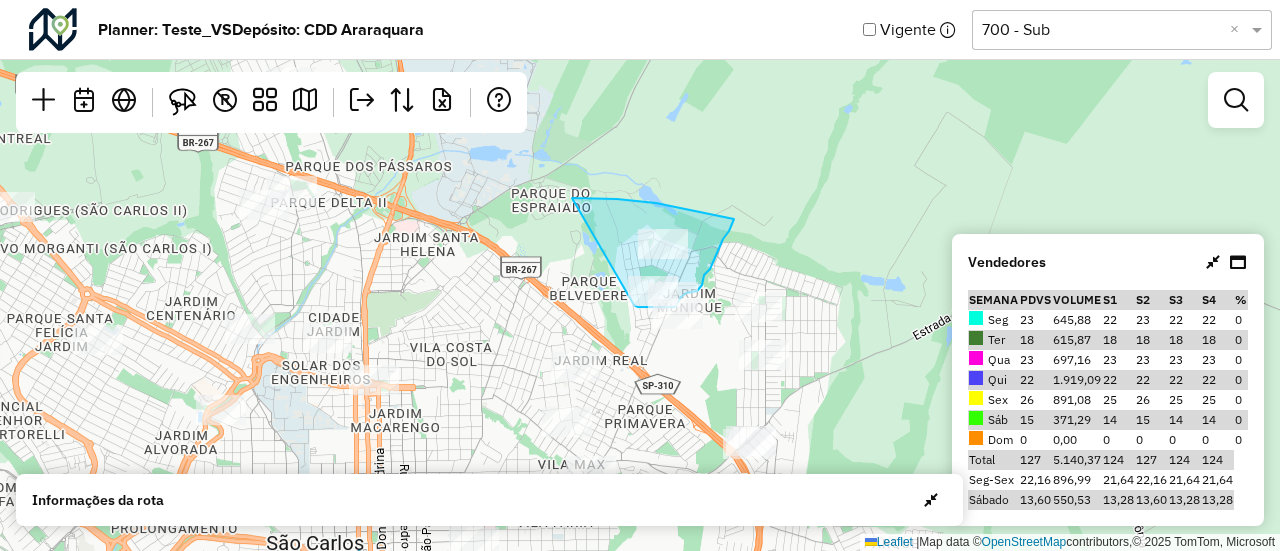 click on "Leaflet   |  Map data ©  OpenStreetMap  contributors,© 2025 TomTom, Microsoft" 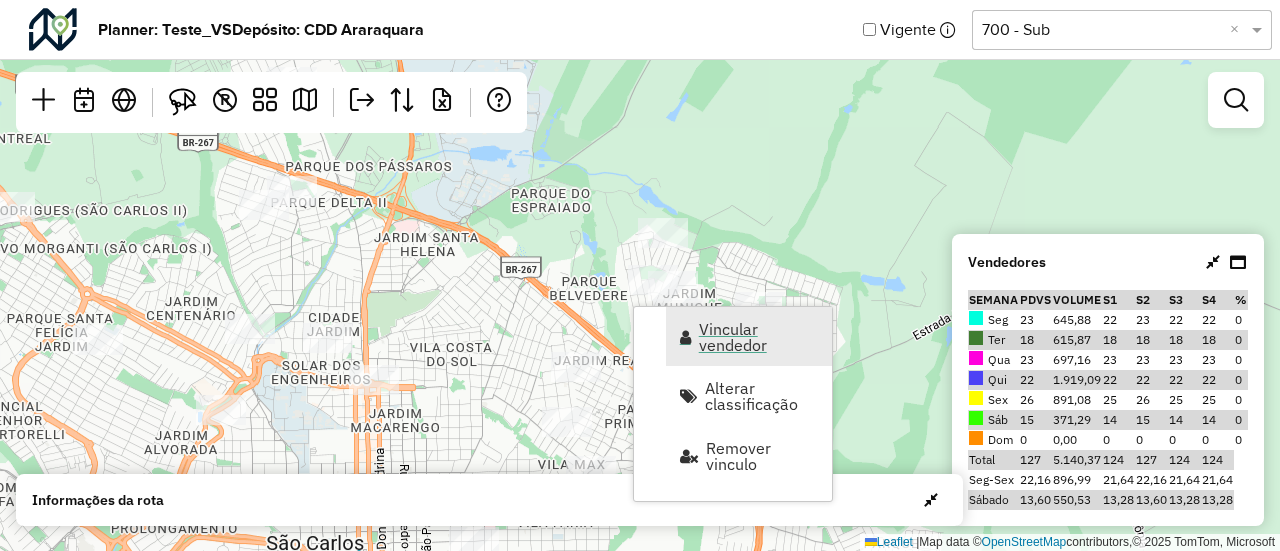 click on "Vincular vendedor" at bounding box center [759, 337] 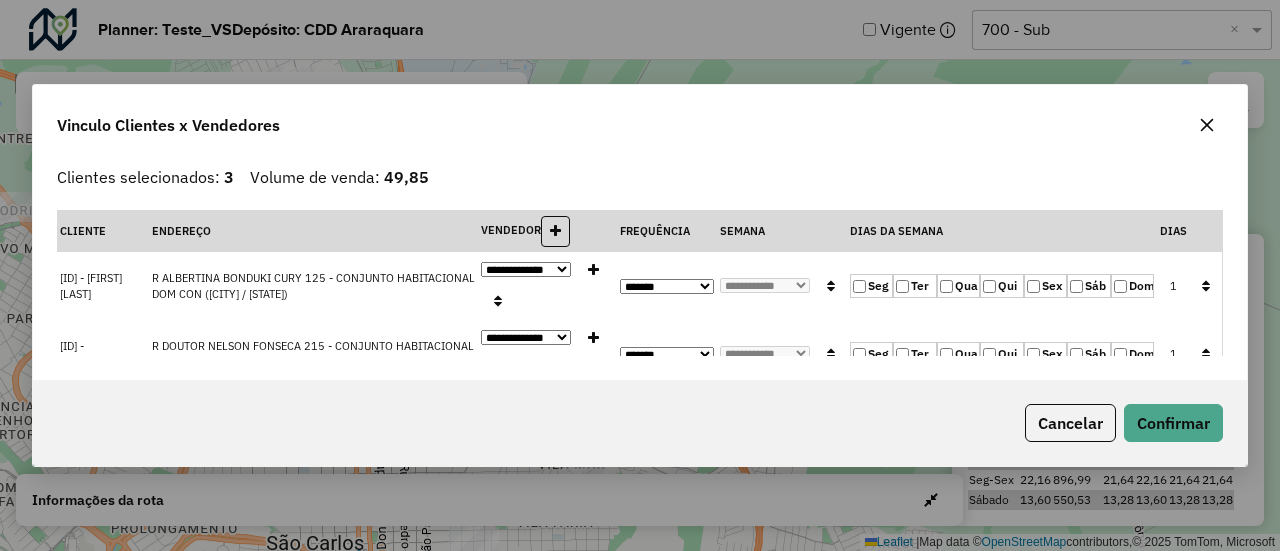 type 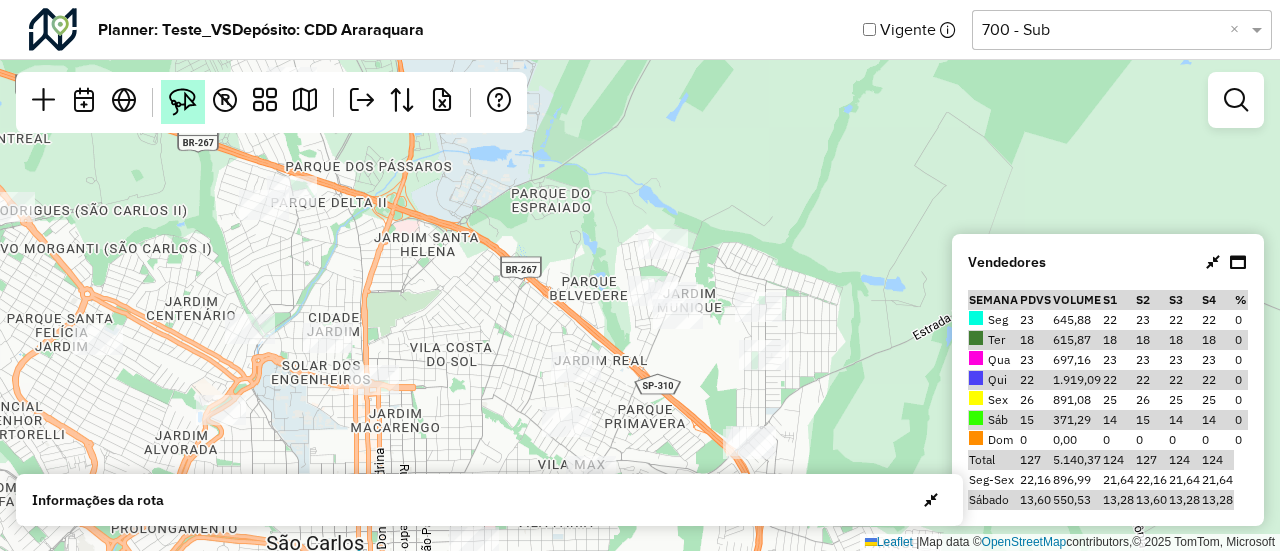 click at bounding box center (183, 102) 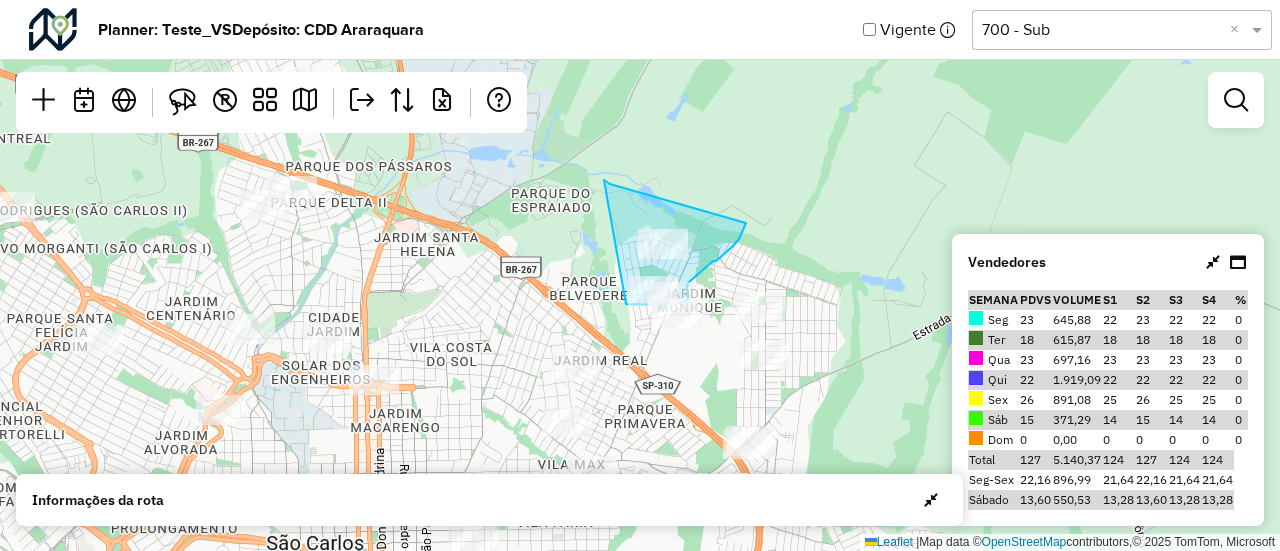 drag, startPoint x: 638, startPoint y: 192, endPoint x: 625, endPoint y: 304, distance: 112.75194 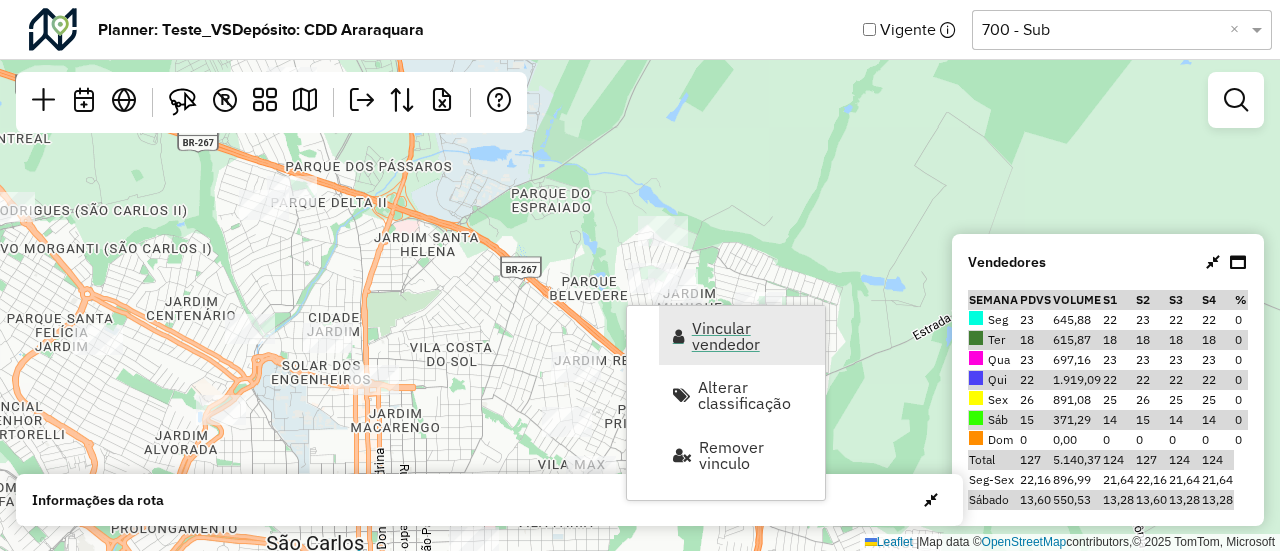 click on "Vincular vendedor" at bounding box center [752, 336] 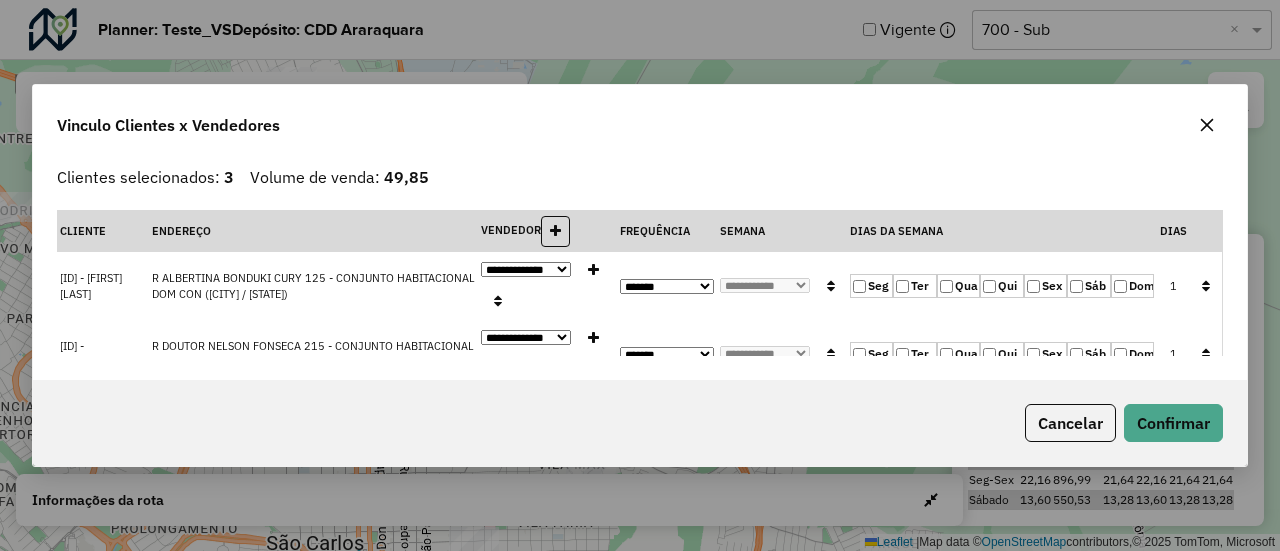 click 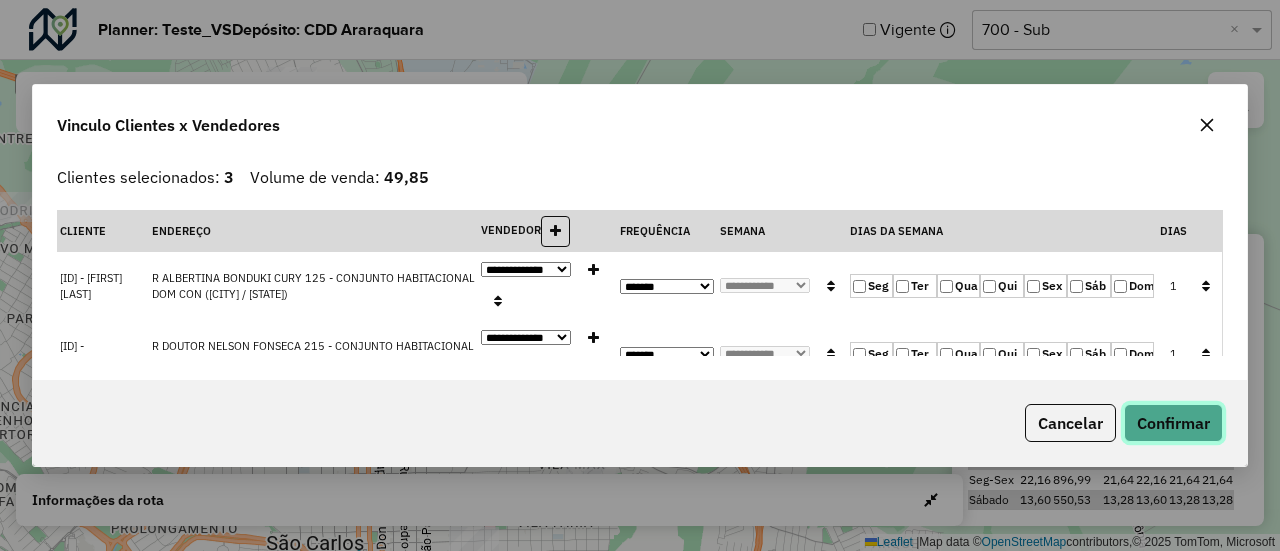 click on "Confirmar" 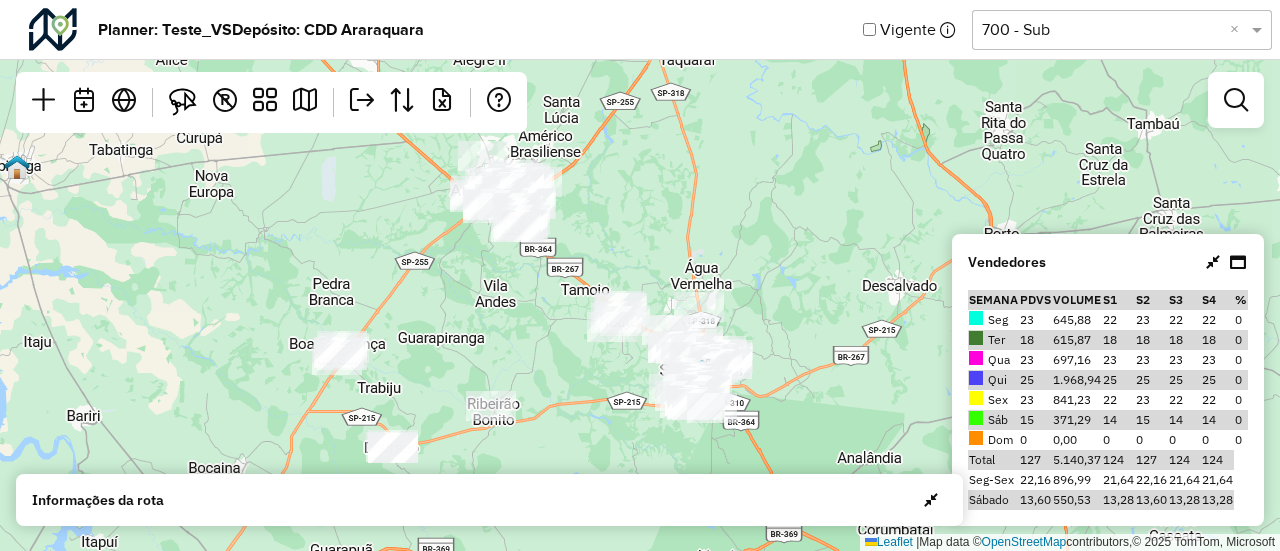 drag, startPoint x: 354, startPoint y: 234, endPoint x: 587, endPoint y: 371, distance: 270.29242 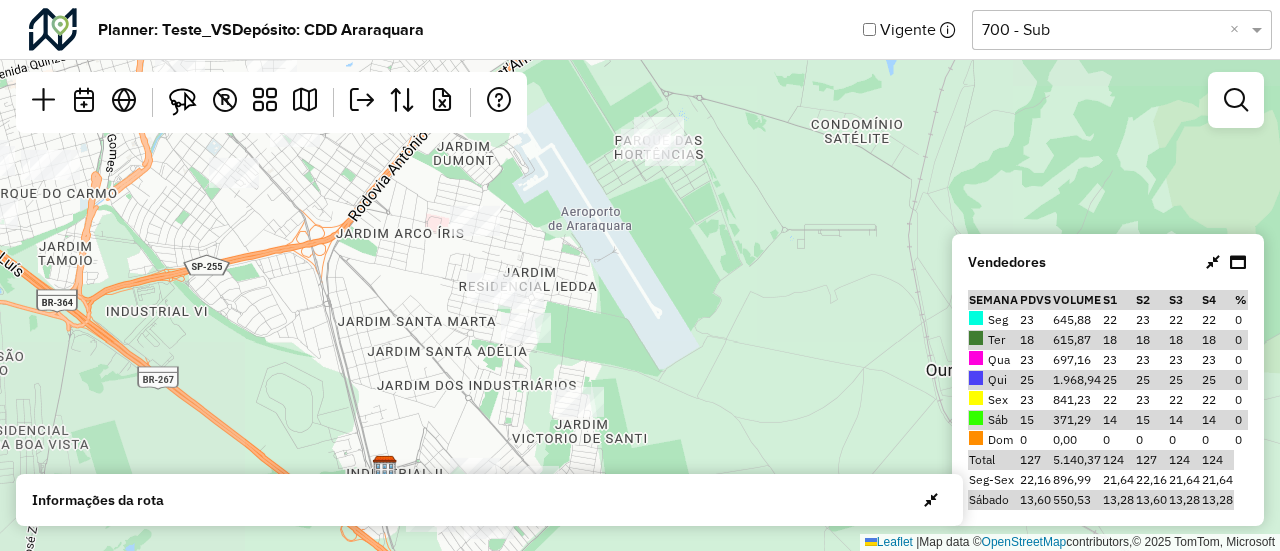 drag, startPoint x: 426, startPoint y: 257, endPoint x: 689, endPoint y: 357, distance: 281.36987 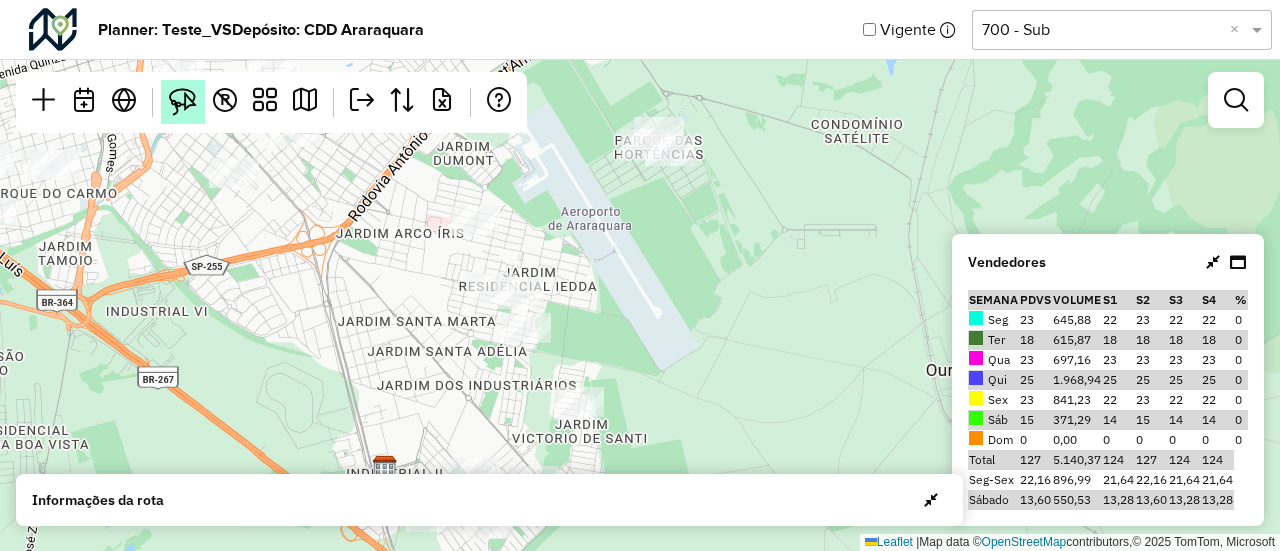 click at bounding box center (183, 102) 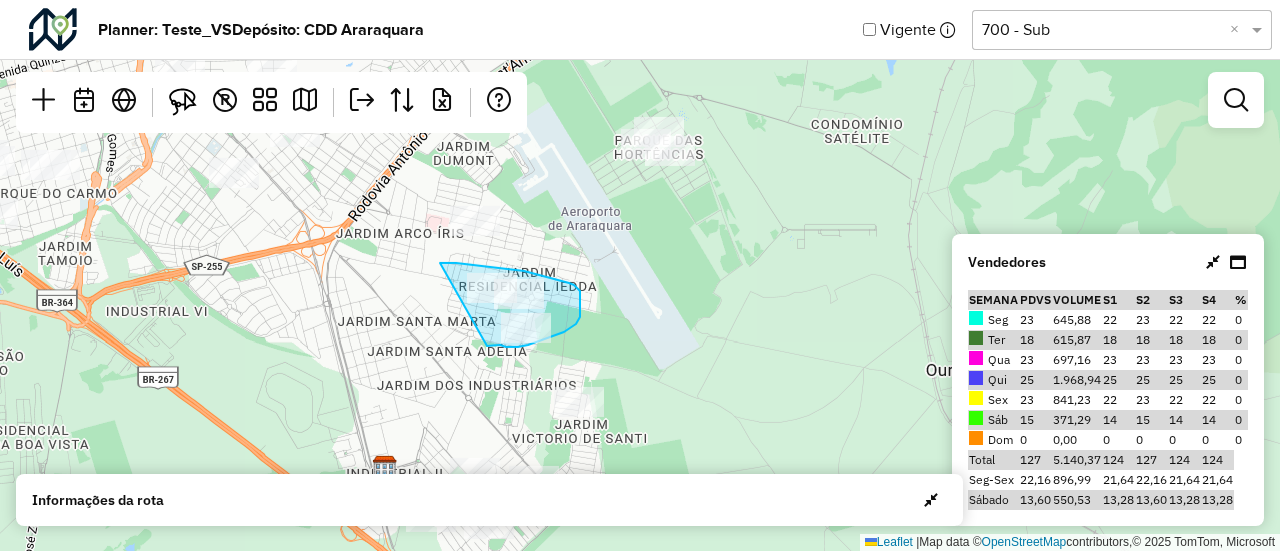 drag, startPoint x: 440, startPoint y: 263, endPoint x: 487, endPoint y: 346, distance: 95.38344 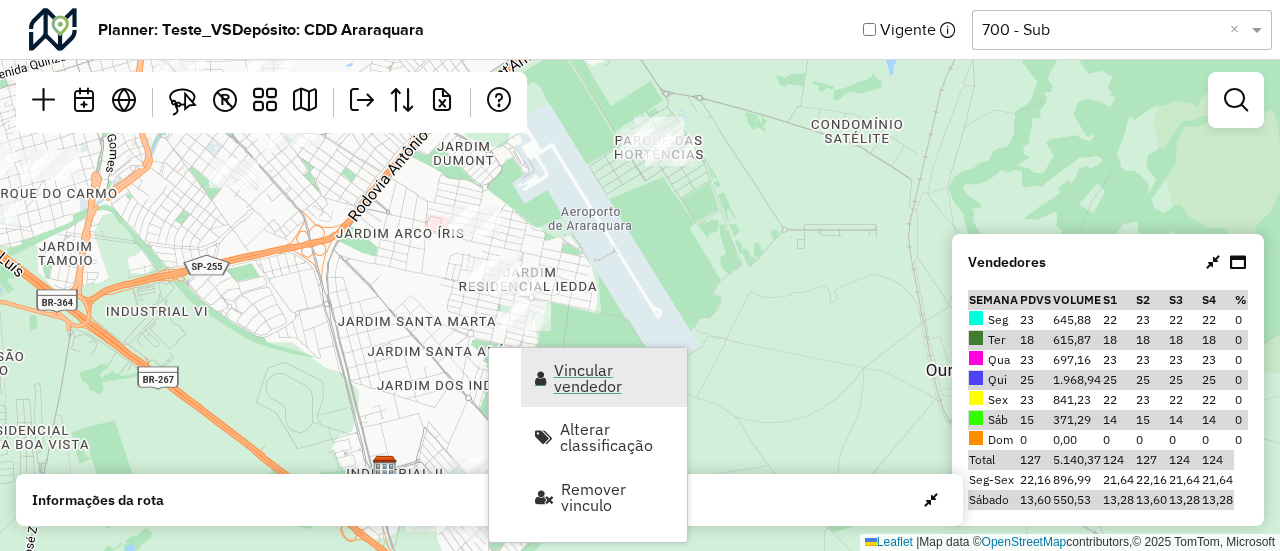 click on "Vincular vendedor" at bounding box center (604, 377) 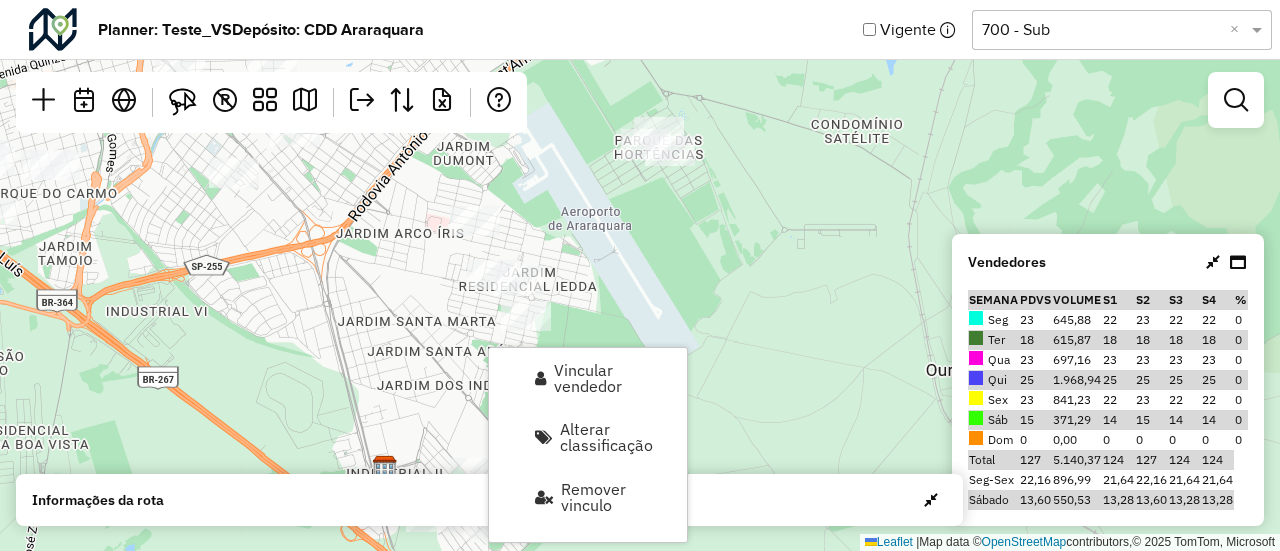 select on "********" 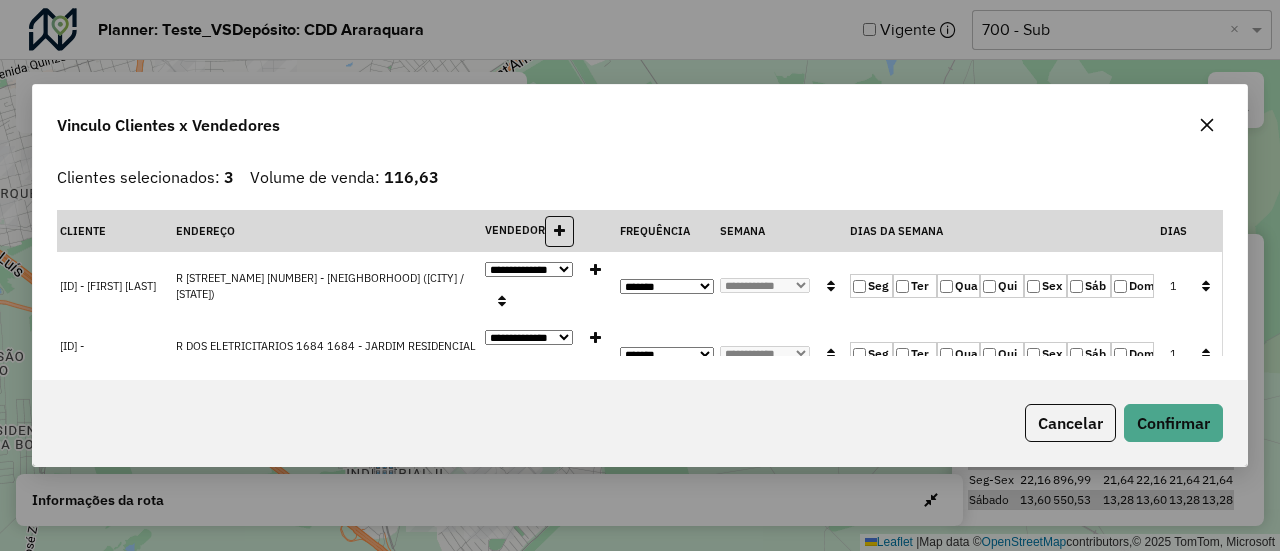 click 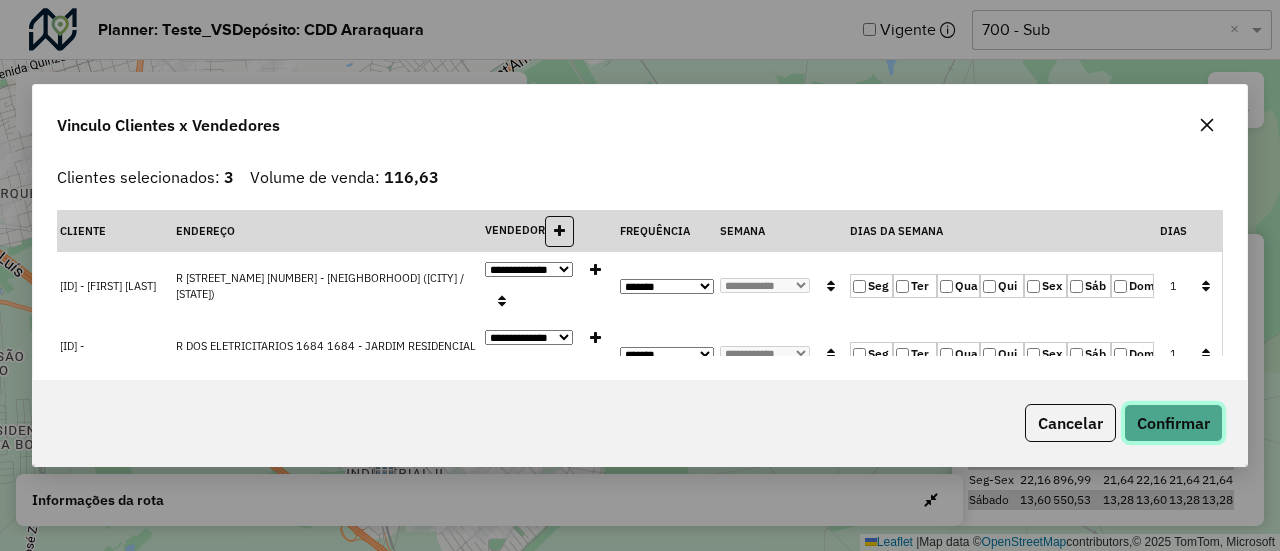 click on "Confirmar" 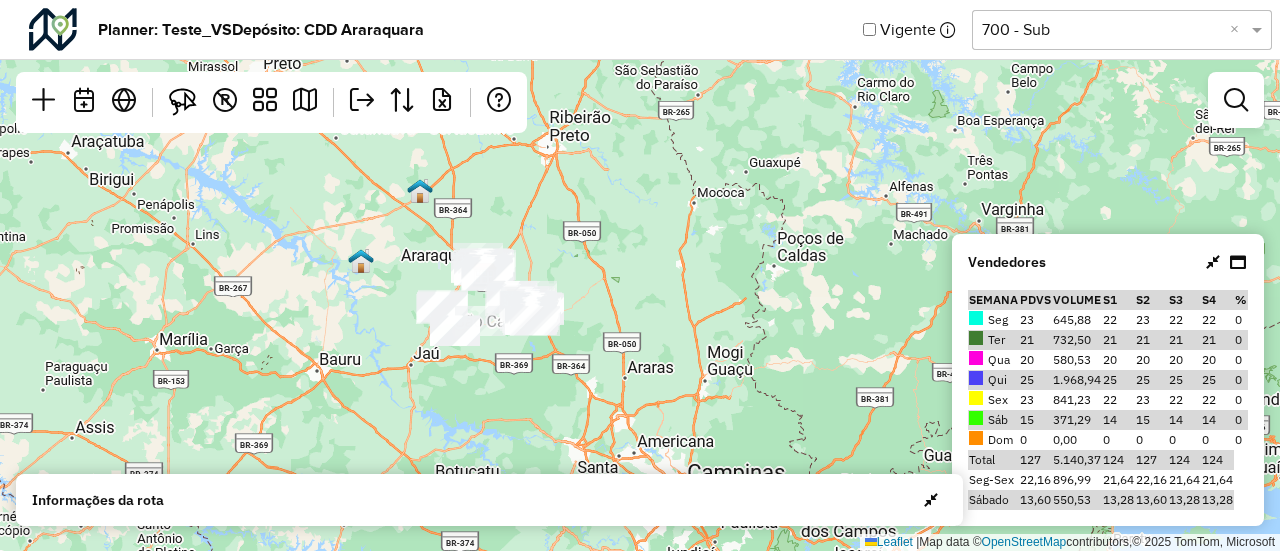 drag, startPoint x: 734, startPoint y: 305, endPoint x: 598, endPoint y: 247, distance: 147.85127 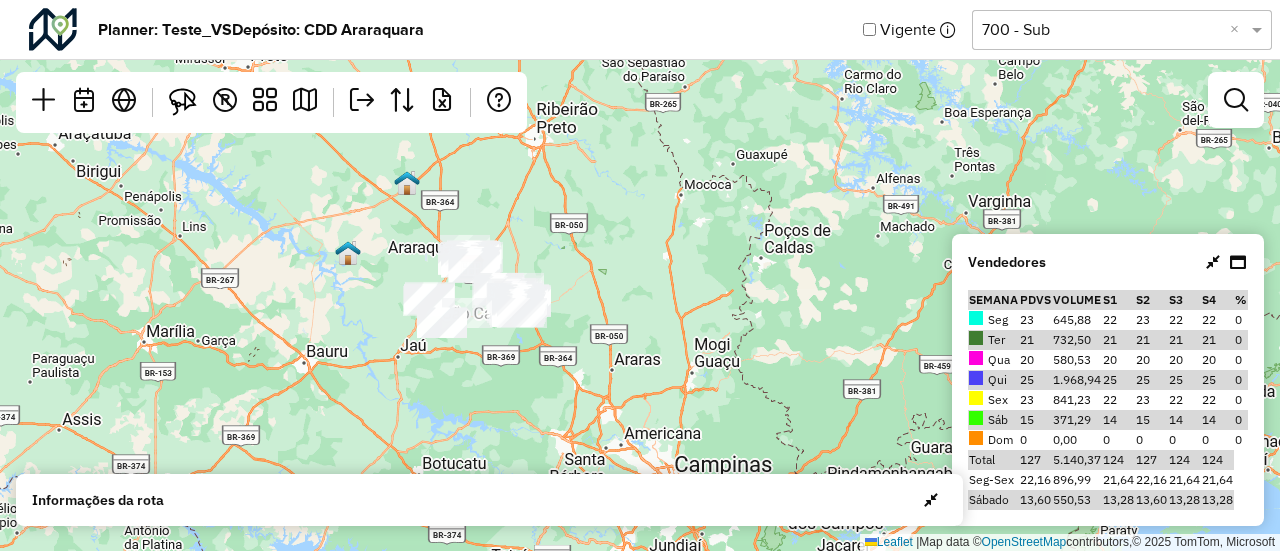 click at bounding box center [1236, 100] 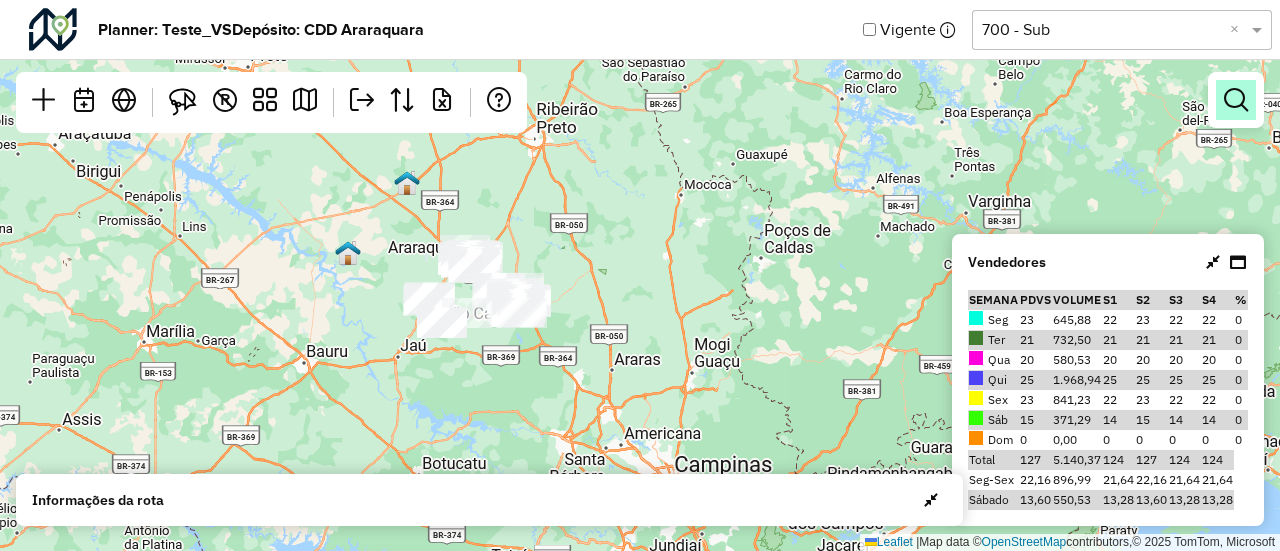click at bounding box center [1236, 100] 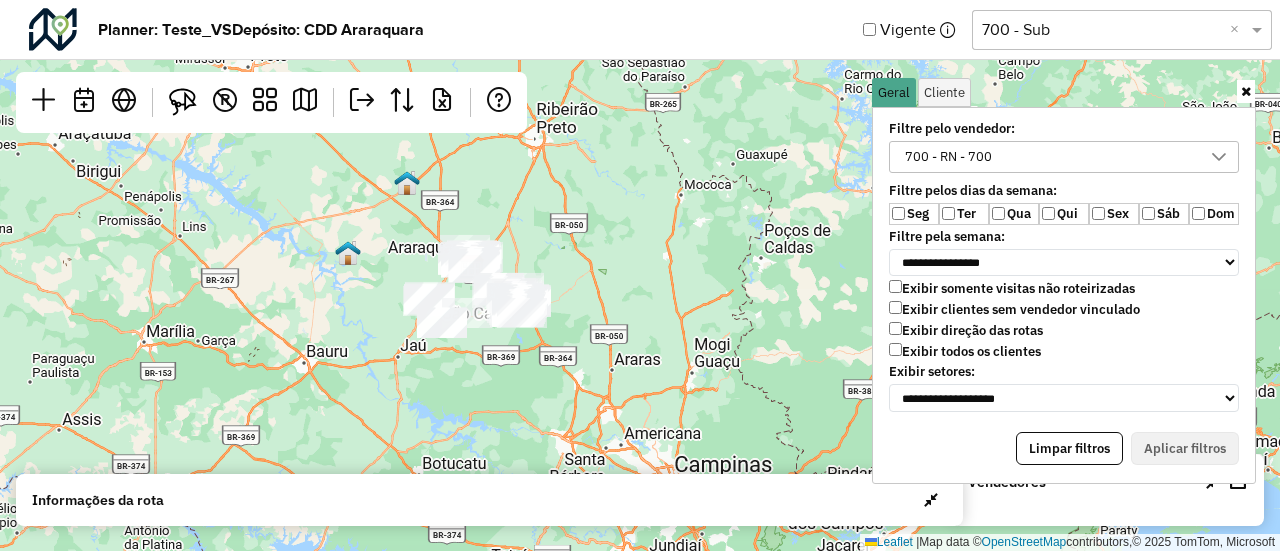 click on "700 - RN - 700" at bounding box center (948, 157) 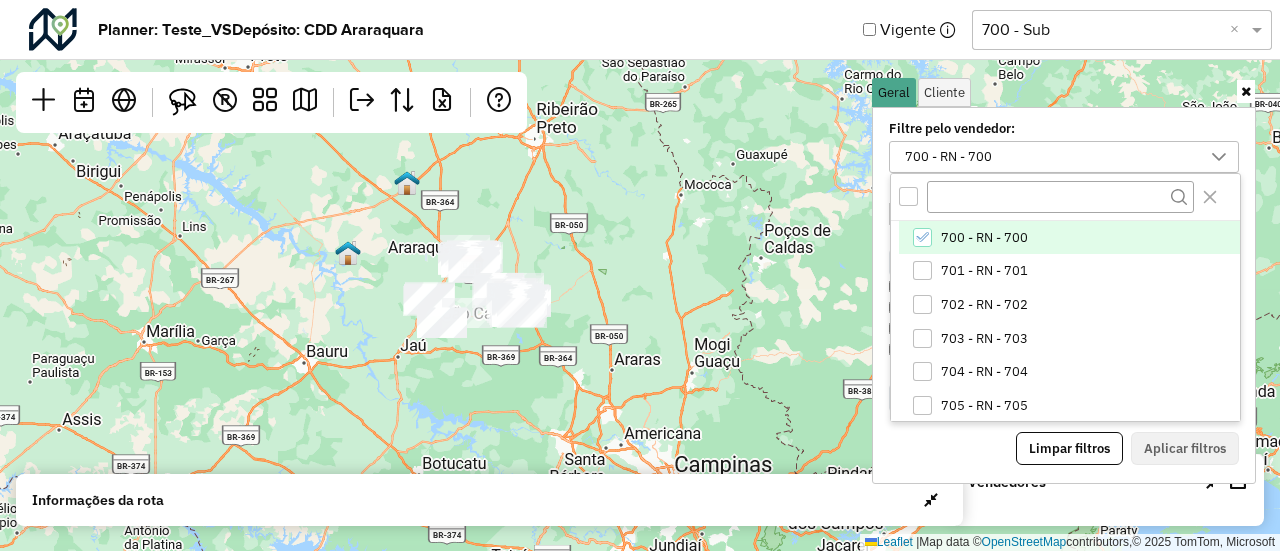 scroll, scrollTop: 10, scrollLeft: 74, axis: both 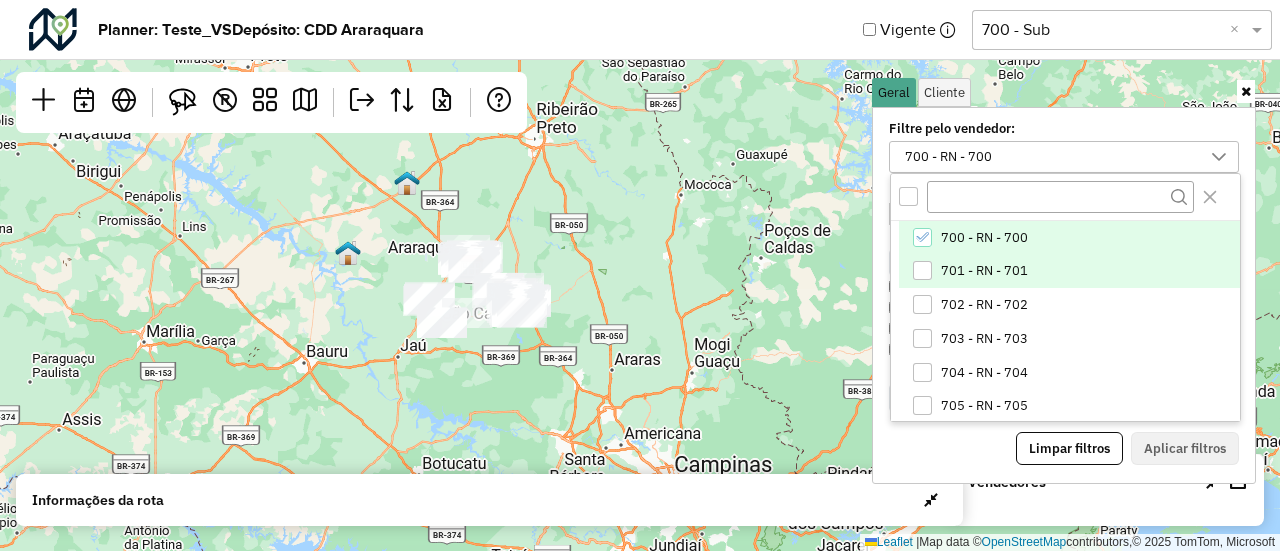 click on "701 - RN - 701" at bounding box center [984, 271] 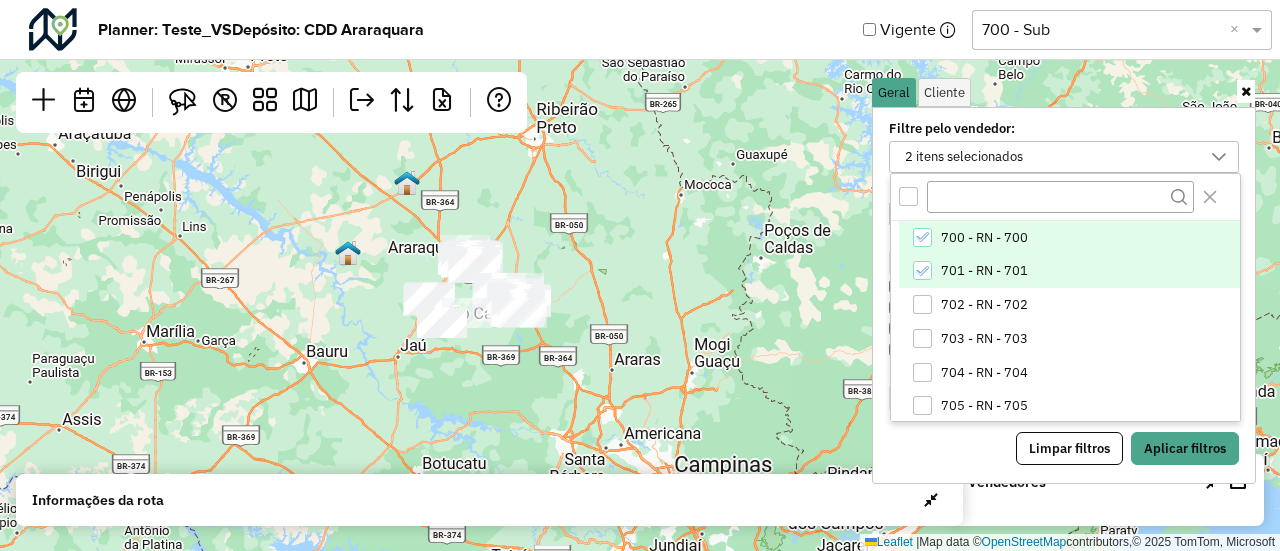 click on "700 - RN - 700" at bounding box center [1069, 238] 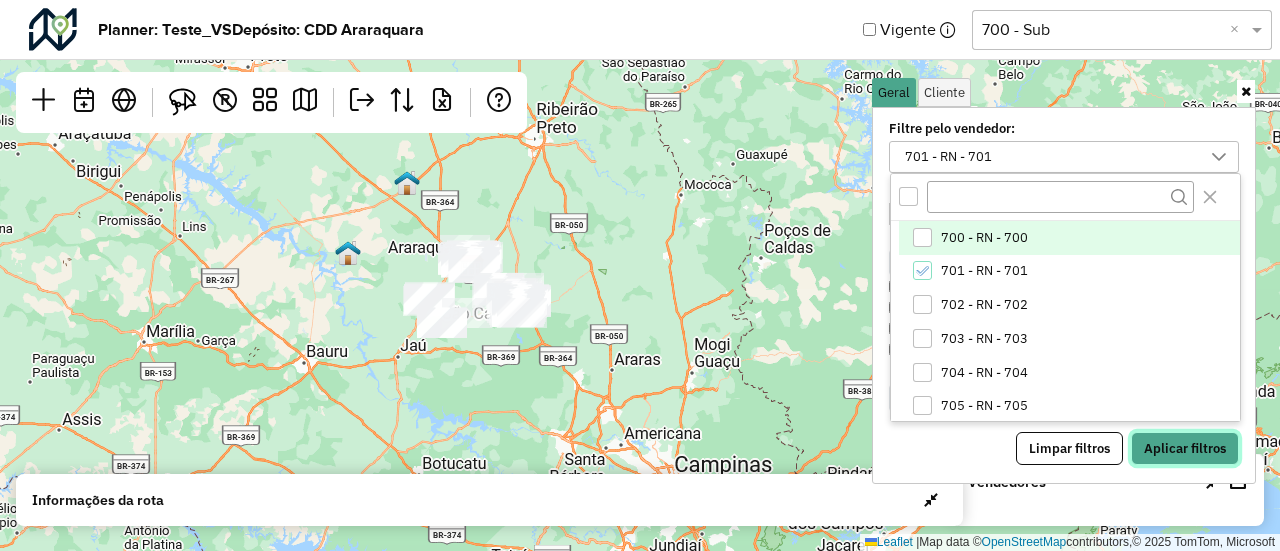 click on "Aplicar filtros" at bounding box center (1185, 449) 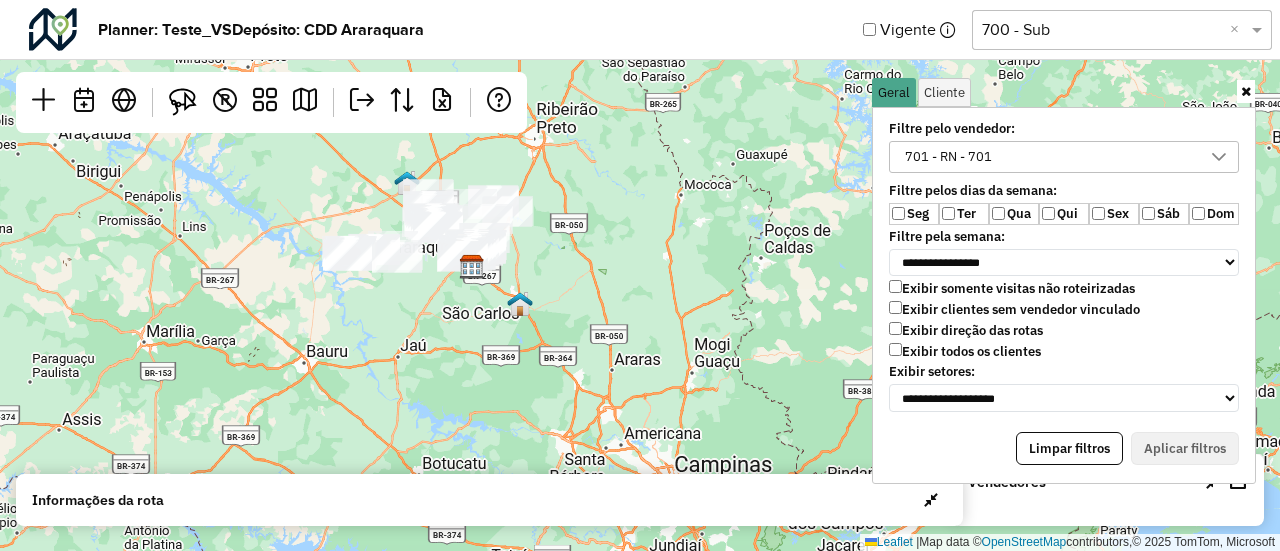 click at bounding box center (1246, 91) 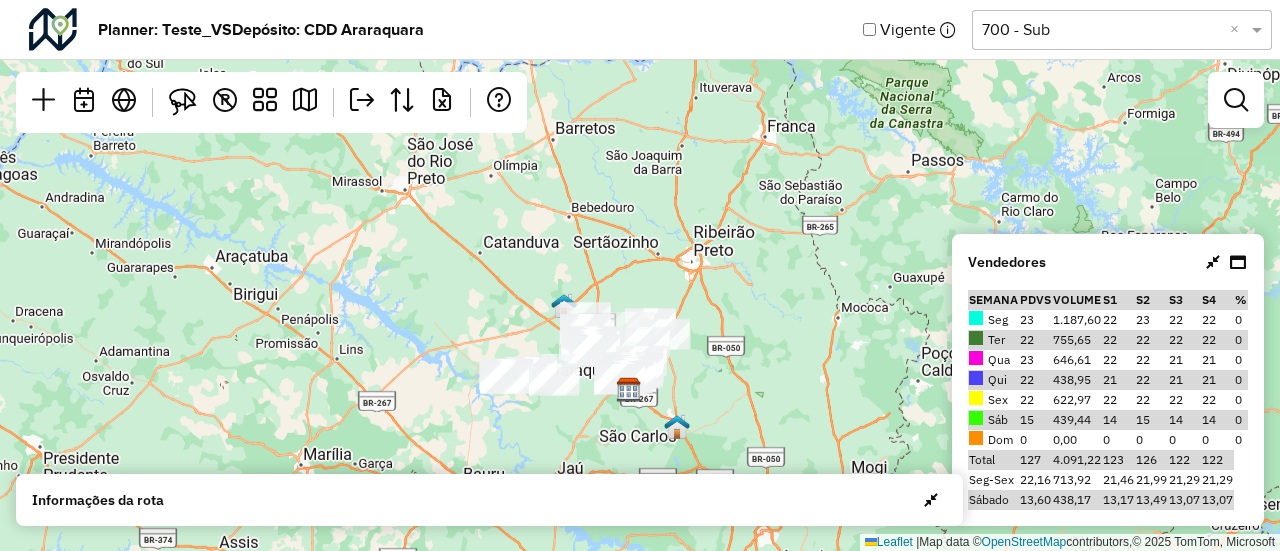 drag, startPoint x: 360, startPoint y: 311, endPoint x: 510, endPoint y: 431, distance: 192.09373 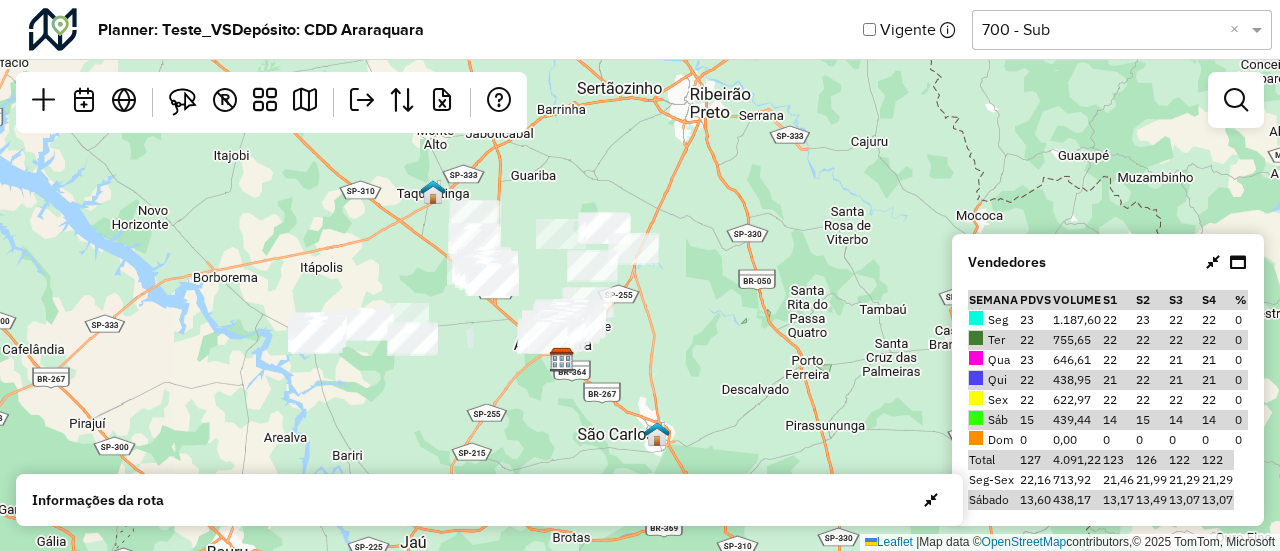 drag, startPoint x: 664, startPoint y: 344, endPoint x: 662, endPoint y: 243, distance: 101.0198 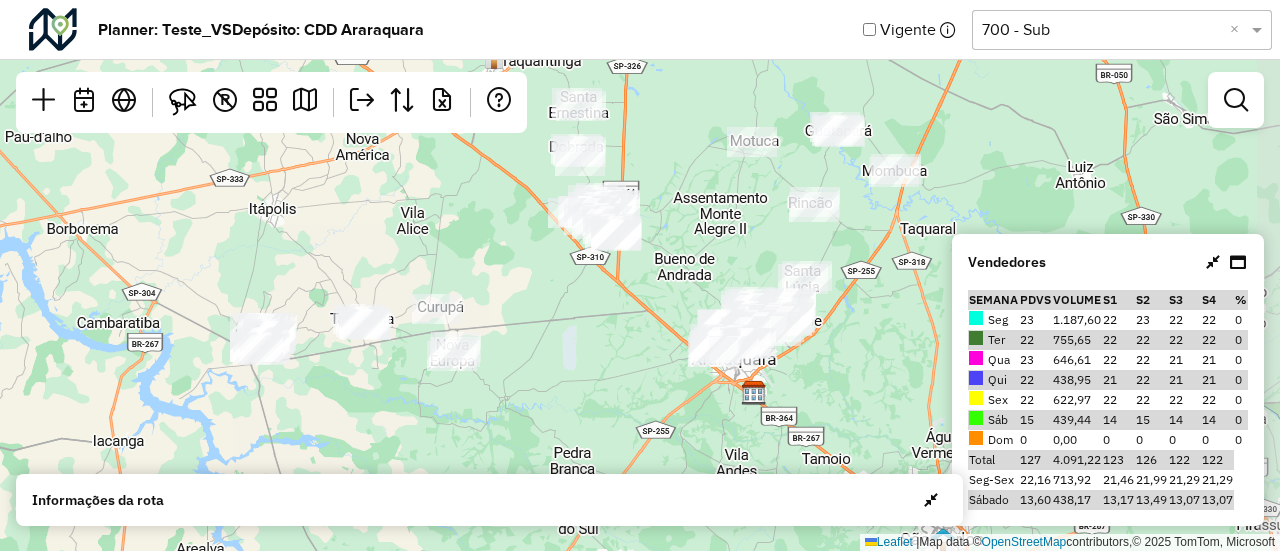 drag, startPoint x: 403, startPoint y: 309, endPoint x: 336, endPoint y: 267, distance: 79.07591 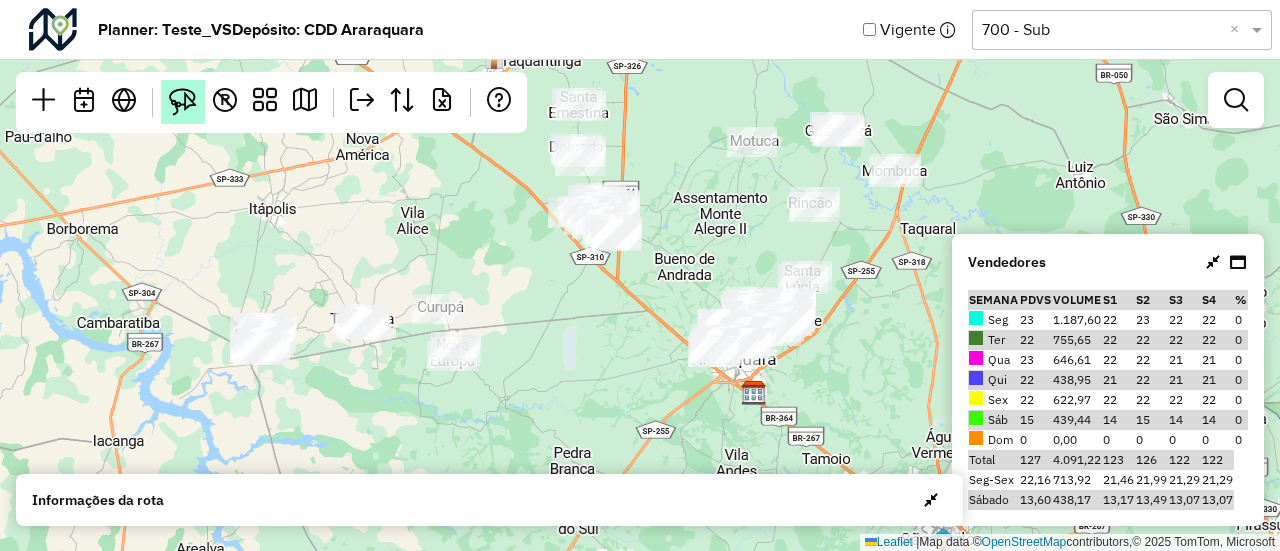 click at bounding box center [183, 102] 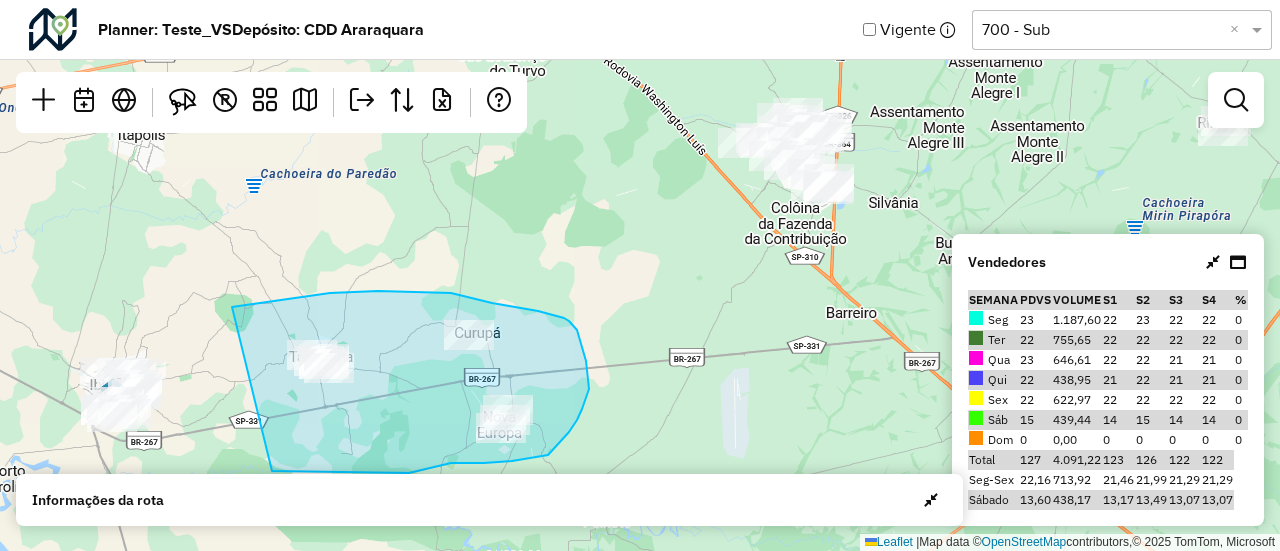 drag, startPoint x: 232, startPoint y: 307, endPoint x: 272, endPoint y: 471, distance: 168.80759 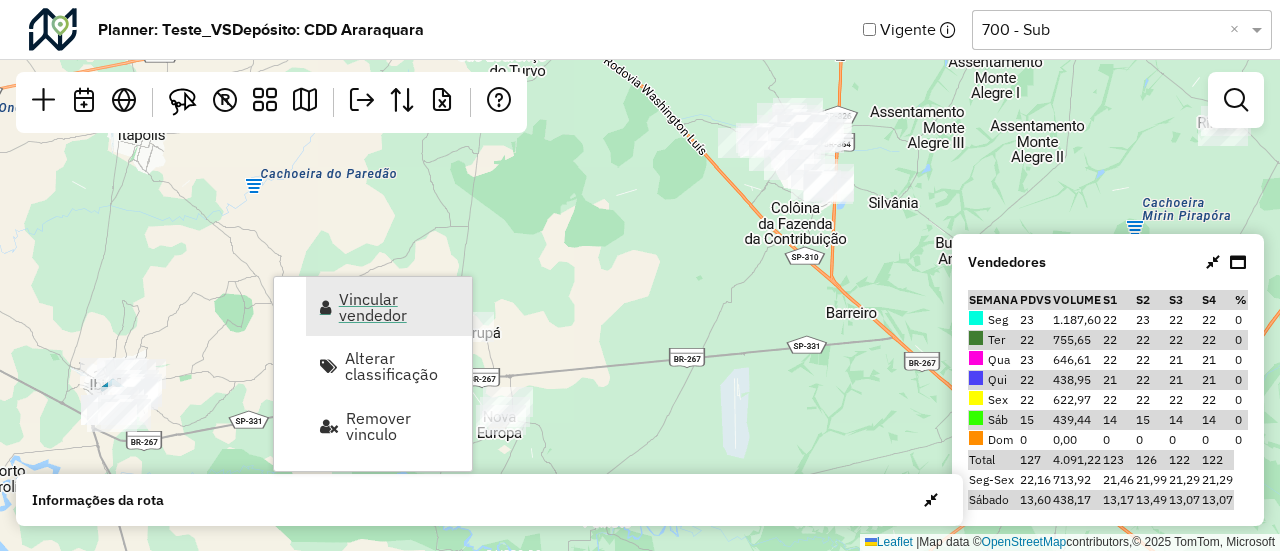 click on "Vincular vendedor" at bounding box center [399, 307] 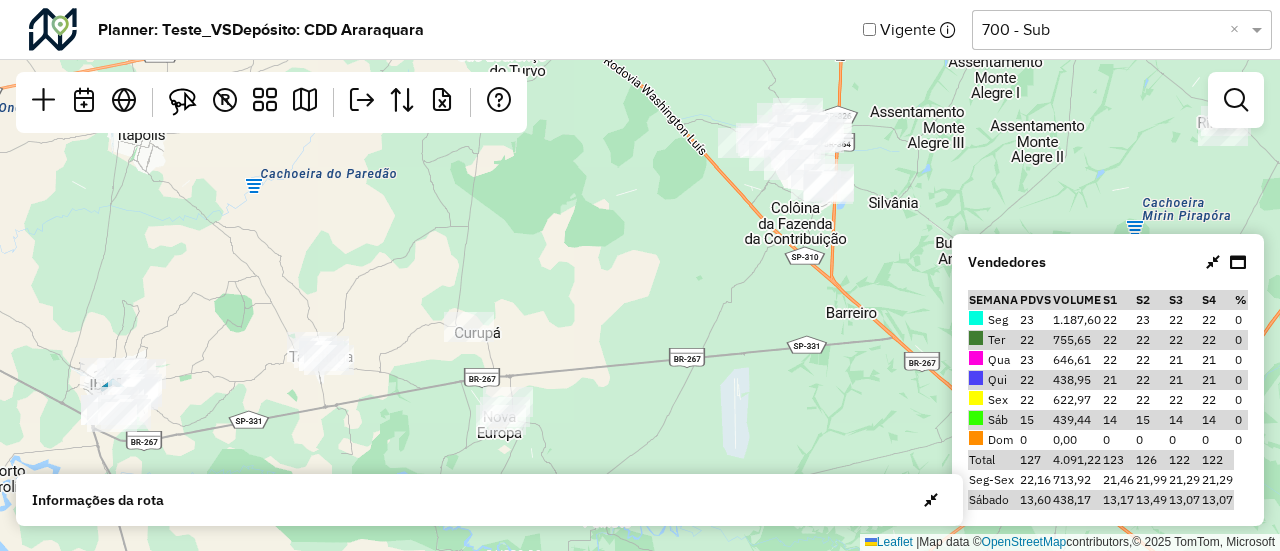 select on "********" 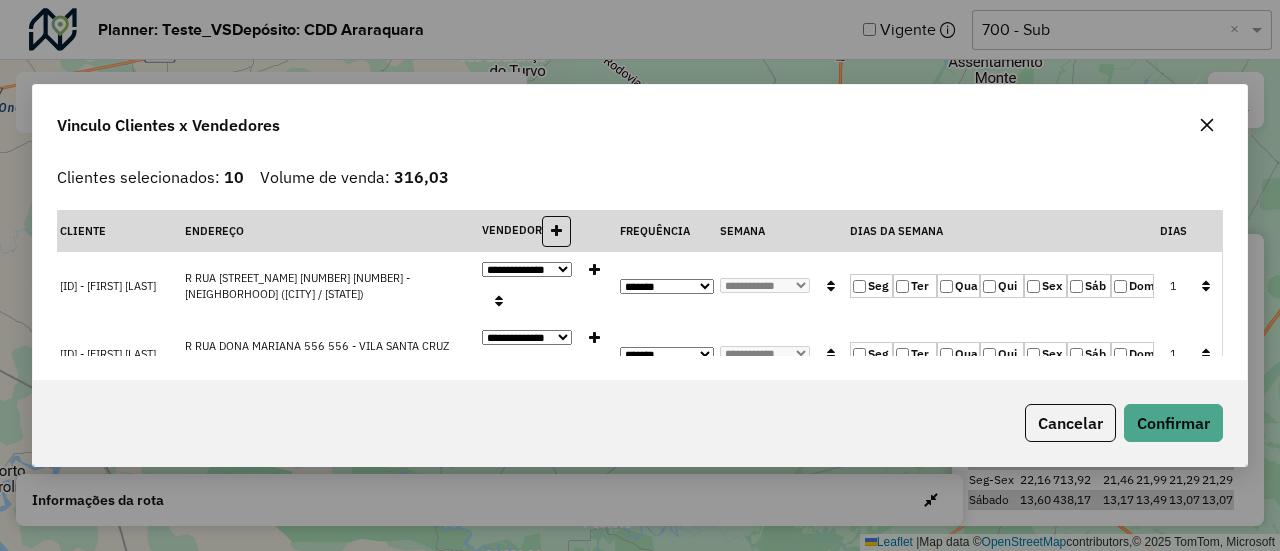 click 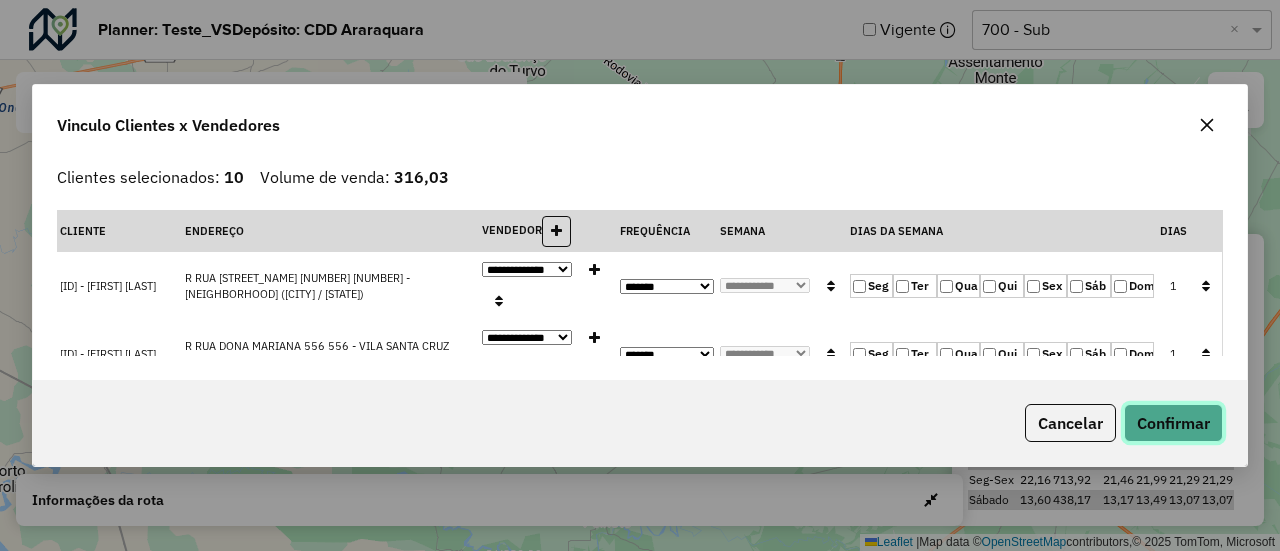 click on "Confirmar" 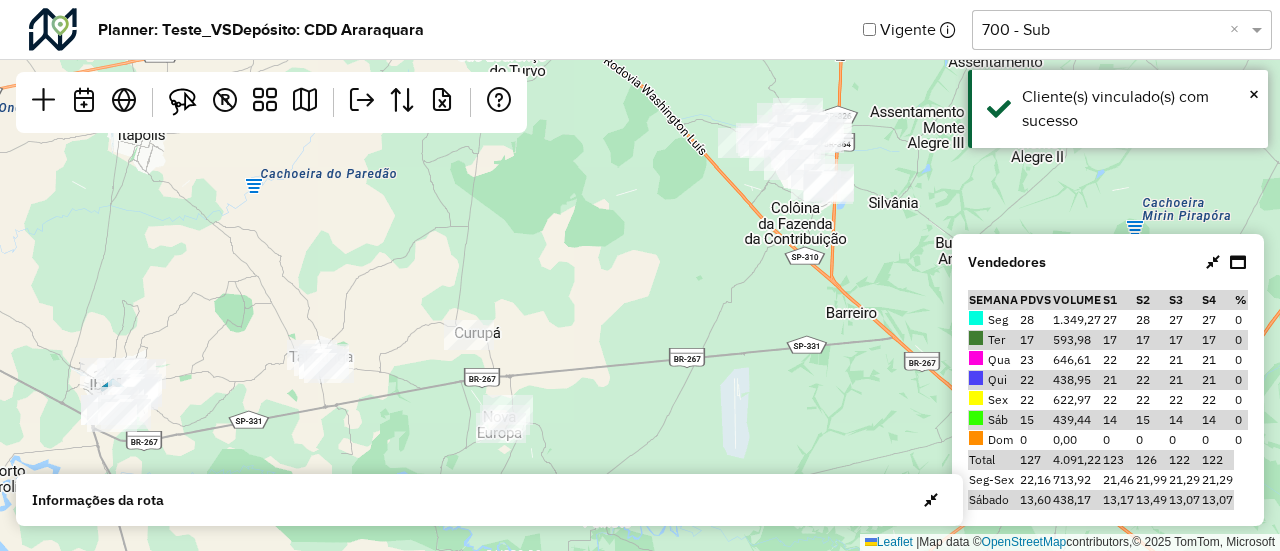 drag, startPoint x: 550, startPoint y: 330, endPoint x: 259, endPoint y: 318, distance: 291.2473 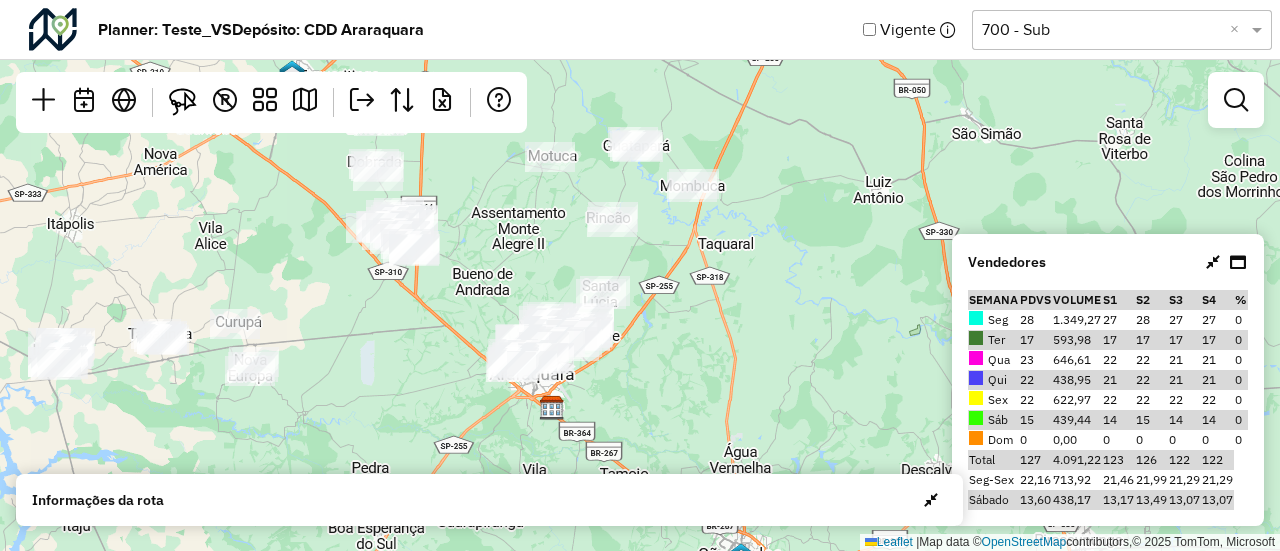 drag, startPoint x: 346, startPoint y: 319, endPoint x: 401, endPoint y: 324, distance: 55.226807 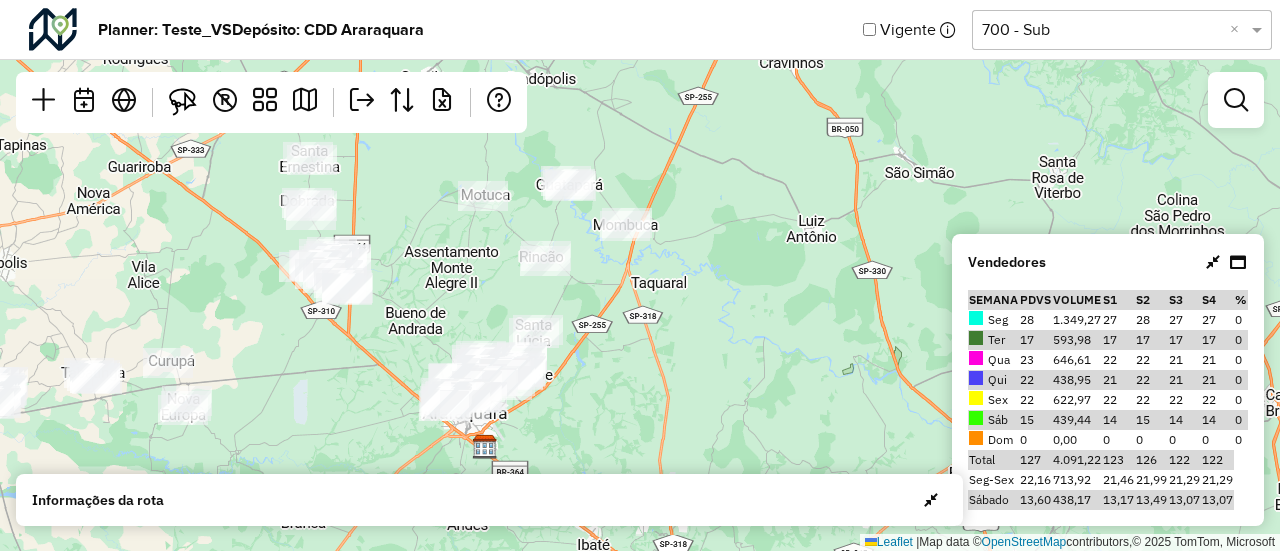 drag, startPoint x: 311, startPoint y: 324, endPoint x: 232, endPoint y: 359, distance: 86.40602 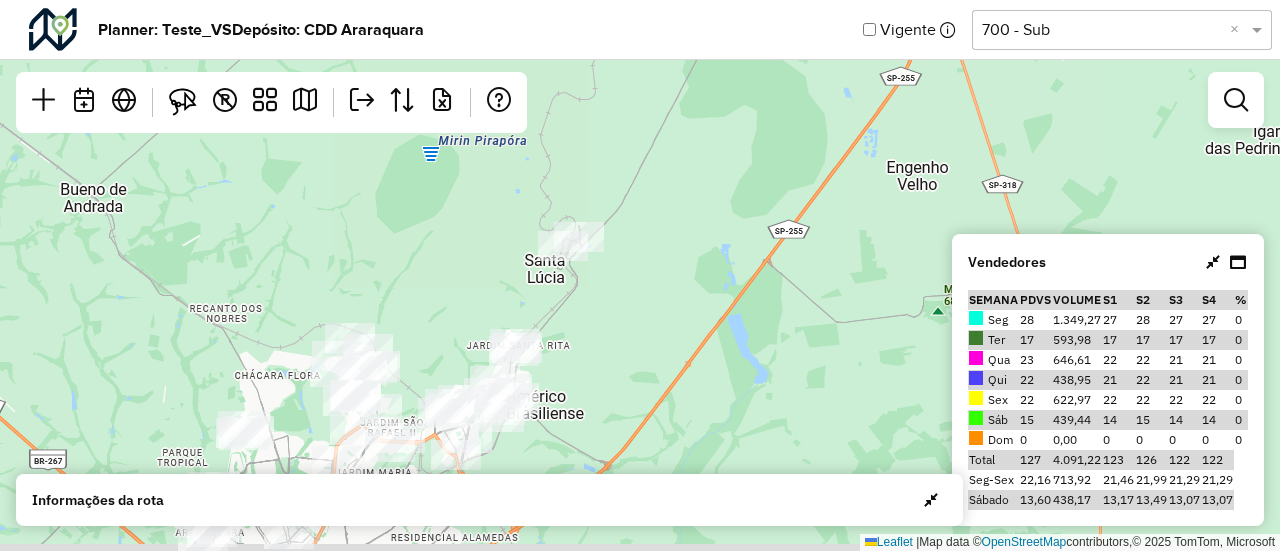 drag, startPoint x: 476, startPoint y: 348, endPoint x: 408, endPoint y: 254, distance: 116.01724 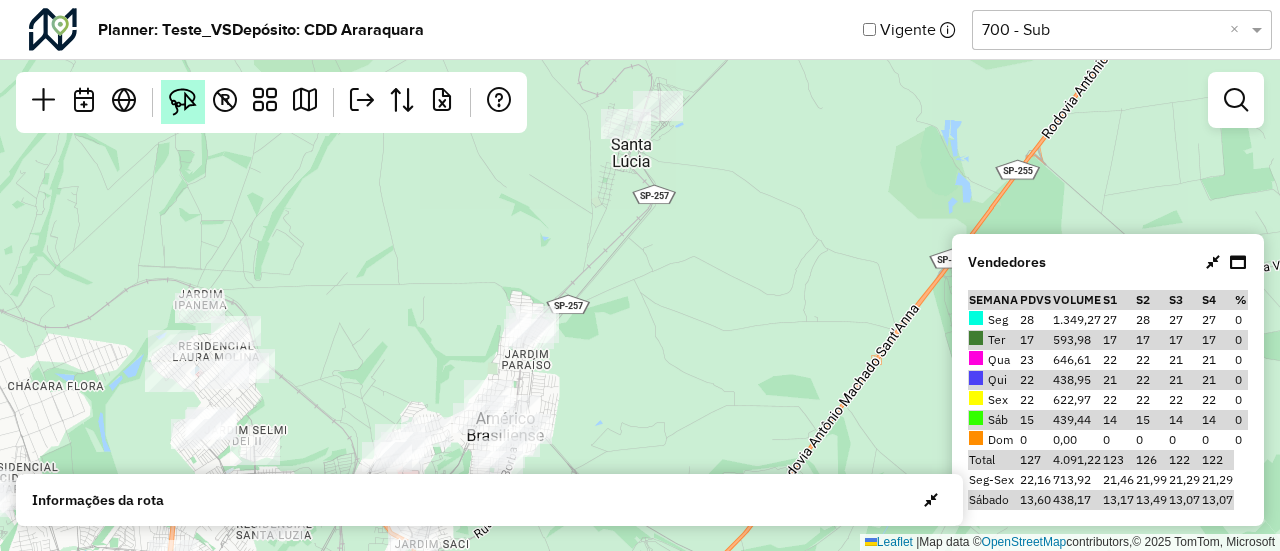 click at bounding box center (183, 102) 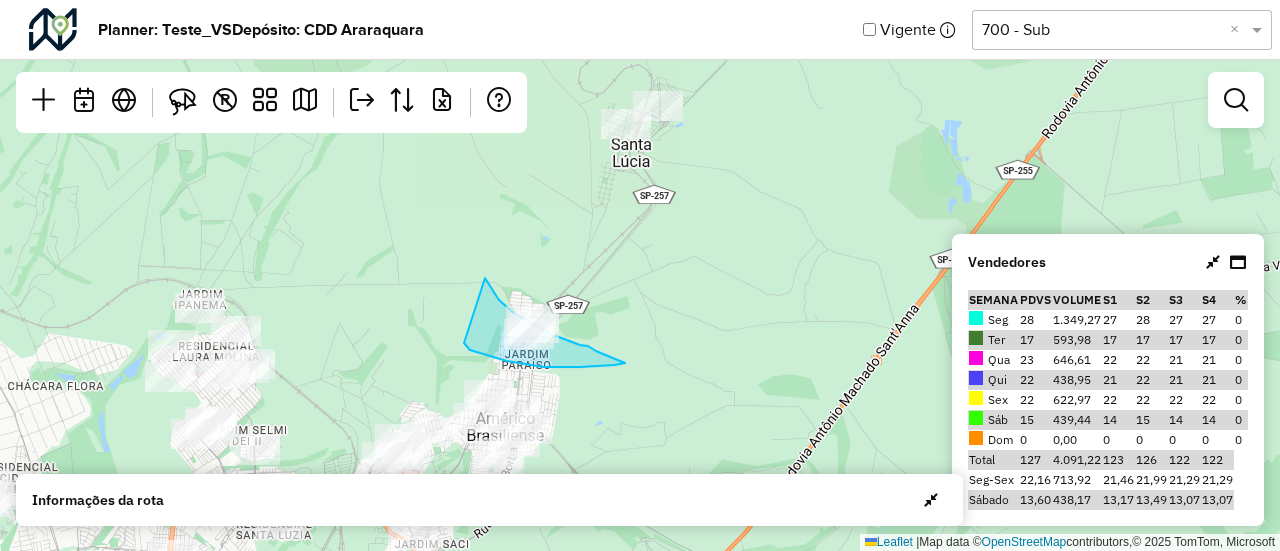 drag, startPoint x: 485, startPoint y: 278, endPoint x: 464, endPoint y: 343, distance: 68.30813 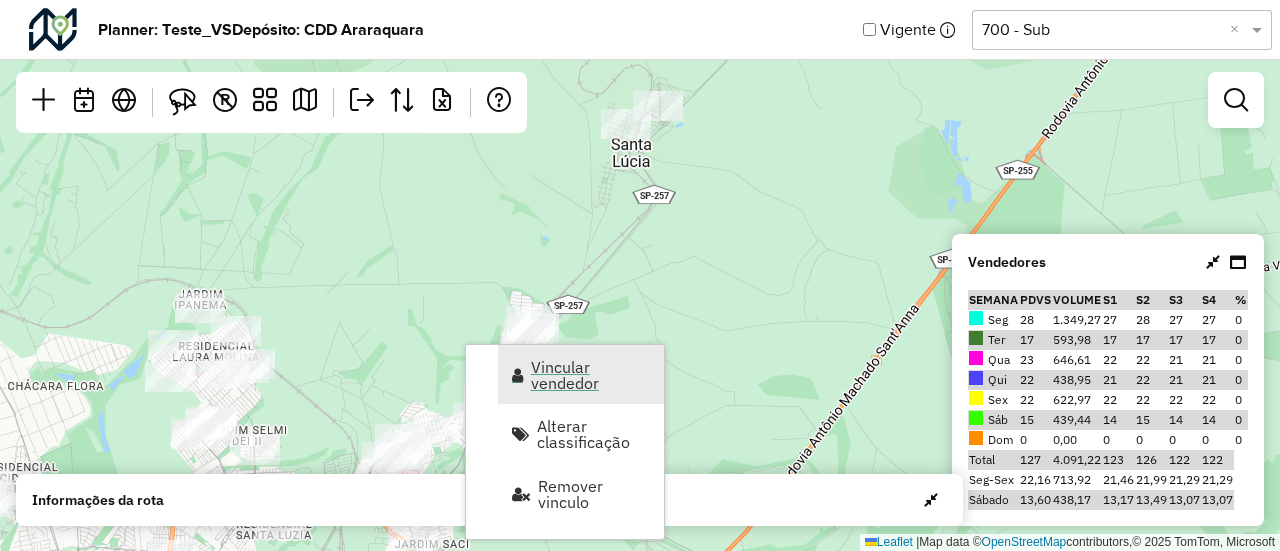 click on "Vincular vendedor" at bounding box center (591, 375) 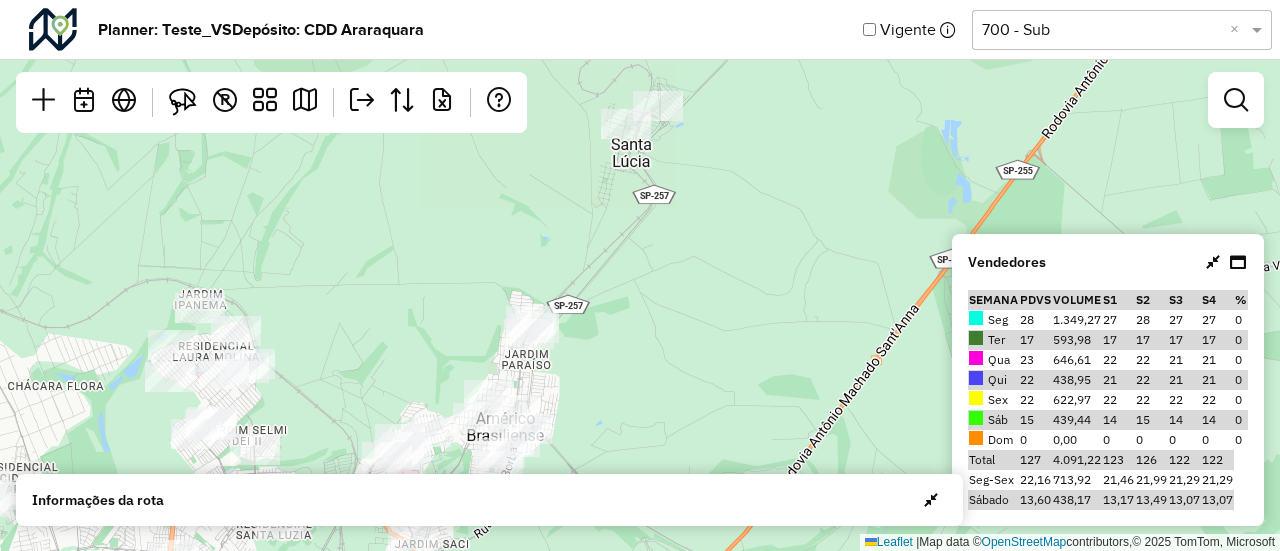 select on "********" 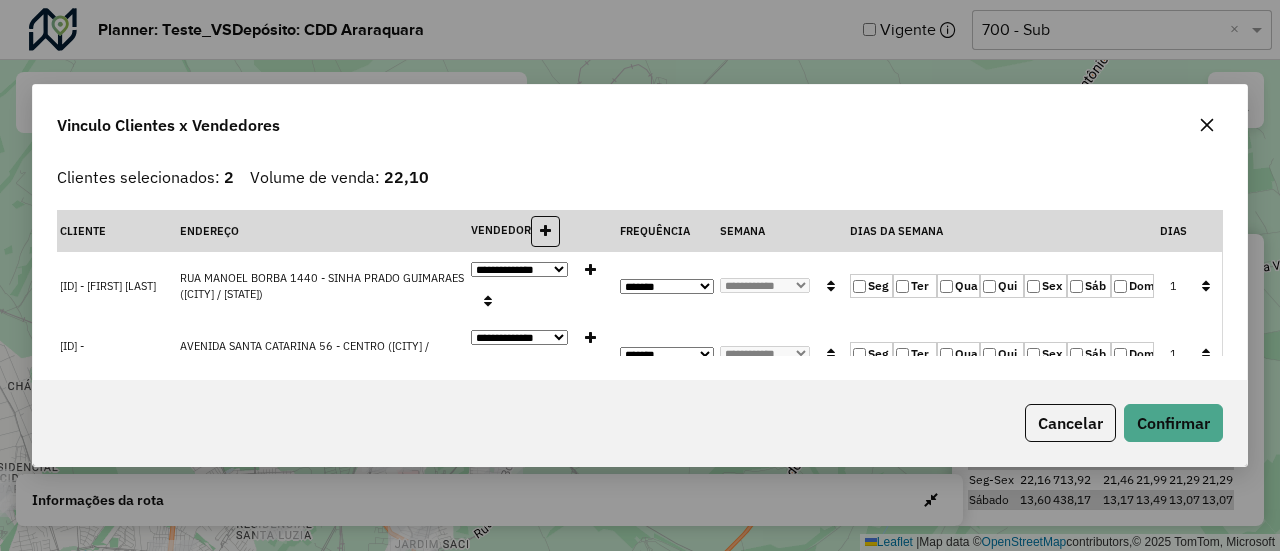 click 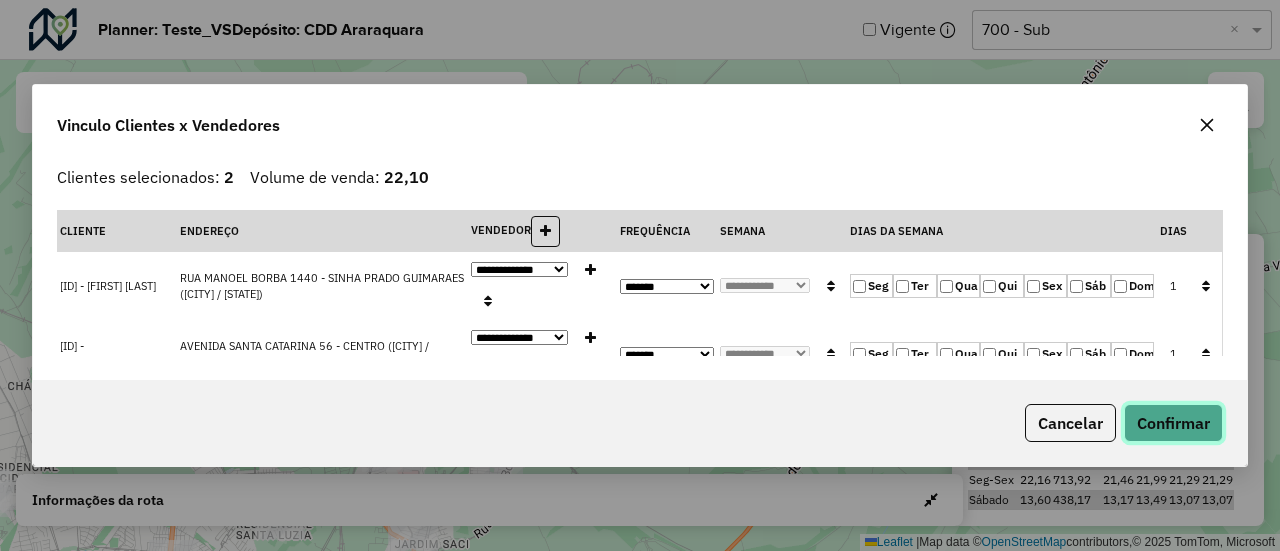 click on "Confirmar" 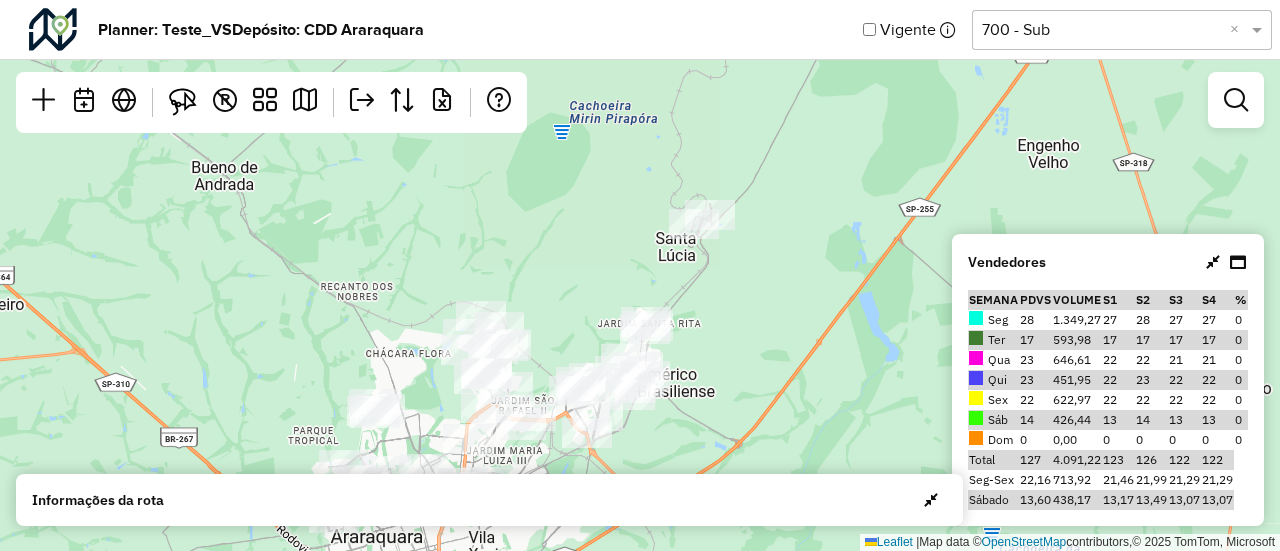 drag, startPoint x: 437, startPoint y: 258, endPoint x: 591, endPoint y: 281, distance: 155.70805 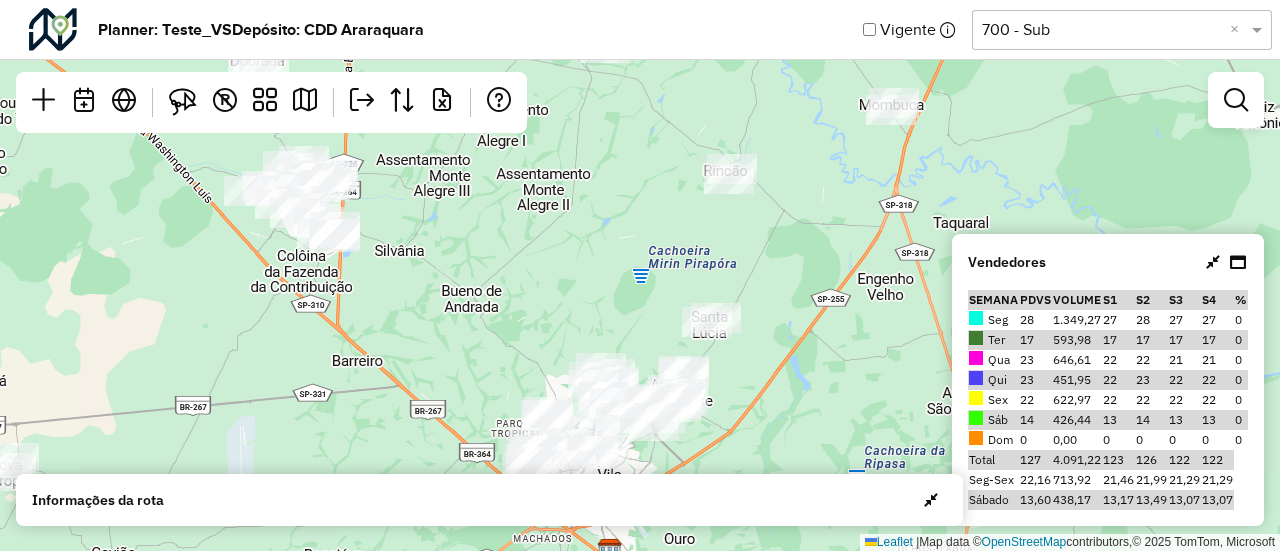 drag, startPoint x: 553, startPoint y: 237, endPoint x: 639, endPoint y: 319, distance: 118.82761 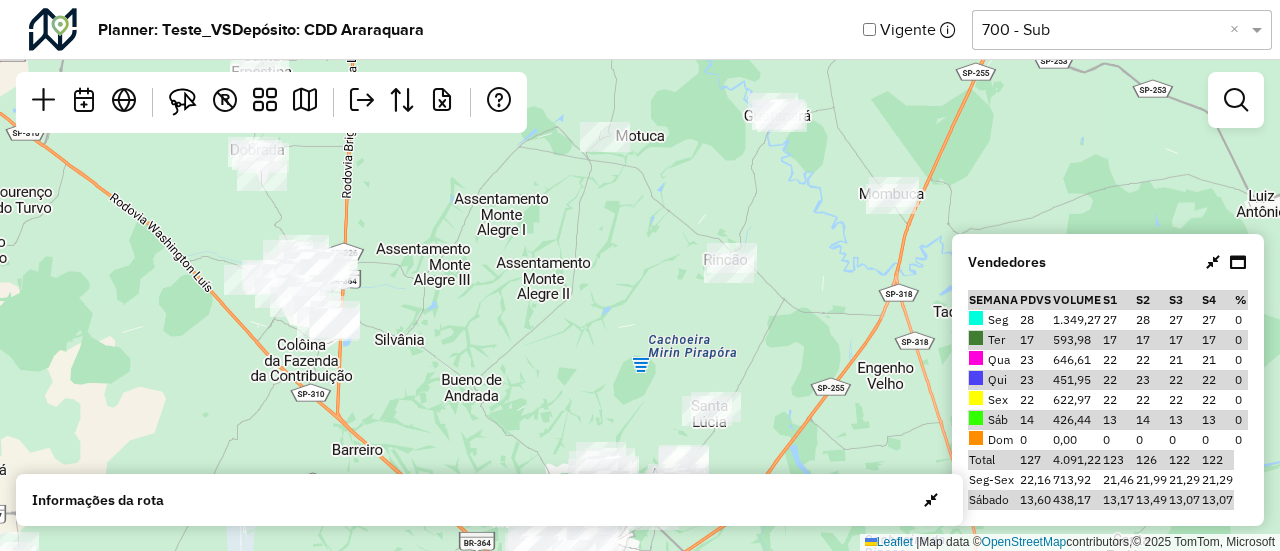 drag, startPoint x: 645, startPoint y: 297, endPoint x: 624, endPoint y: 374, distance: 79.81228 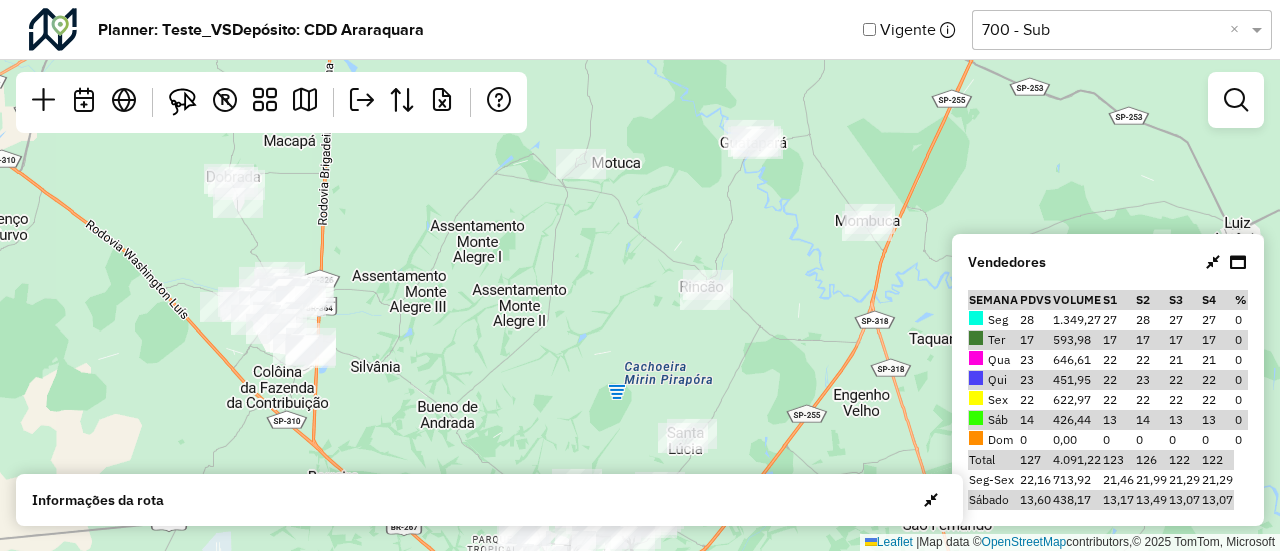 drag, startPoint x: 628, startPoint y: 333, endPoint x: 598, endPoint y: 367, distance: 45.343136 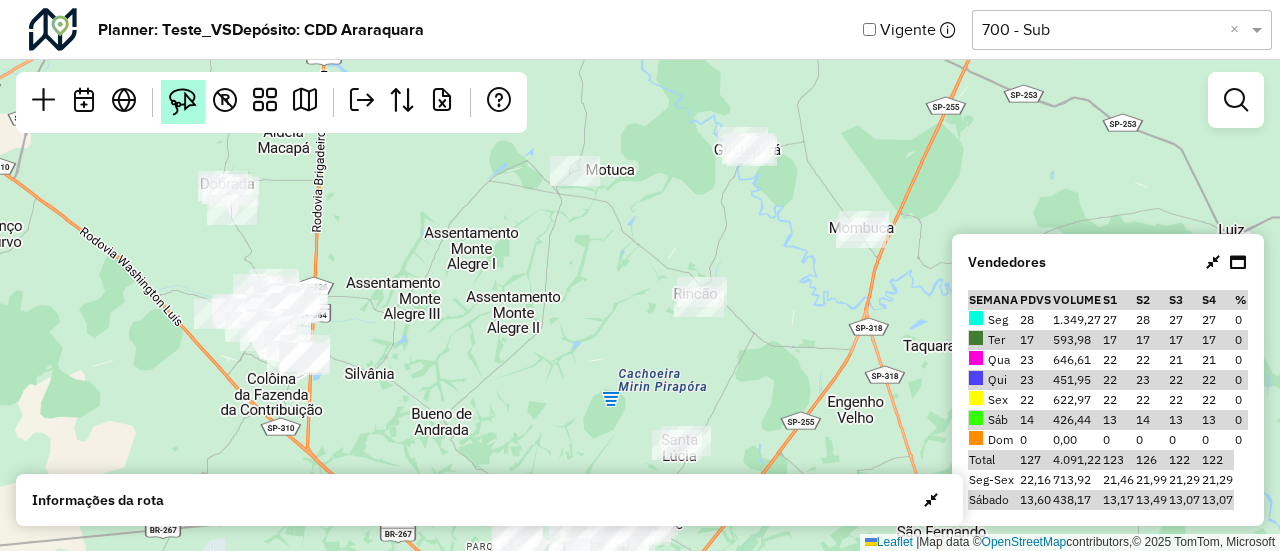 click at bounding box center [183, 102] 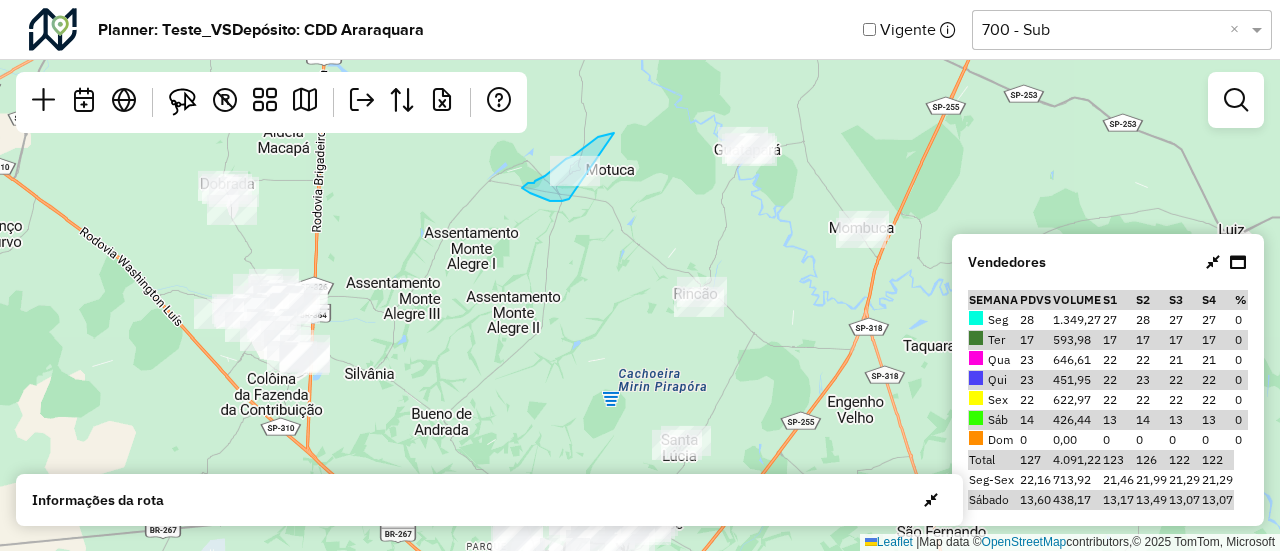 drag, startPoint x: 614, startPoint y: 133, endPoint x: 571, endPoint y: 199, distance: 78.77182 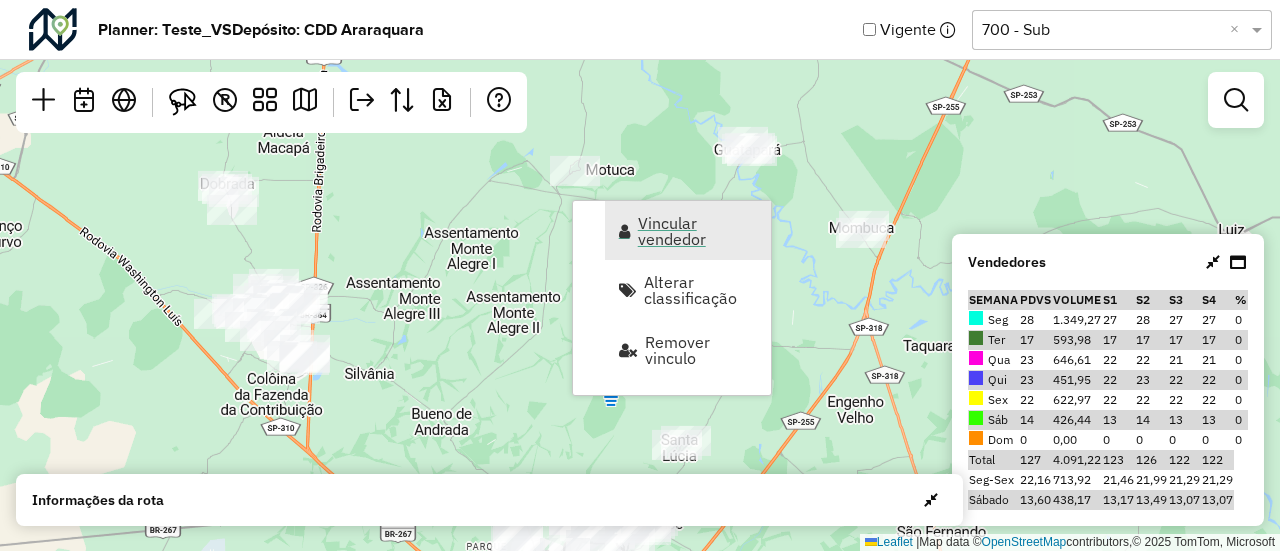 click on "Vincular vendedor" at bounding box center [698, 231] 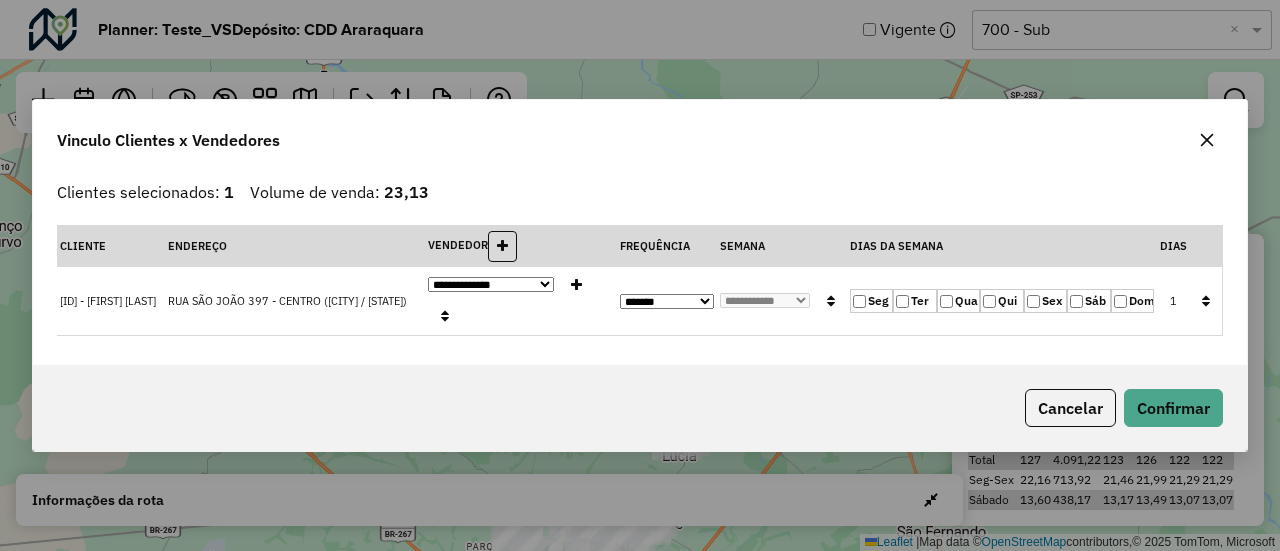 click 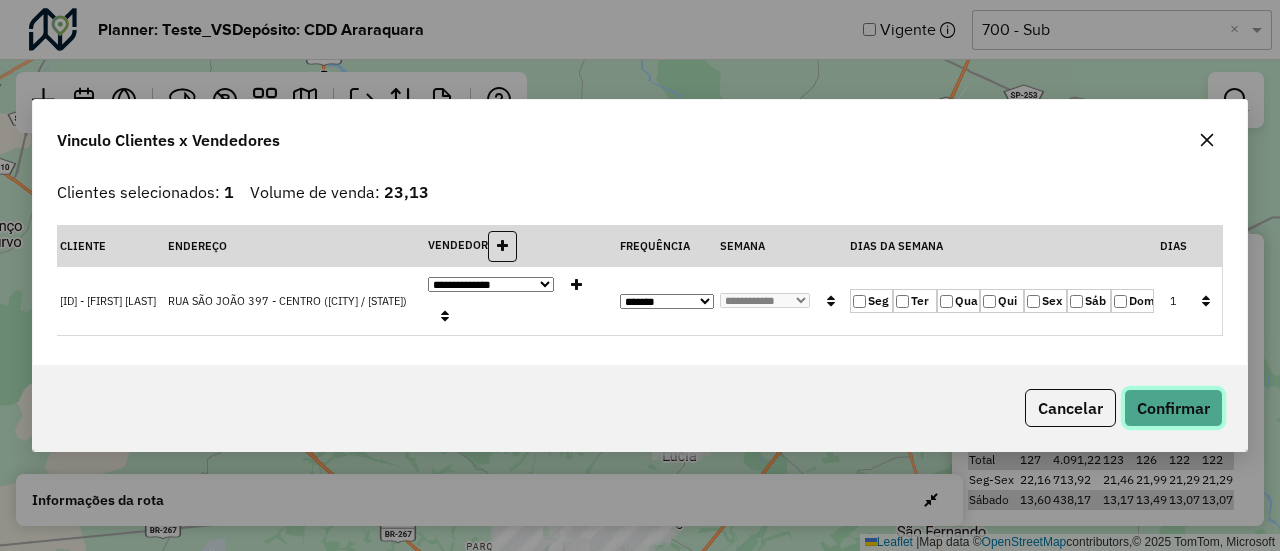 click on "Confirmar" 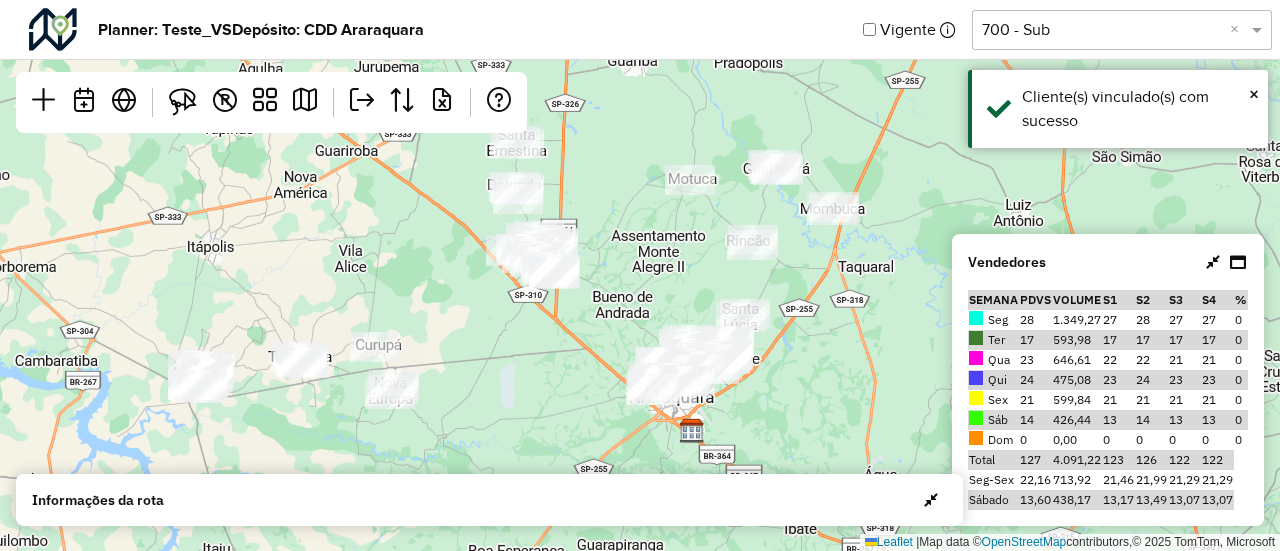 drag, startPoint x: 632, startPoint y: 291, endPoint x: 651, endPoint y: 243, distance: 51.62364 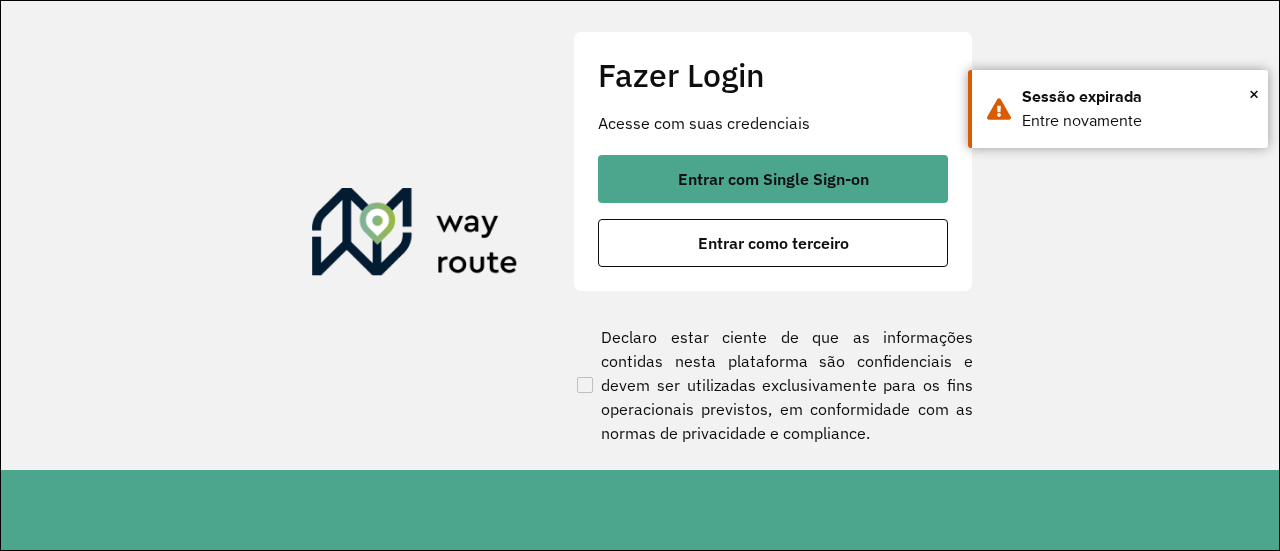 scroll, scrollTop: 0, scrollLeft: 0, axis: both 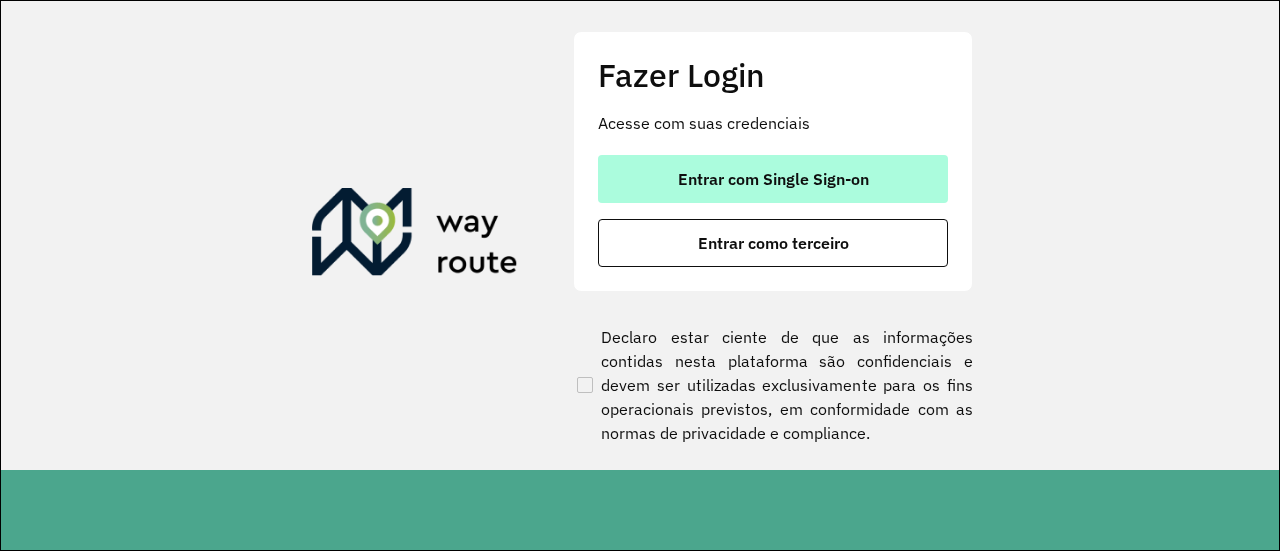 click on "Entrar com Single Sign-on" at bounding box center [773, 179] 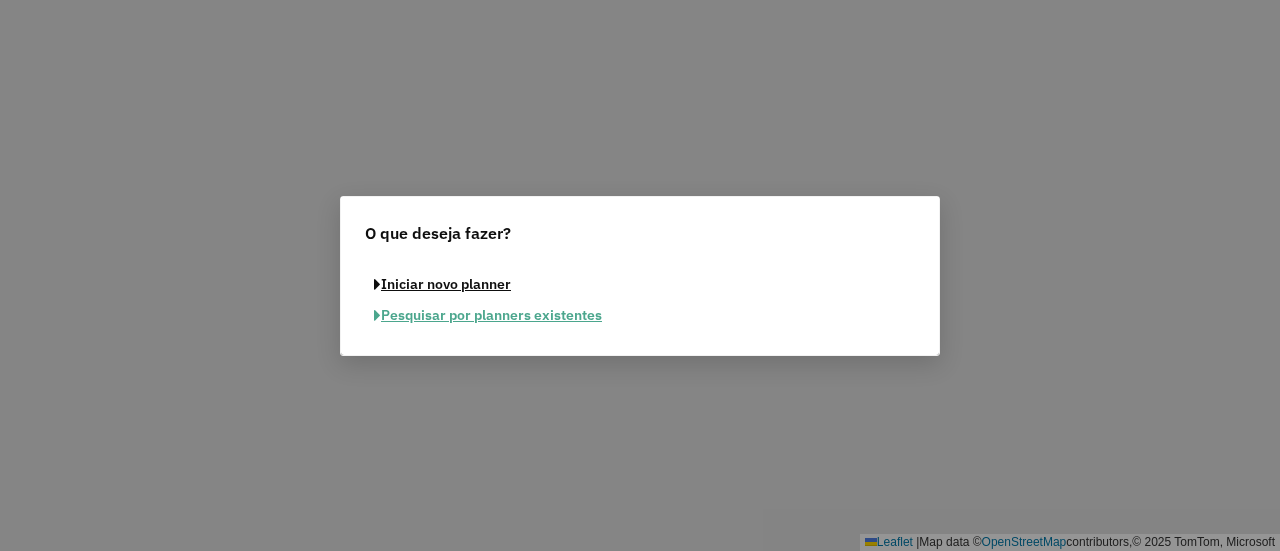 scroll, scrollTop: 0, scrollLeft: 0, axis: both 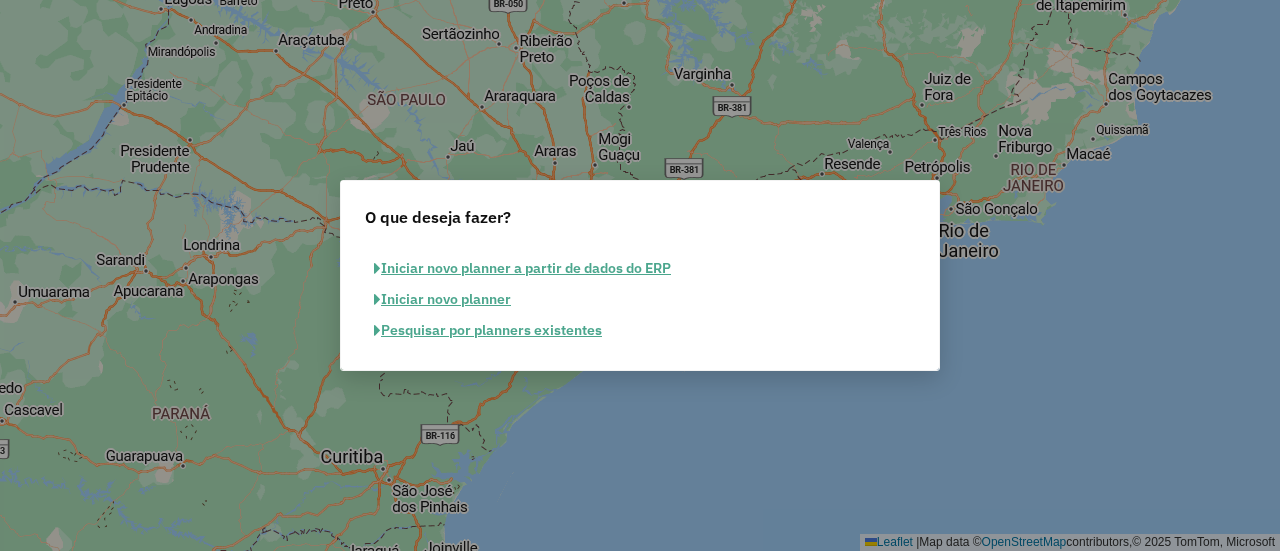 click on "Pesquisar por planners existentes" 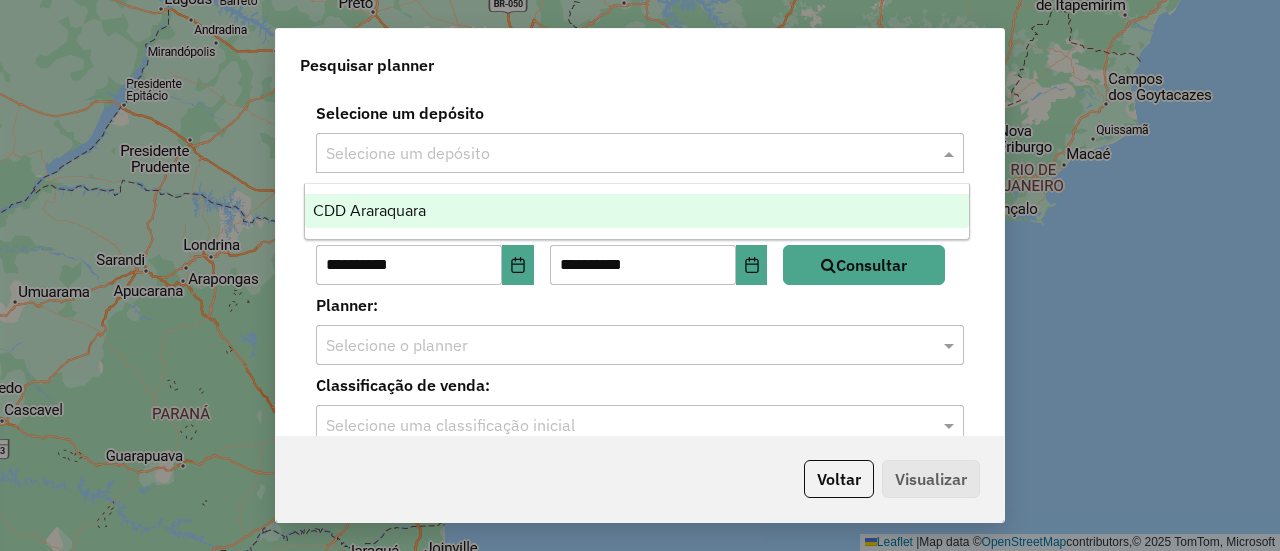 click 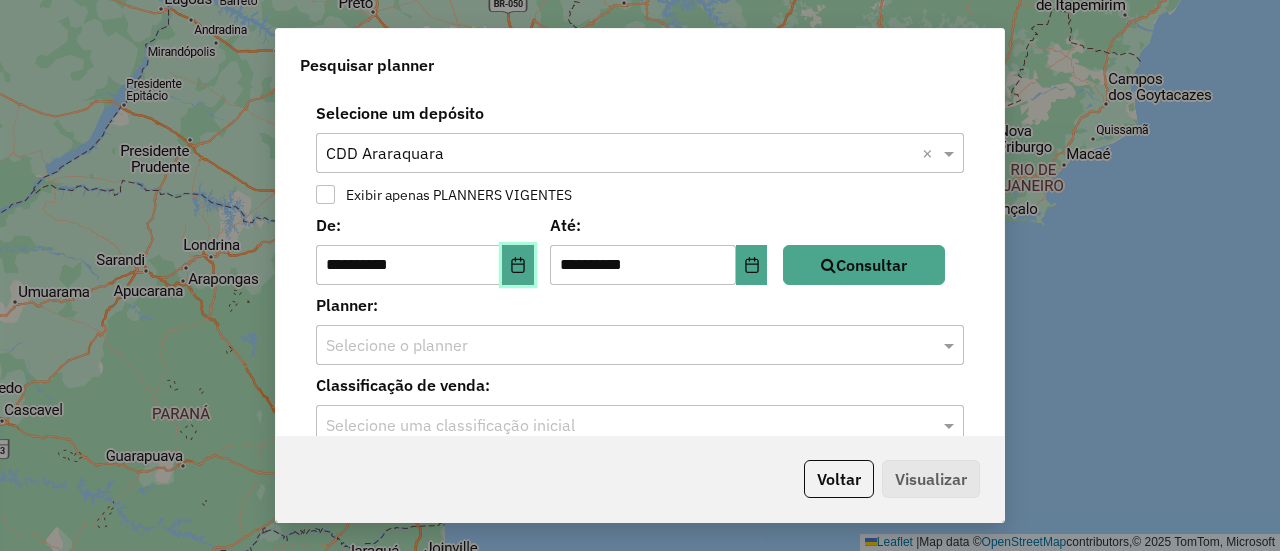click 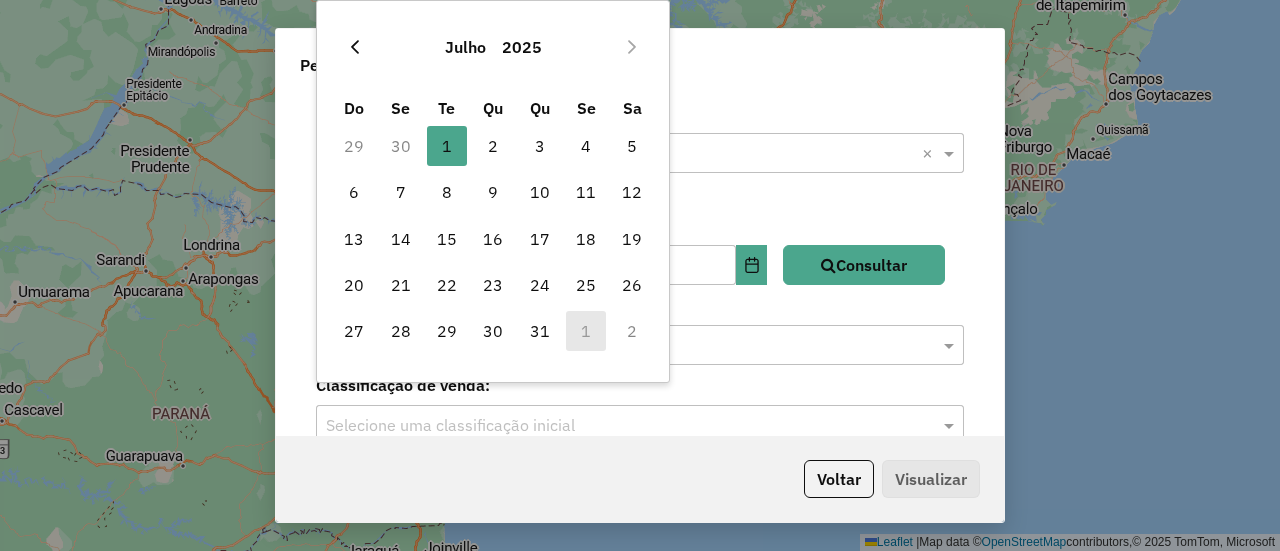 click 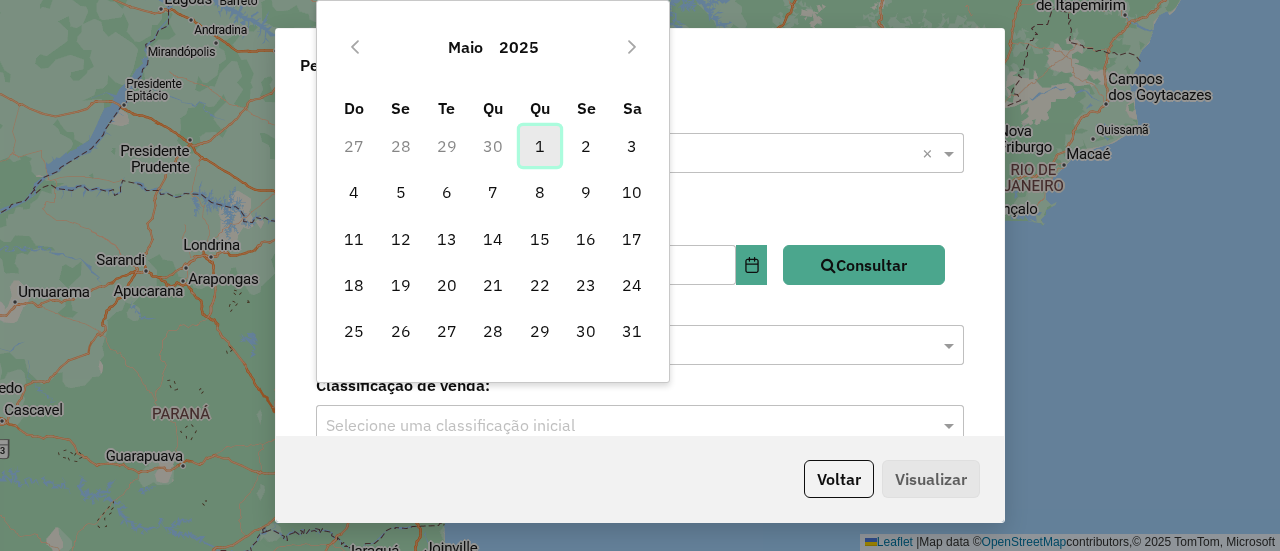 click on "1" at bounding box center (540, 146) 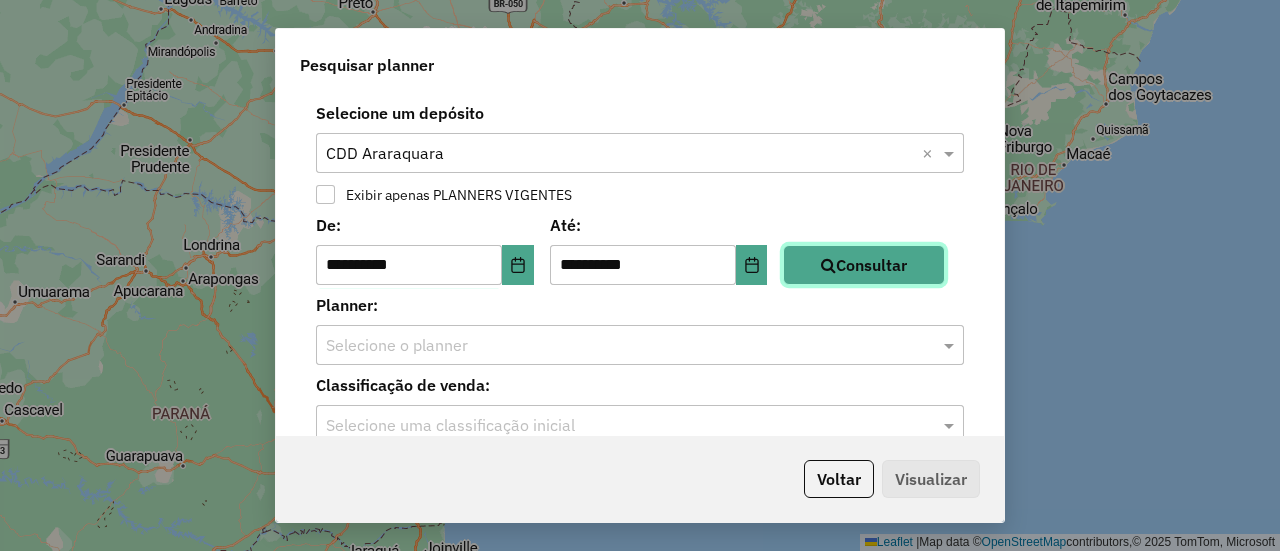 click on "Consultar" 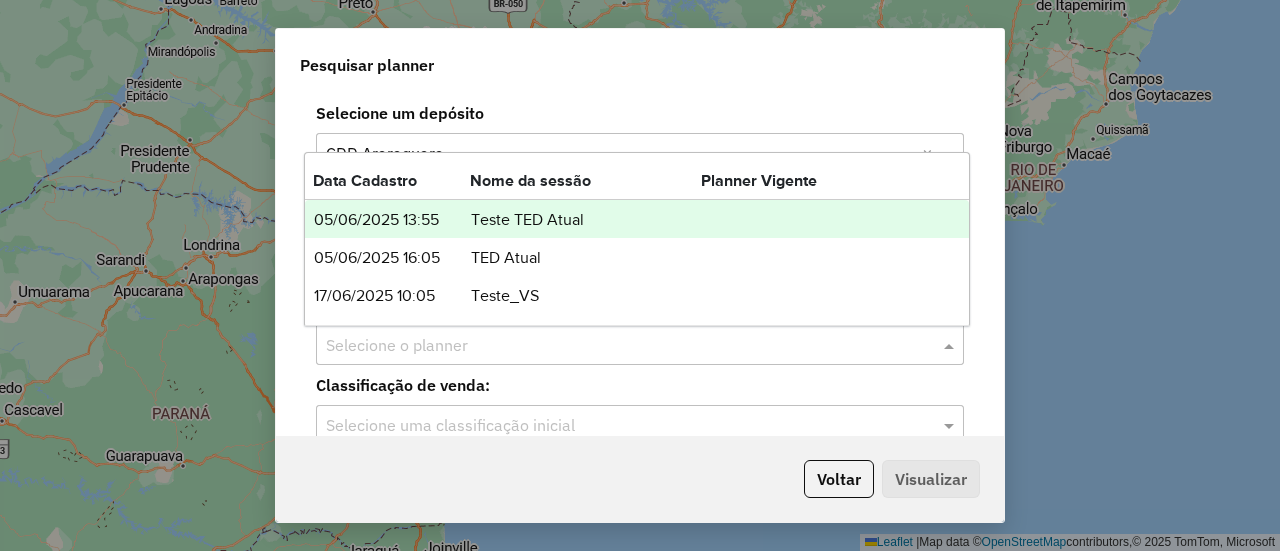 click 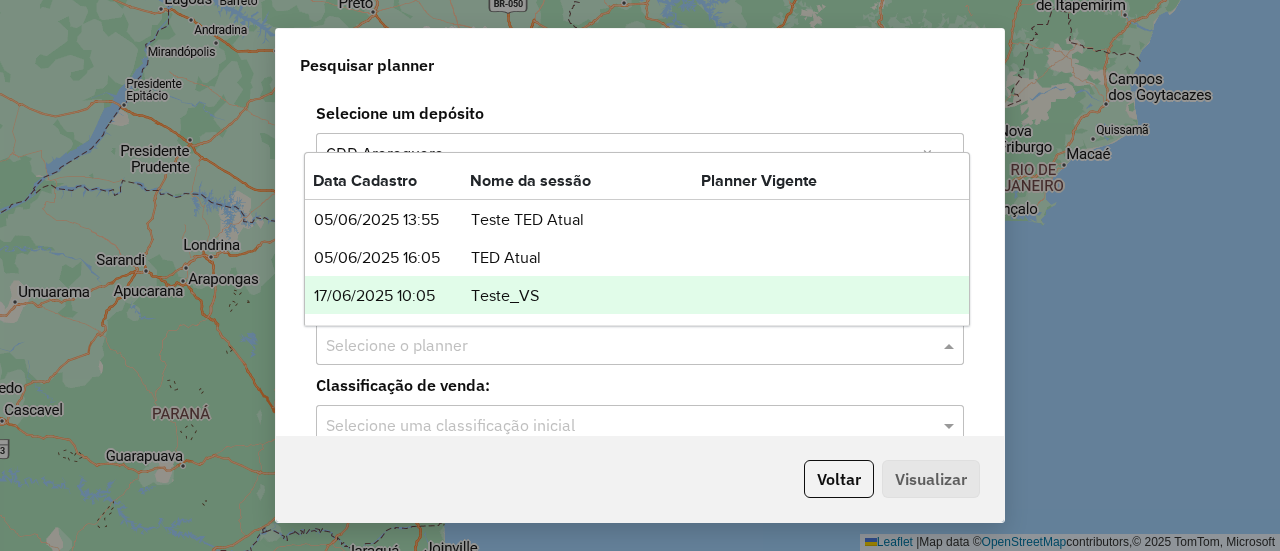 click on "Teste_VS" at bounding box center (585, 296) 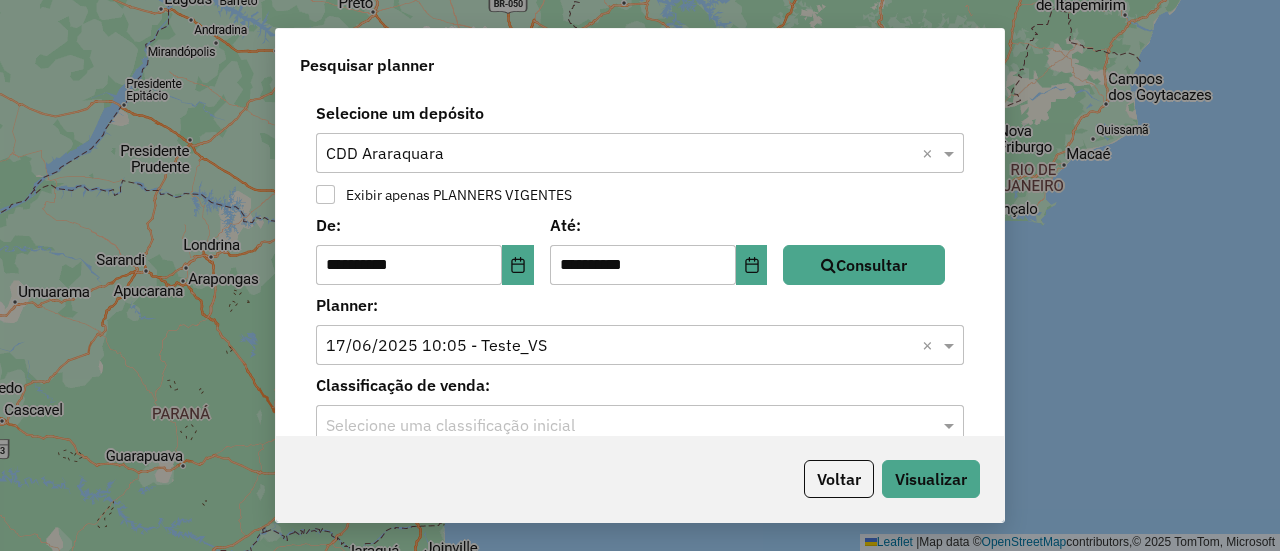 click 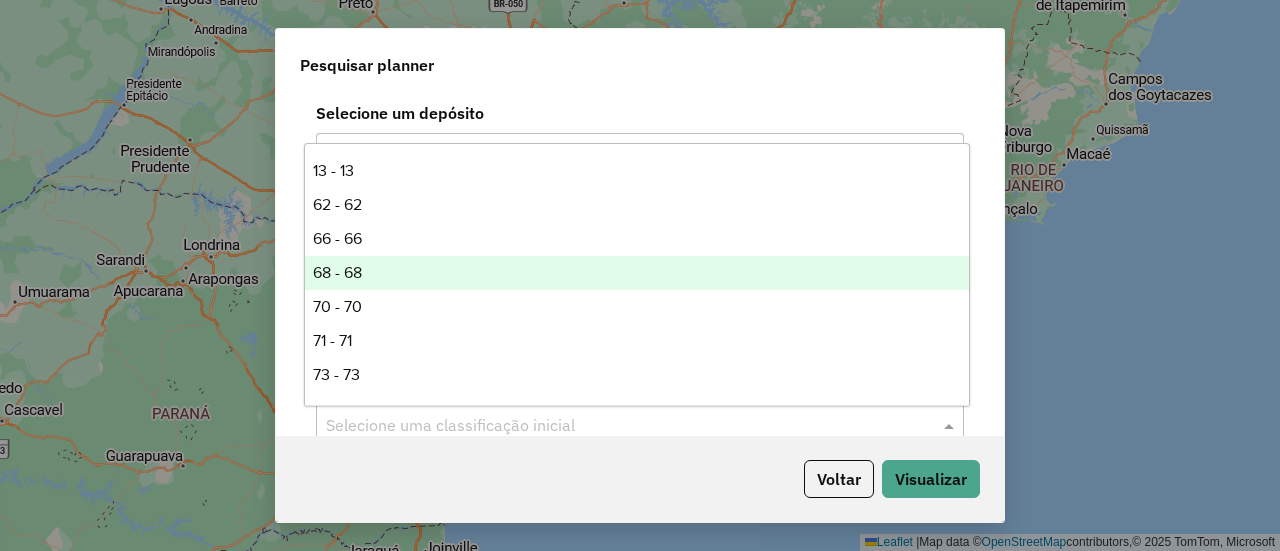 scroll, scrollTop: 508, scrollLeft: 0, axis: vertical 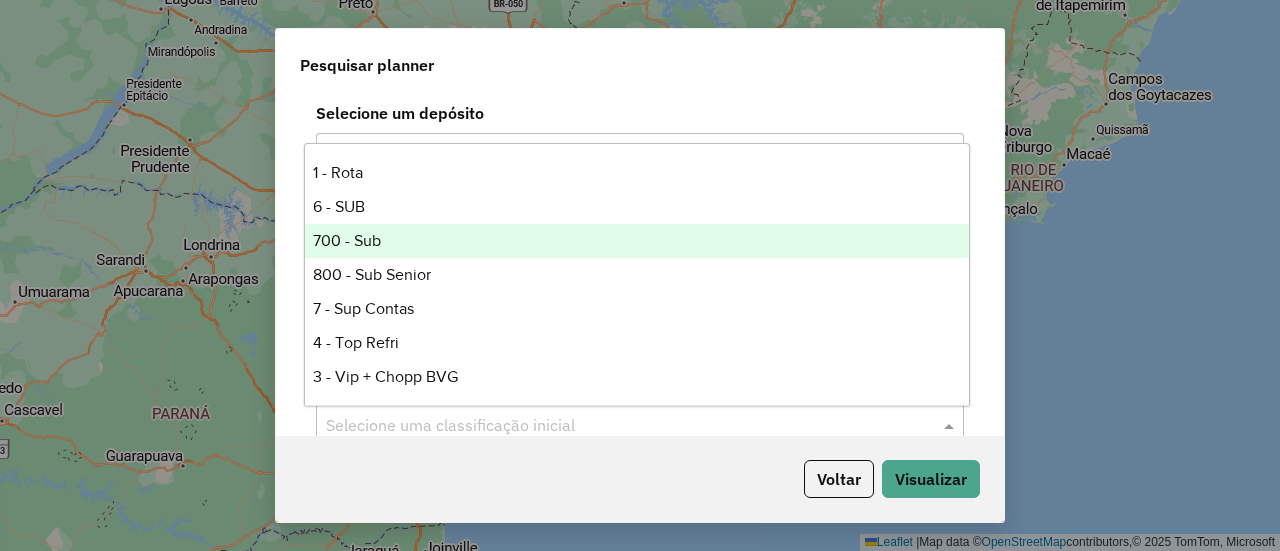 click on "700 - Sub" at bounding box center [636, 241] 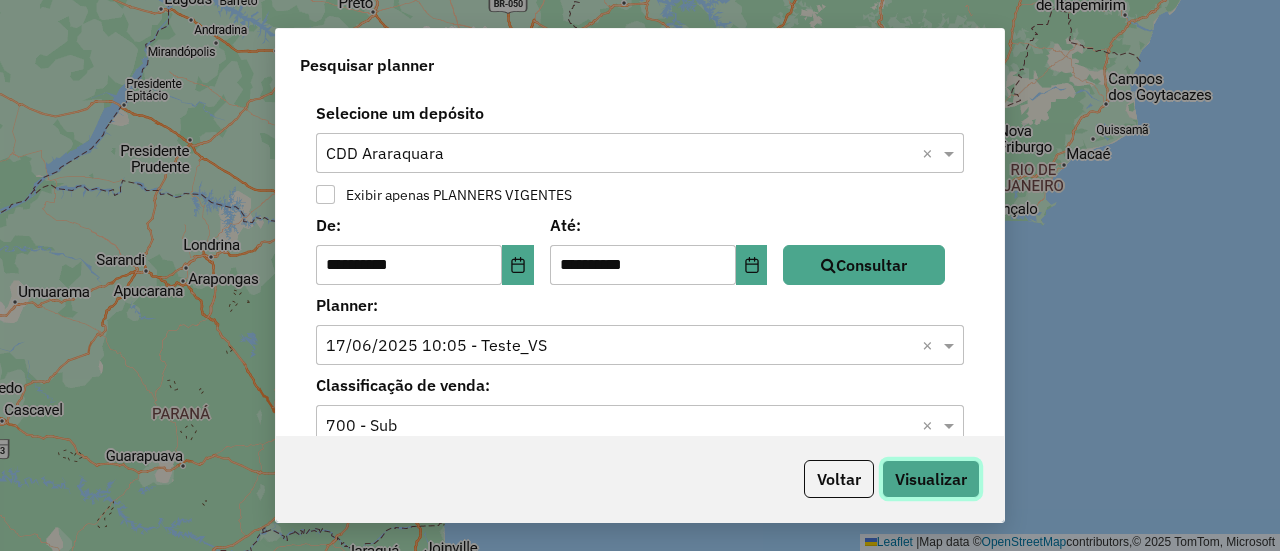 click on "Visualizar" 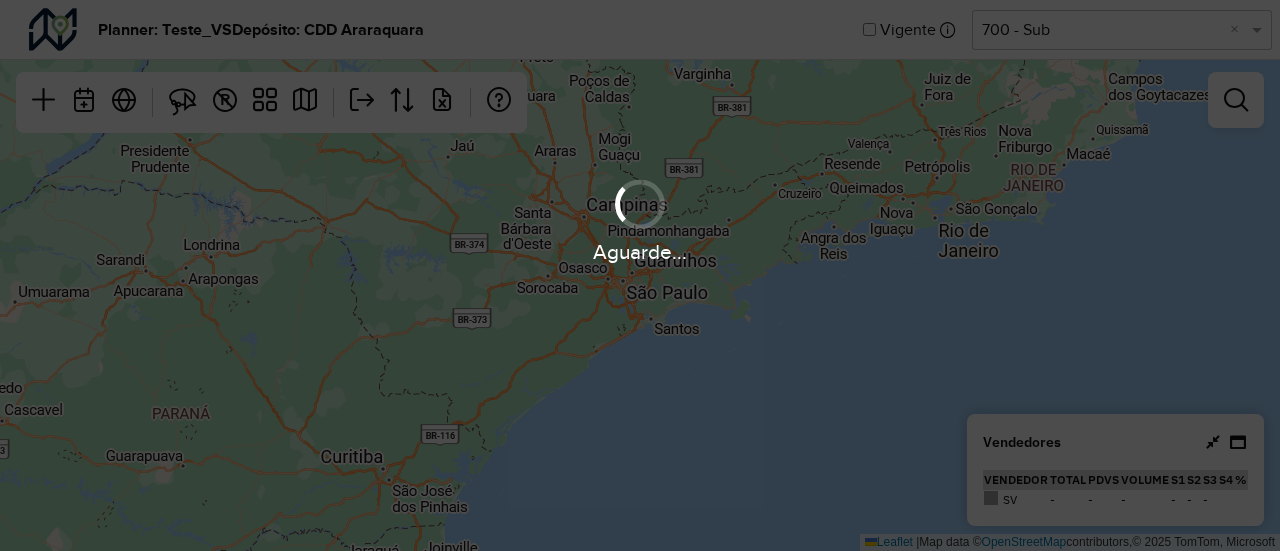 click on "Aguarde..." at bounding box center [640, 275] 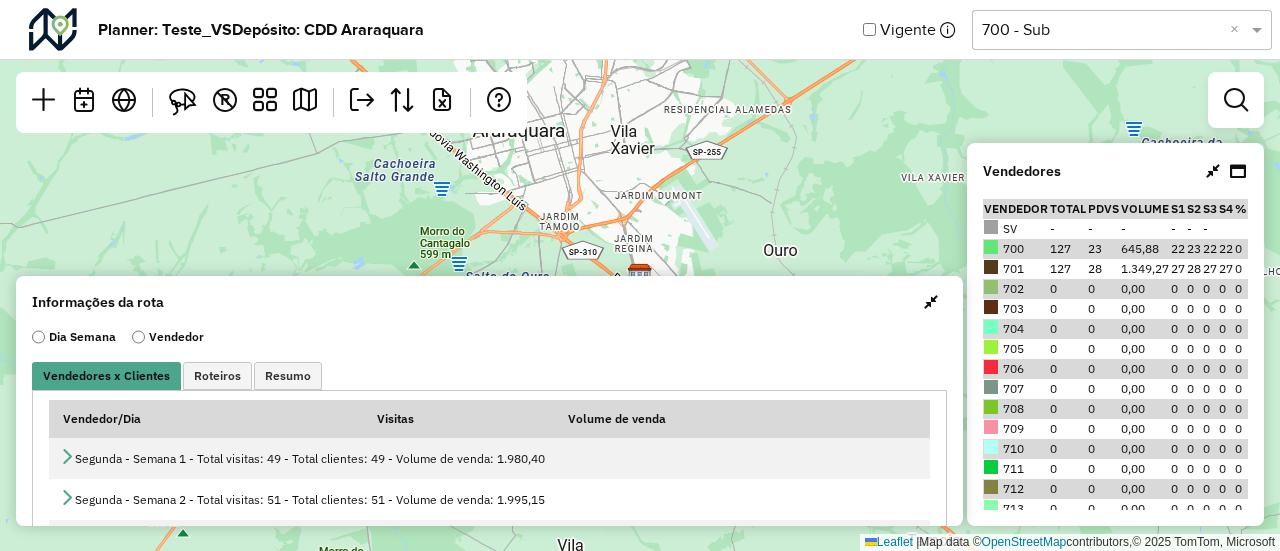 click at bounding box center [931, 302] 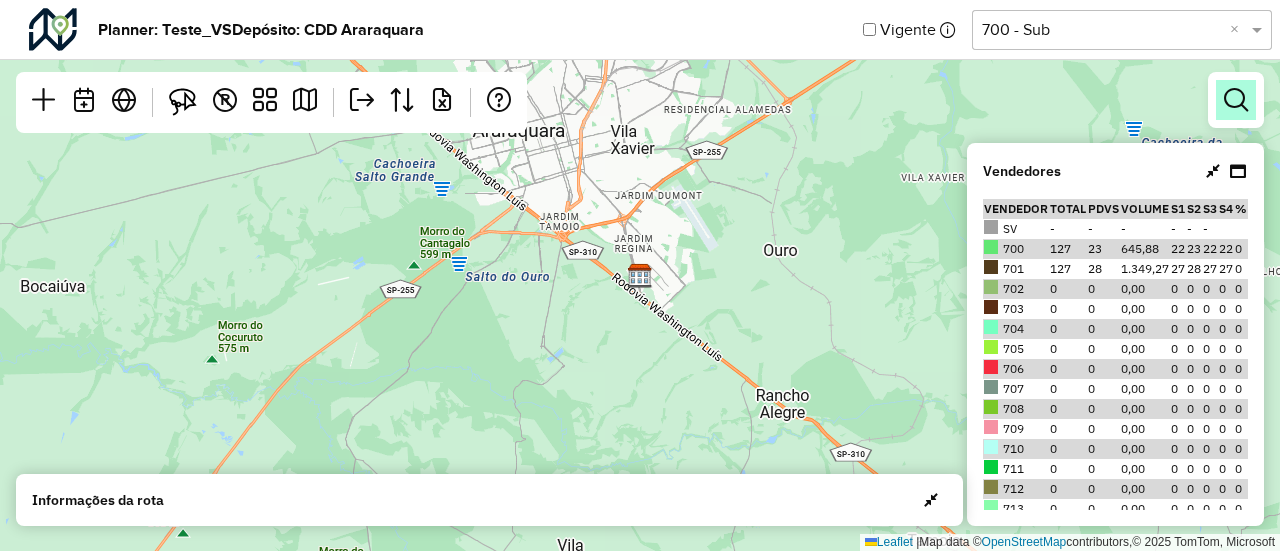click at bounding box center (1236, 100) 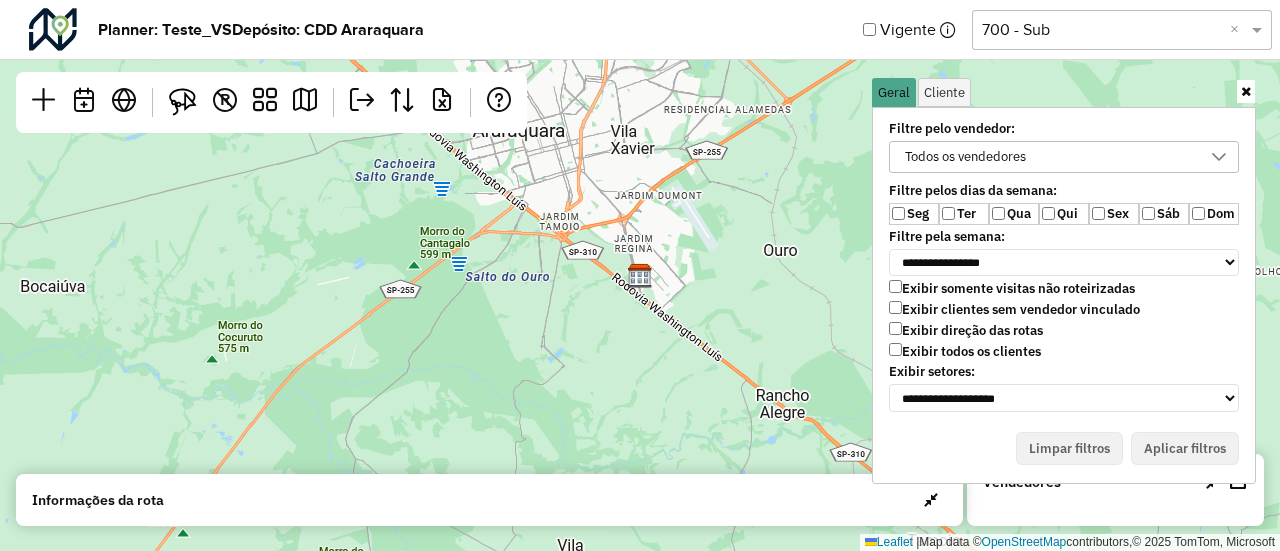 click on "Exibir todos os clientes" at bounding box center [965, 351] 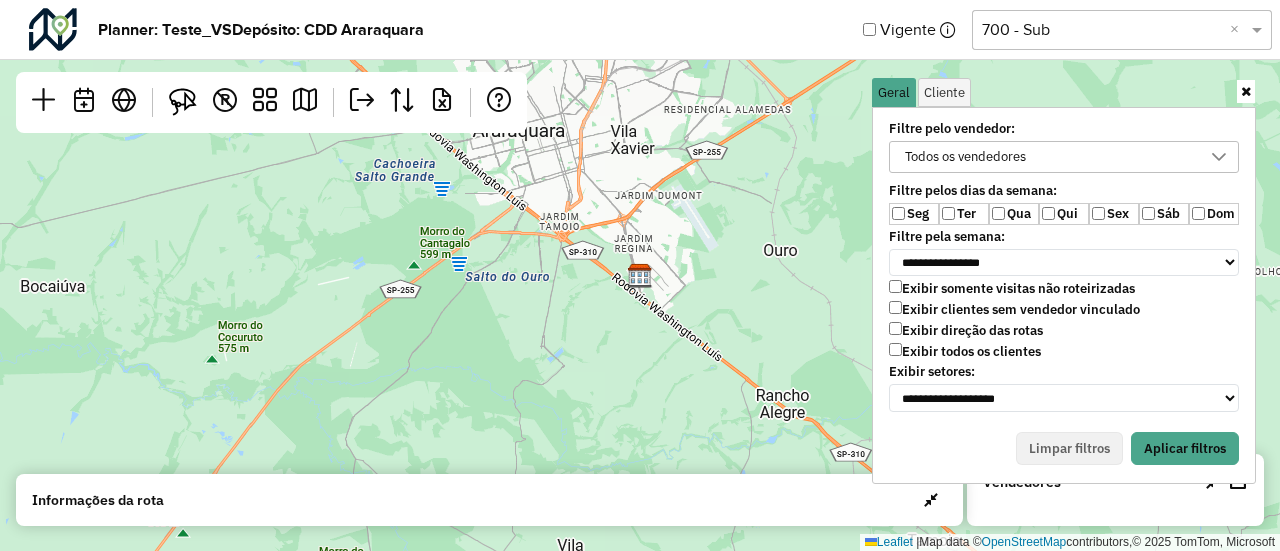 click on "Qua" at bounding box center (1014, 214) 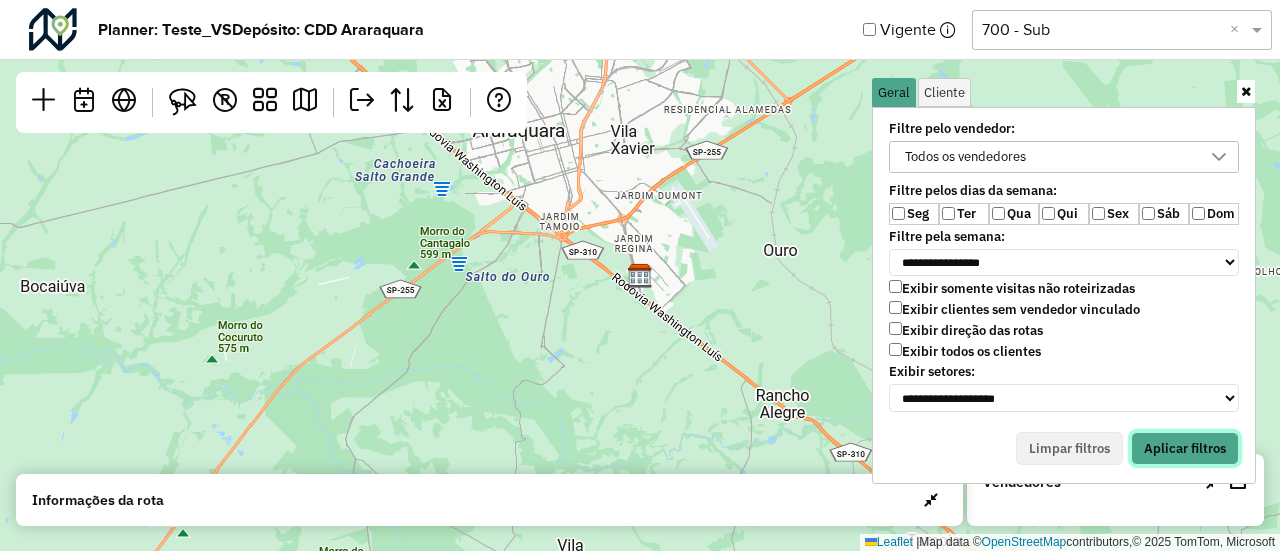 click on "Aplicar filtros" at bounding box center [1185, 449] 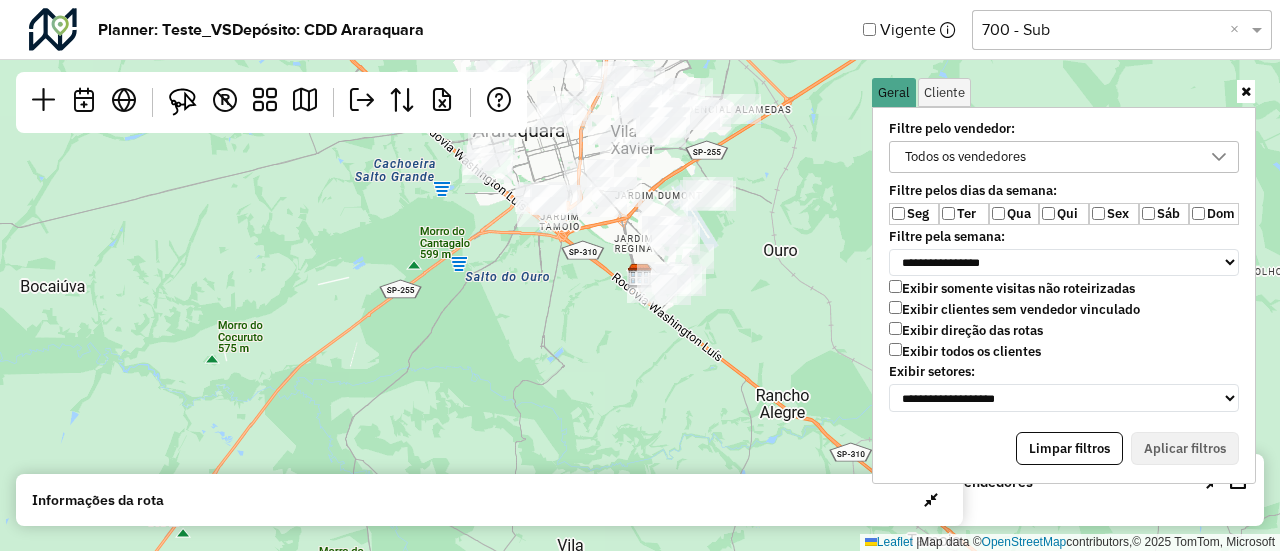 click on "Todos os vendedores" at bounding box center [965, 157] 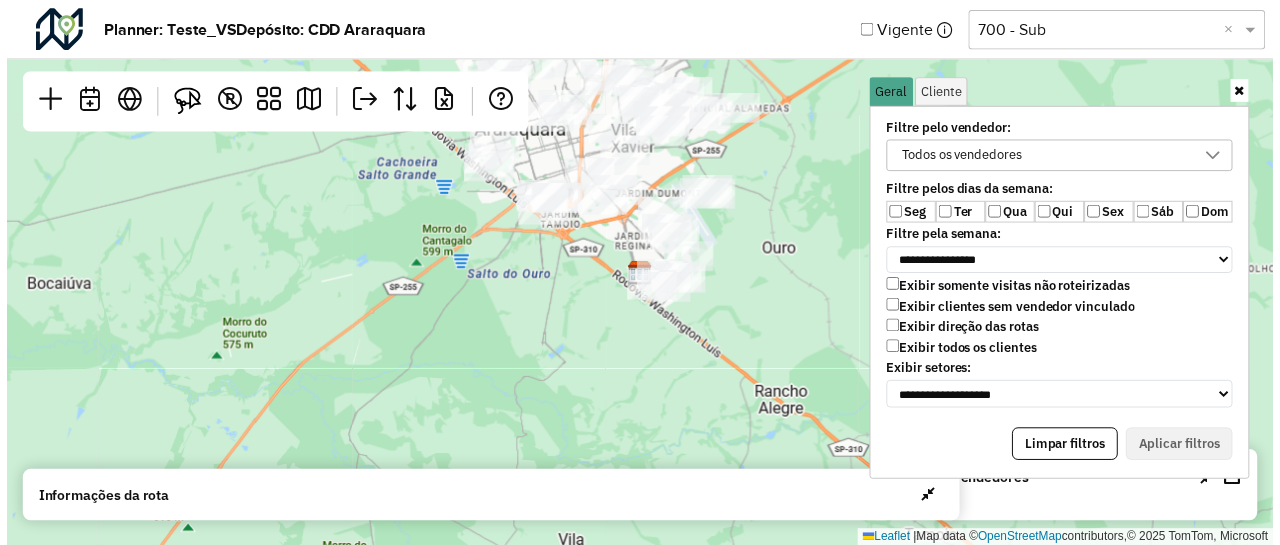 scroll, scrollTop: 10, scrollLeft: 74, axis: both 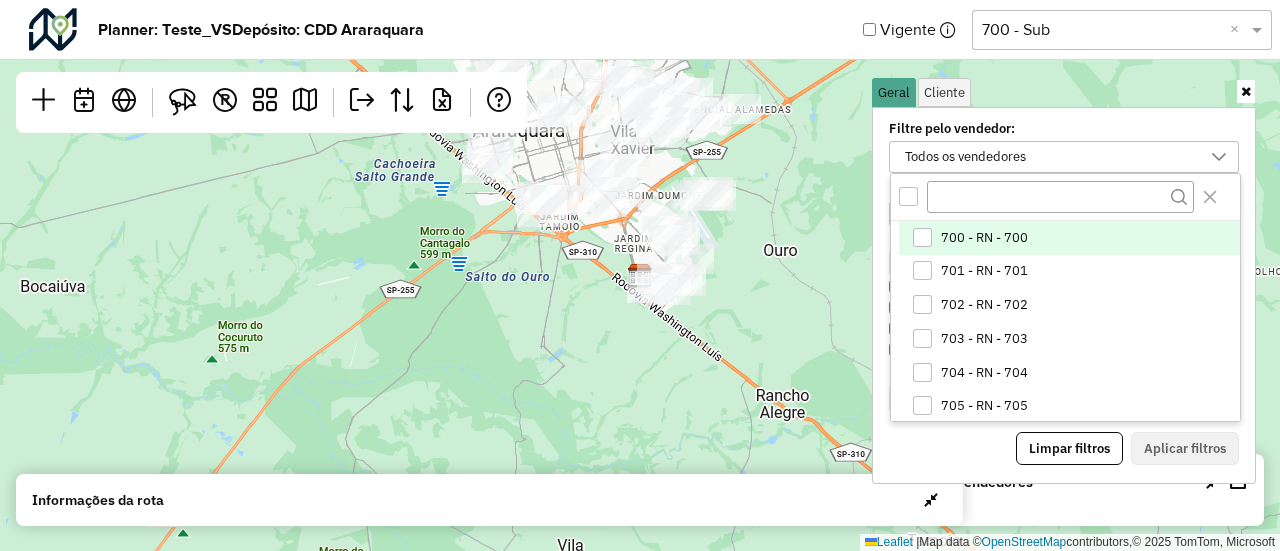 click on "700 - RN - 700" at bounding box center [984, 238] 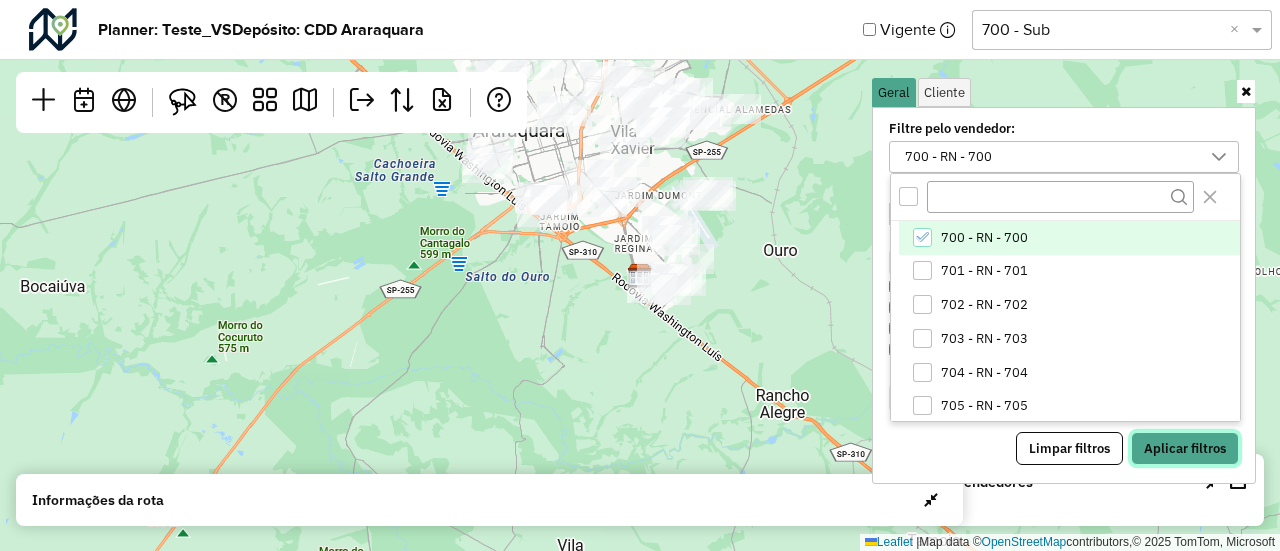 click on "Aplicar filtros" at bounding box center (1185, 449) 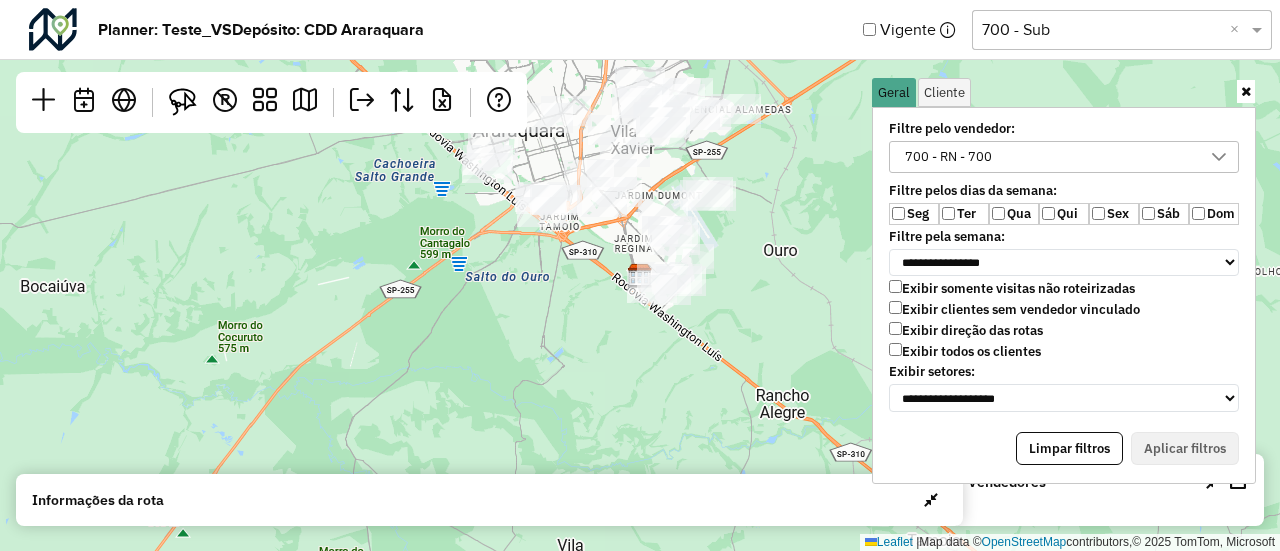 click at bounding box center (1246, 91) 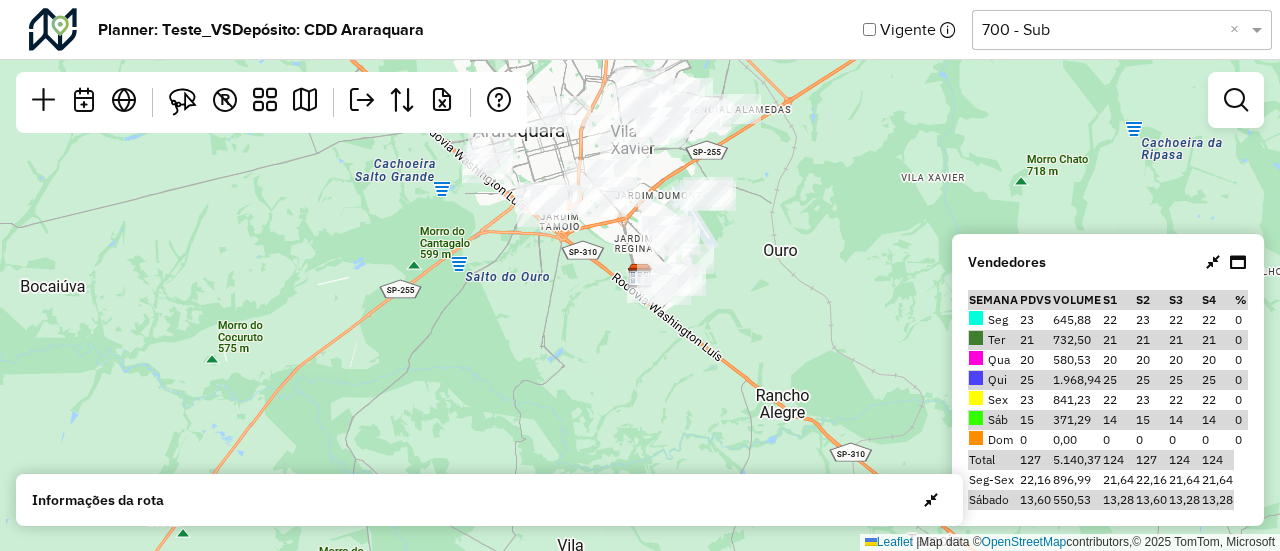 click at bounding box center (1213, 262) 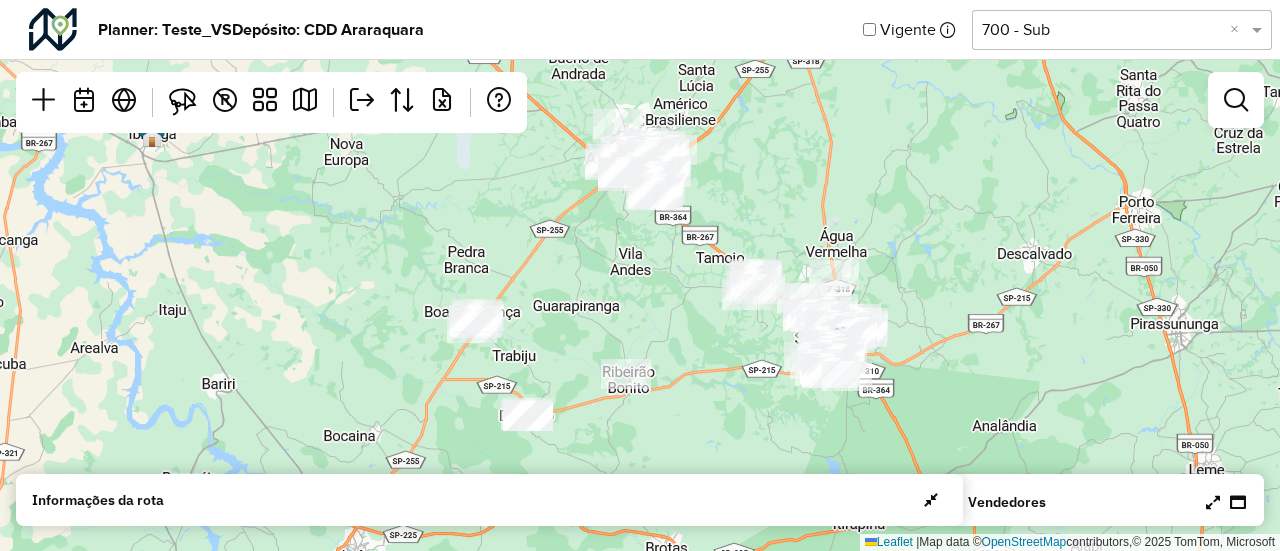 drag, startPoint x: 769, startPoint y: 321, endPoint x: 622, endPoint y: 250, distance: 163.24828 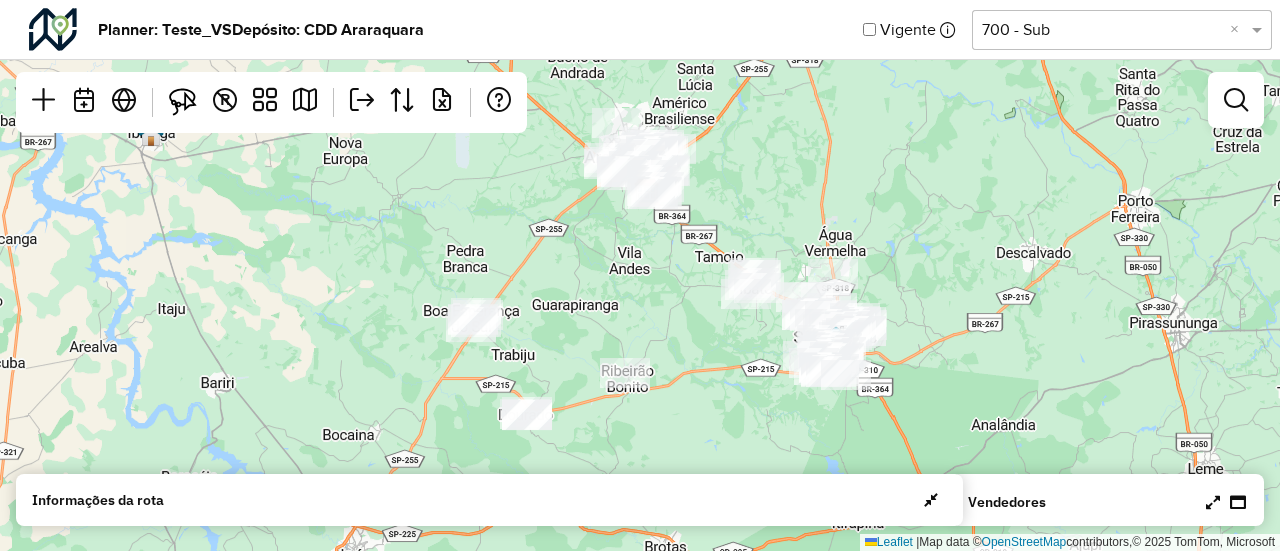 click at bounding box center [1213, 502] 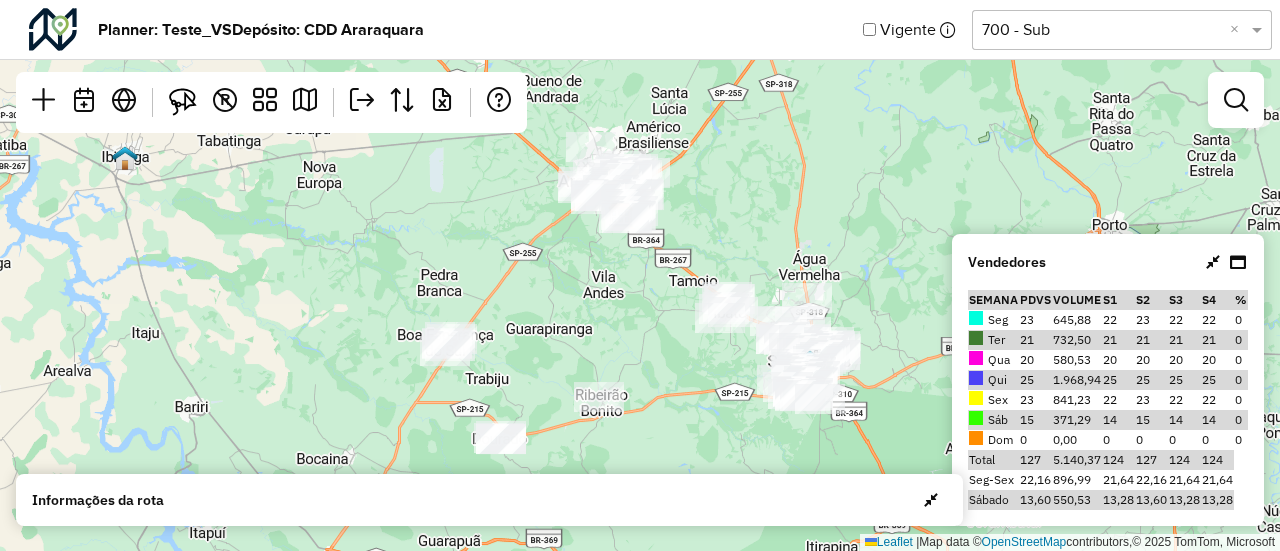 drag, startPoint x: 880, startPoint y: 171, endPoint x: 852, endPoint y: 195, distance: 36.878178 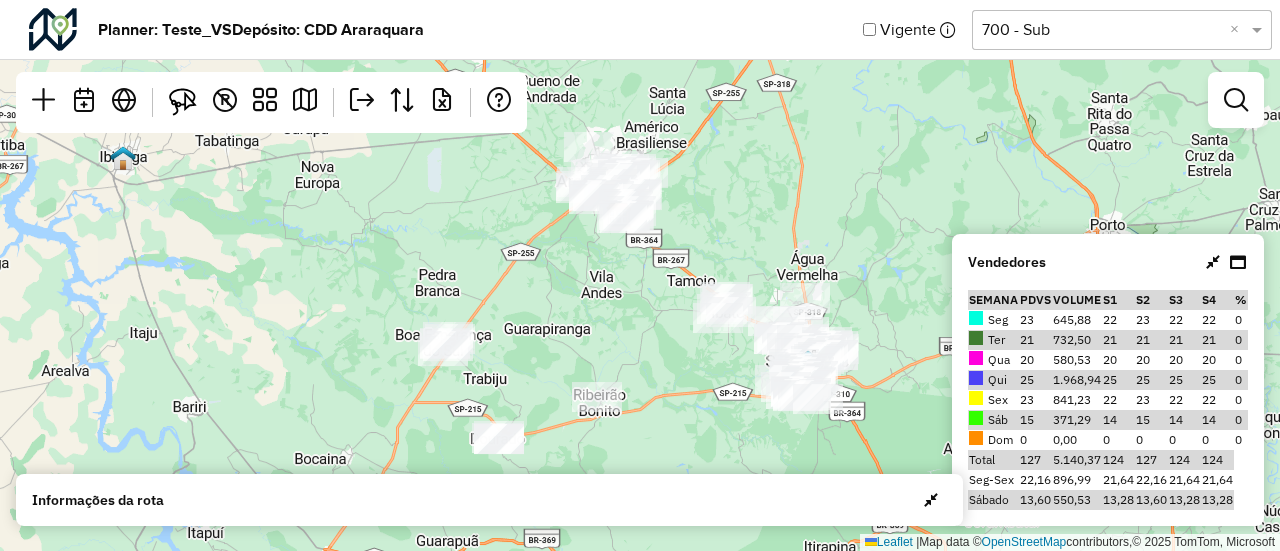 click 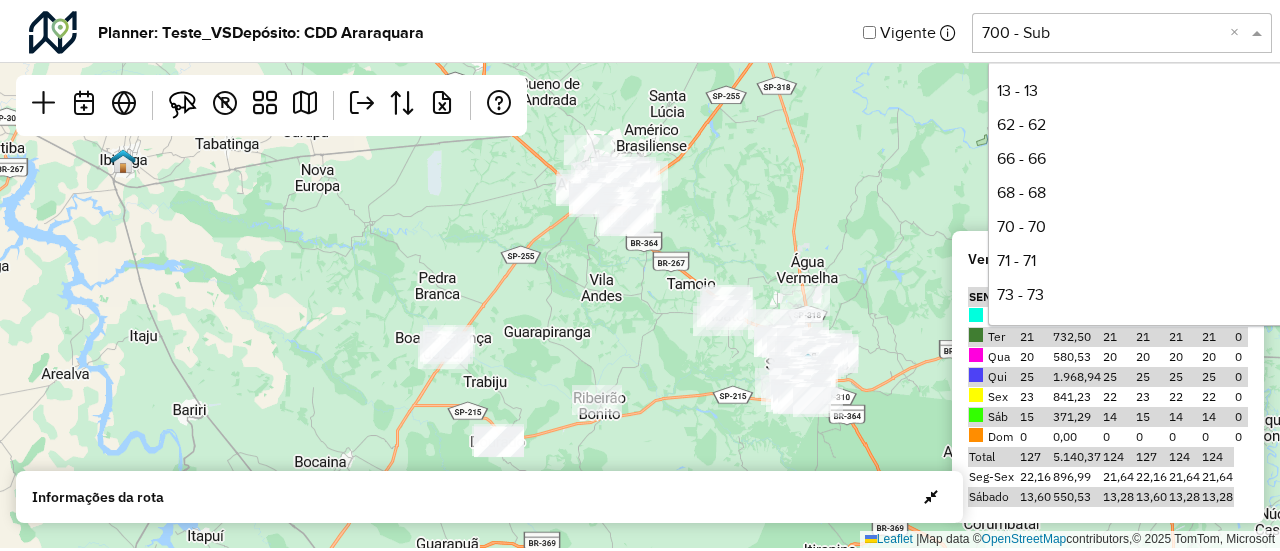 scroll, scrollTop: 508, scrollLeft: 0, axis: vertical 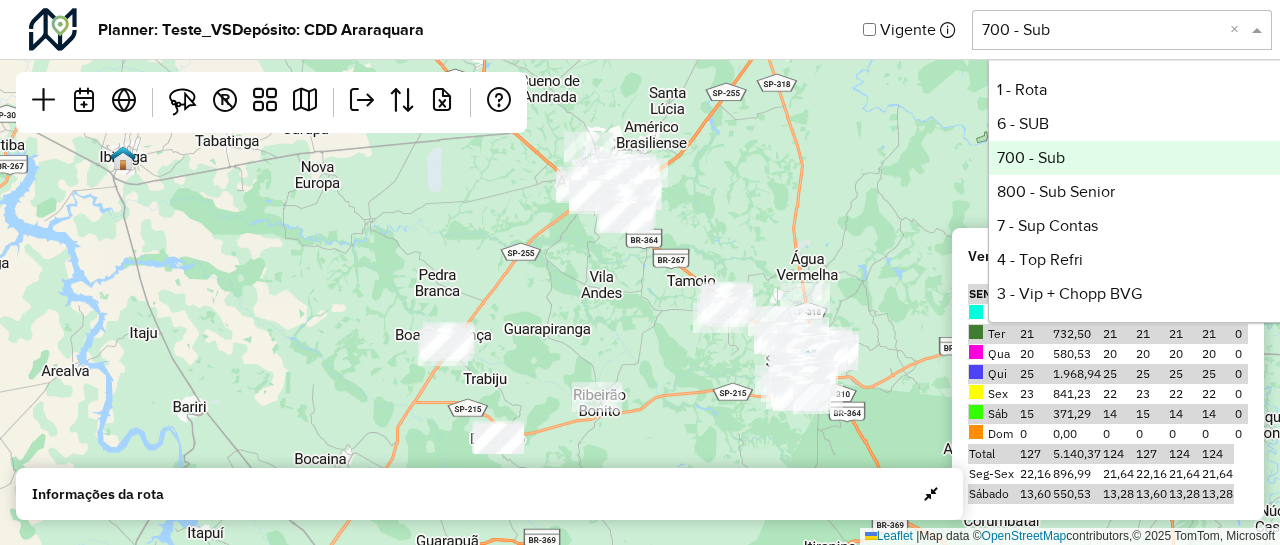 click 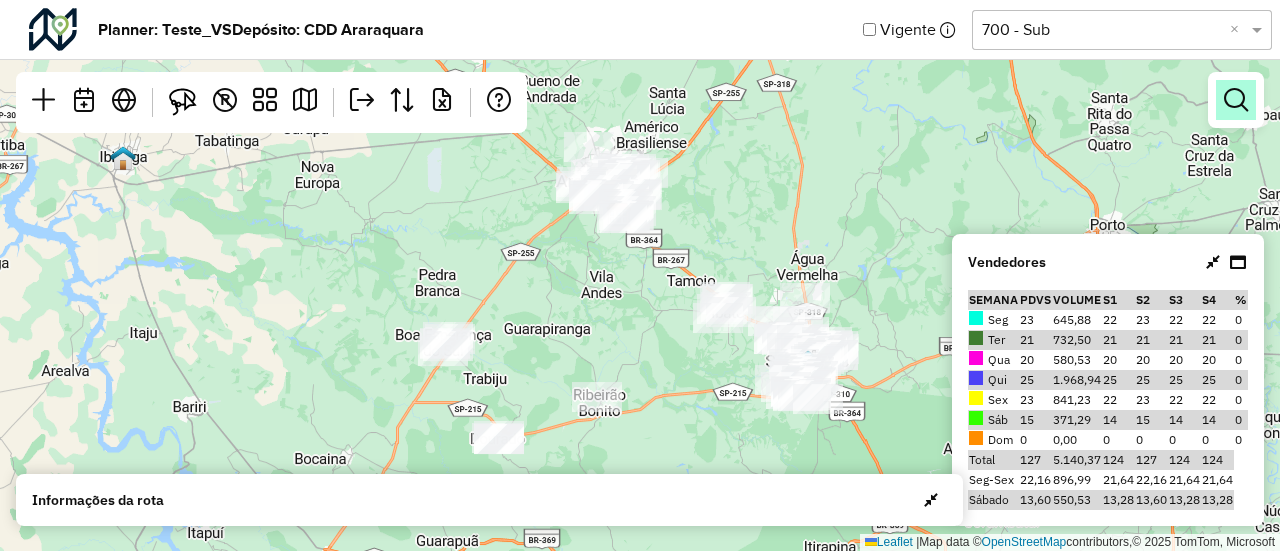 click at bounding box center (1236, 100) 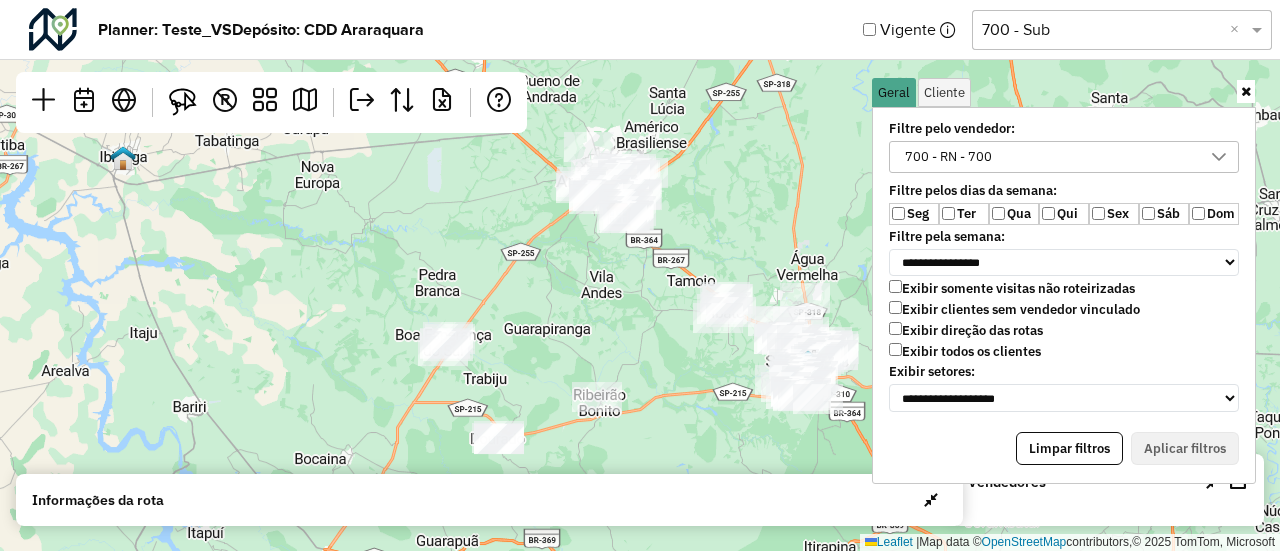 click on "700 - RN - 700" at bounding box center [1049, 157] 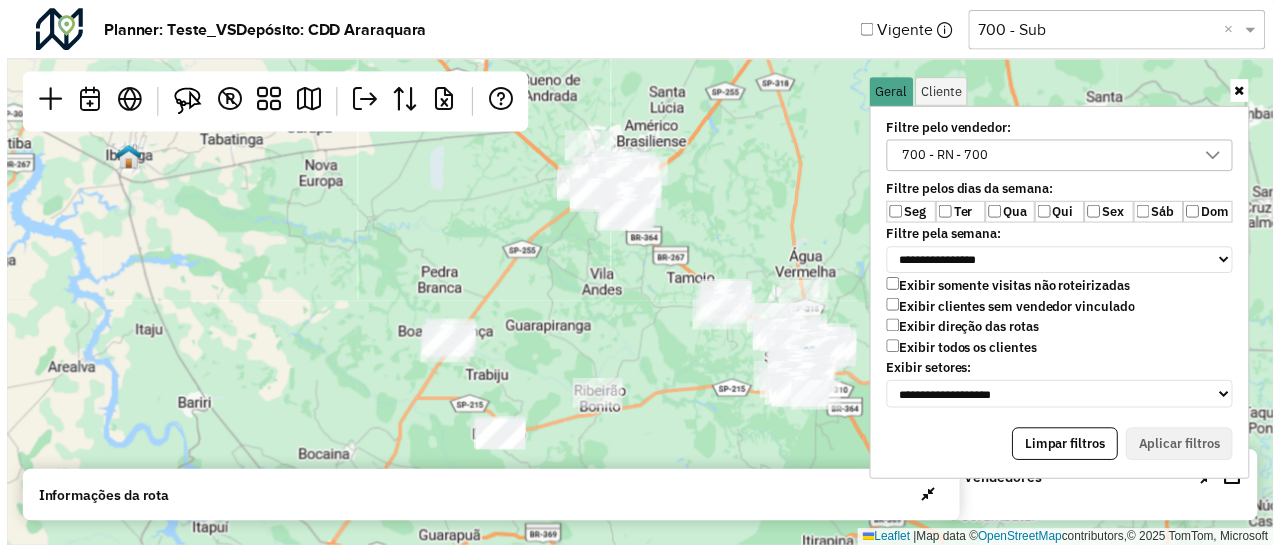 scroll, scrollTop: 10, scrollLeft: 74, axis: both 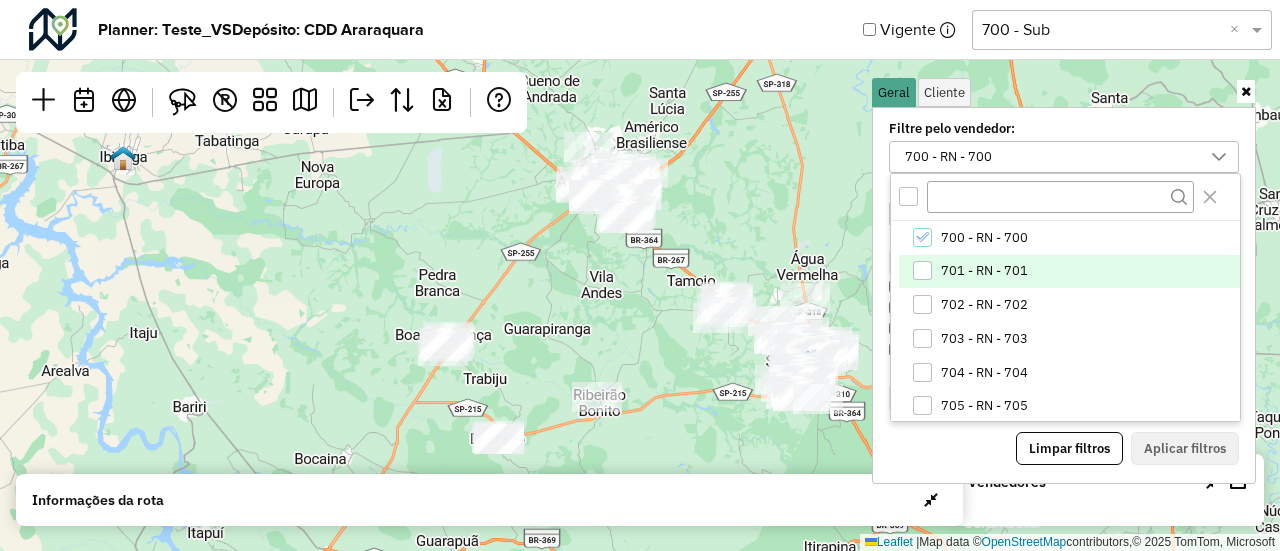click on "701 - RN - 701" at bounding box center [1069, 272] 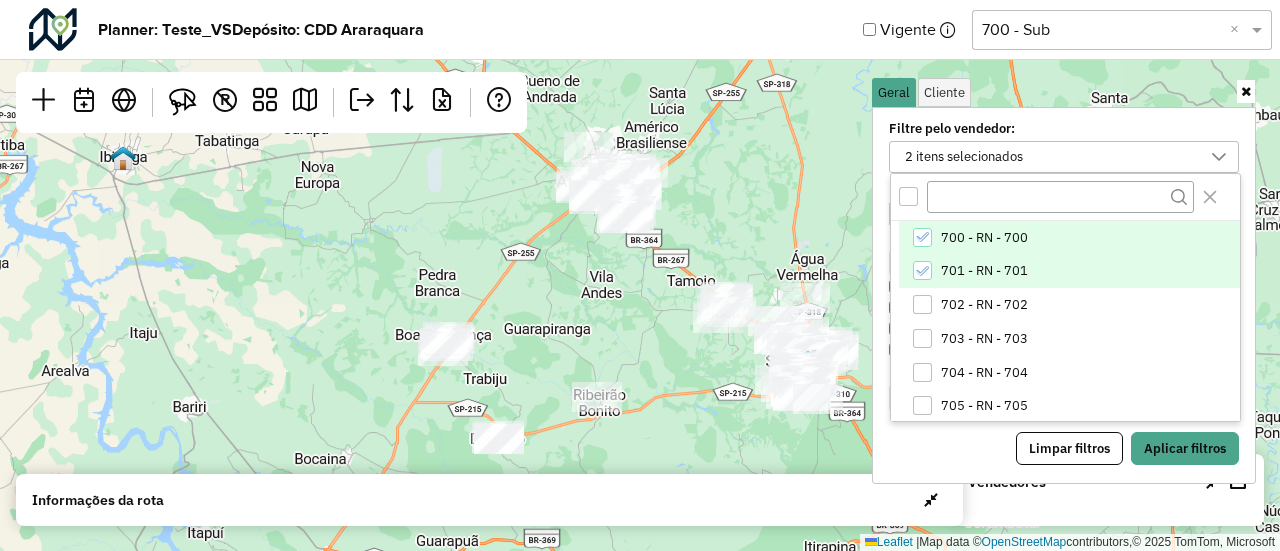 click on "700 - RN - 700" at bounding box center [984, 238] 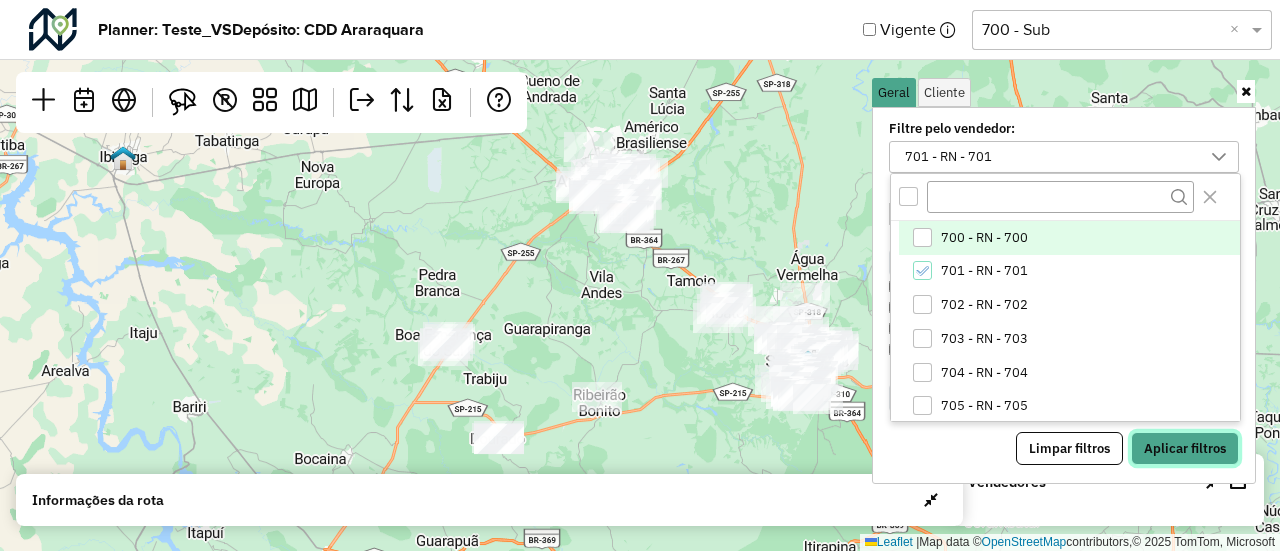 click on "Aplicar filtros" at bounding box center [1185, 449] 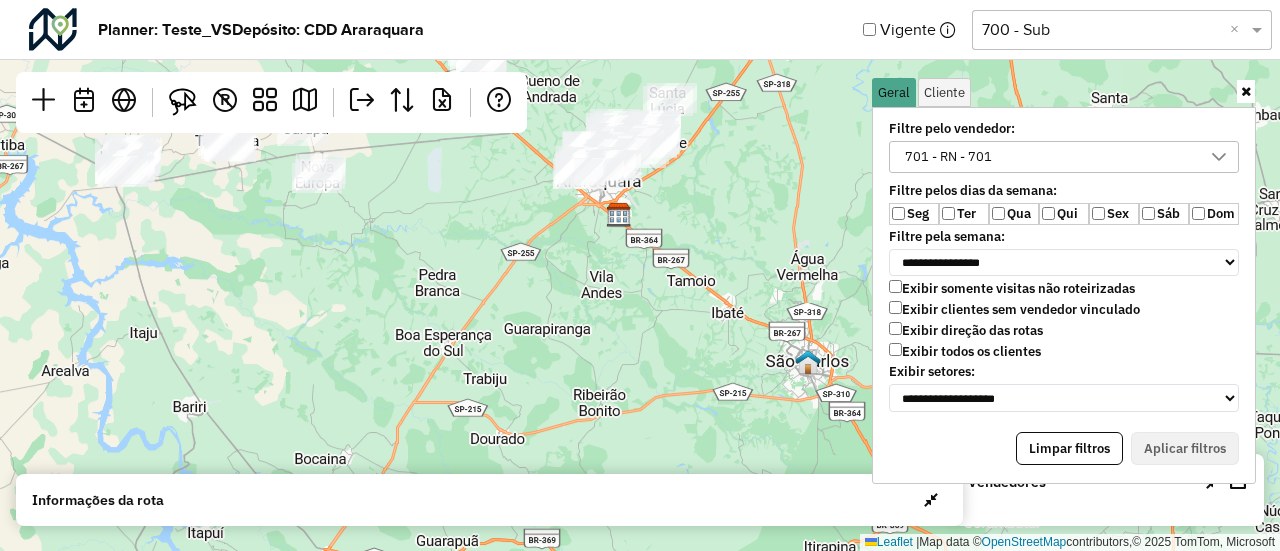 click at bounding box center (1246, 91) 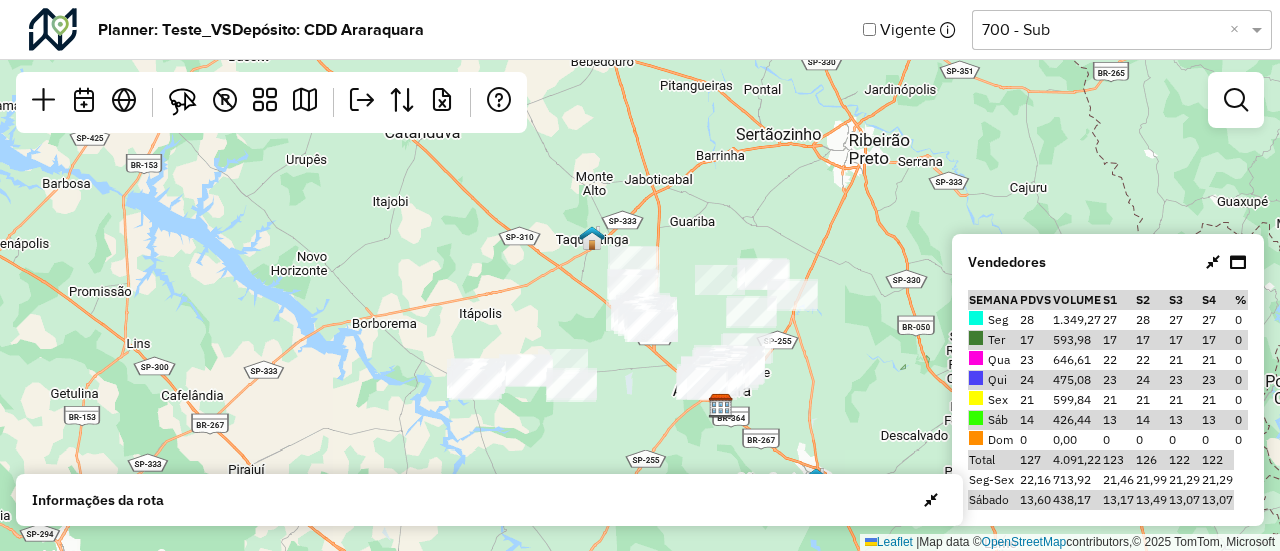 drag, startPoint x: 590, startPoint y: 297, endPoint x: 666, endPoint y: 444, distance: 165.48413 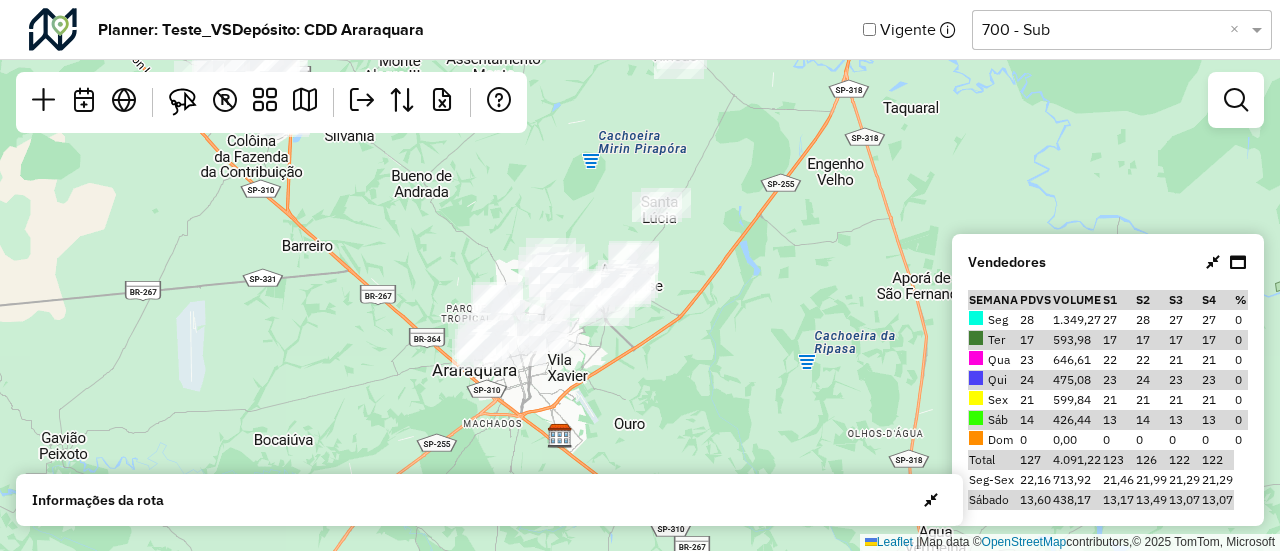 drag, startPoint x: 724, startPoint y: 386, endPoint x: 683, endPoint y: 316, distance: 81.12336 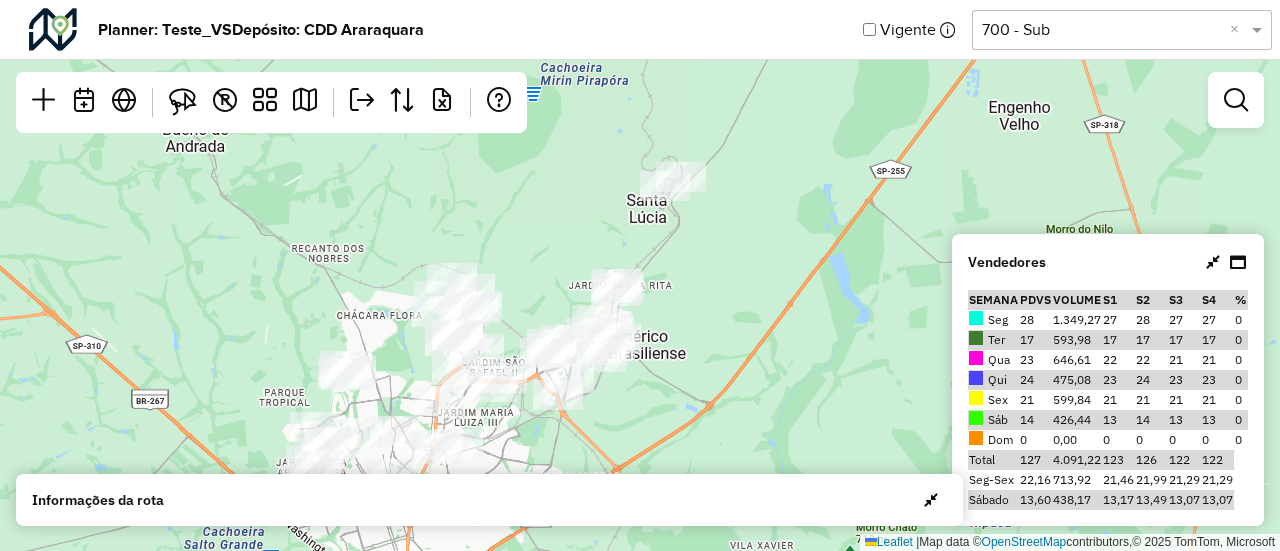 drag, startPoint x: 601, startPoint y: 296, endPoint x: 668, endPoint y: 426, distance: 146.24979 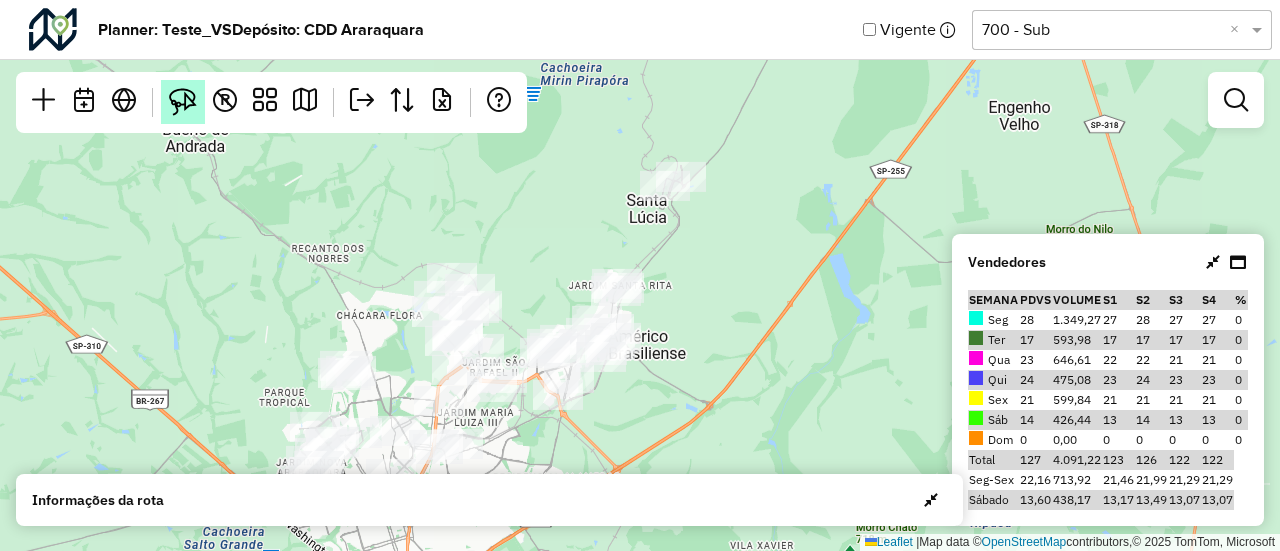 click at bounding box center [183, 102] 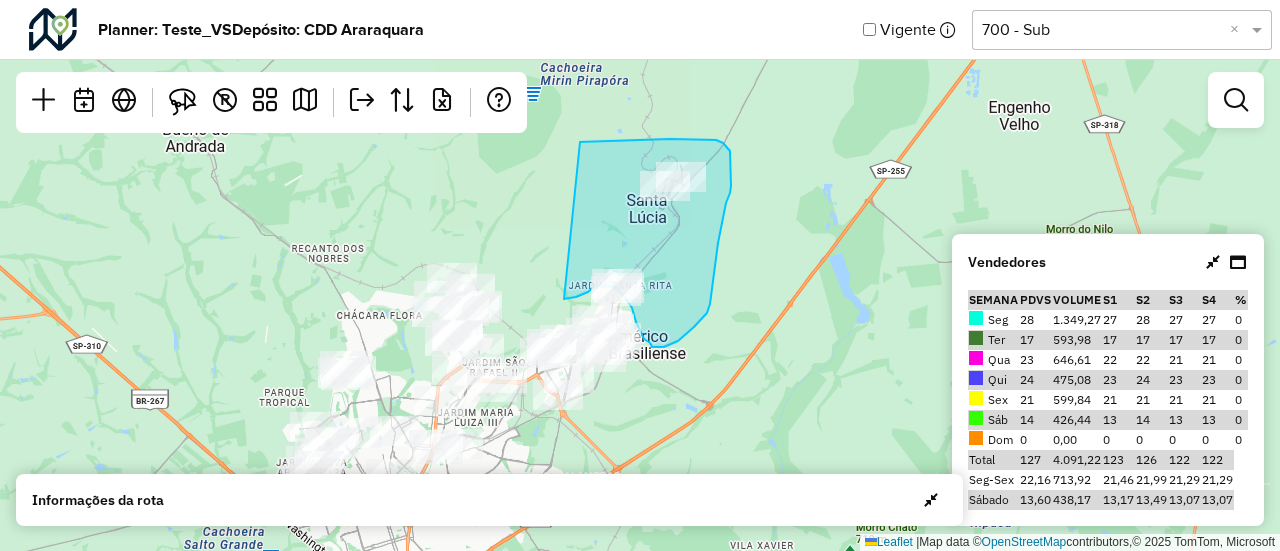 drag, startPoint x: 582, startPoint y: 142, endPoint x: 564, endPoint y: 299, distance: 158.02847 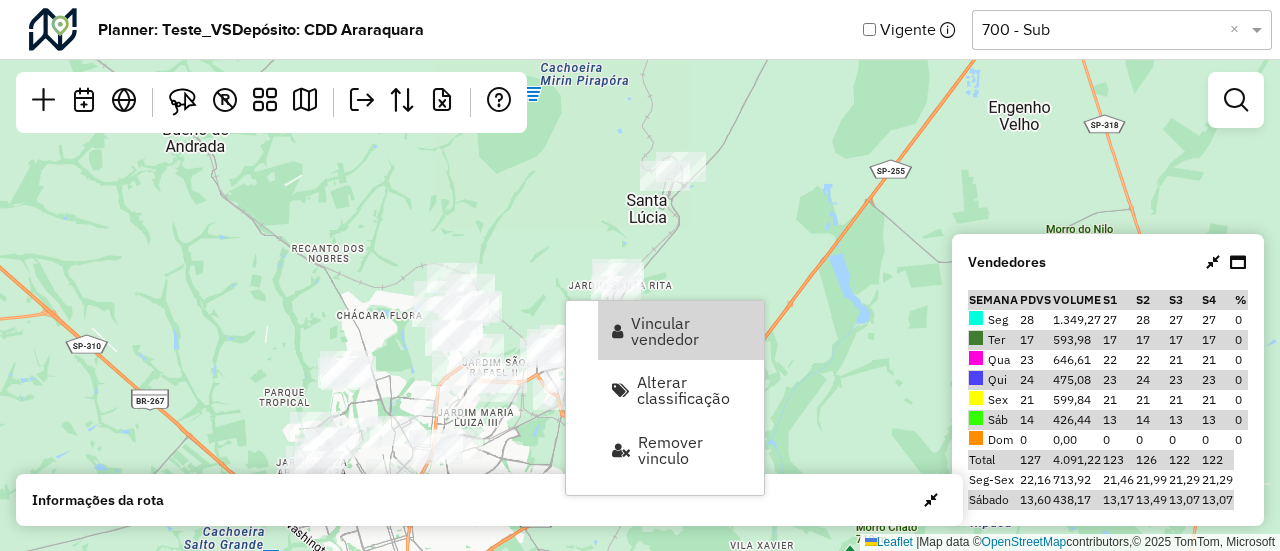 click on "Leaflet   |  Map data ©  OpenStreetMap  contributors,© 2025 TomTom, Microsoft" 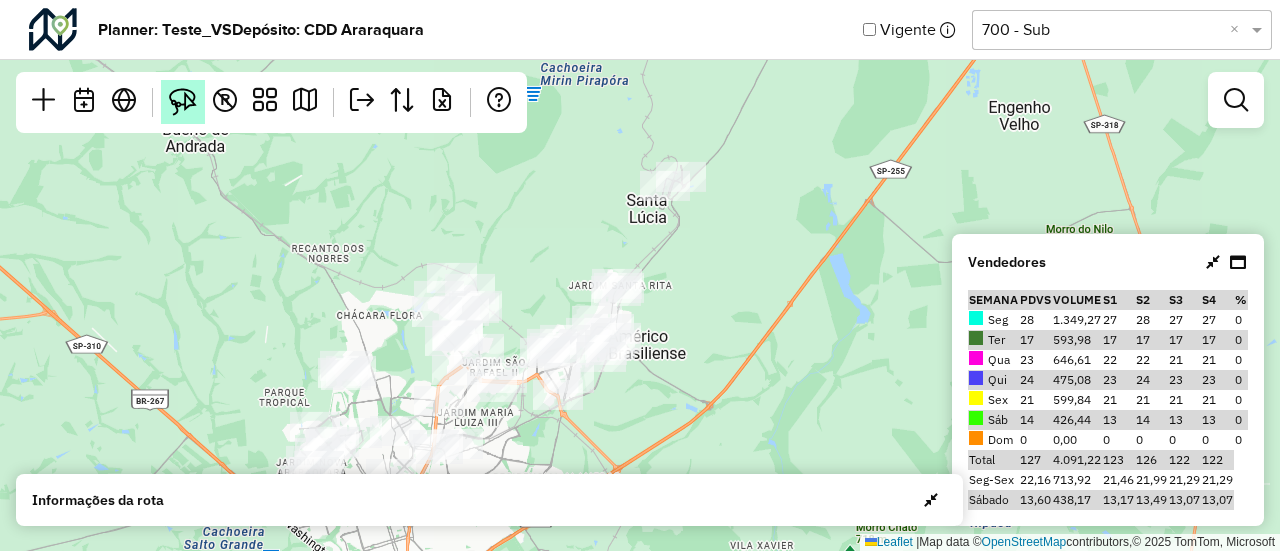 click at bounding box center (183, 102) 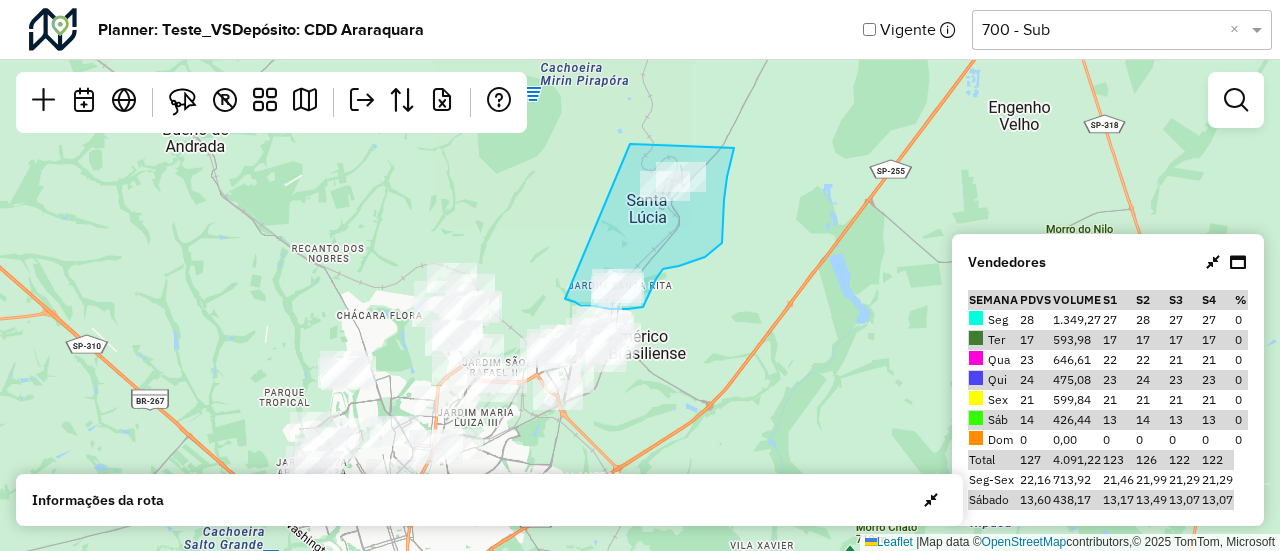 drag, startPoint x: 630, startPoint y: 144, endPoint x: 565, endPoint y: 299, distance: 168.07736 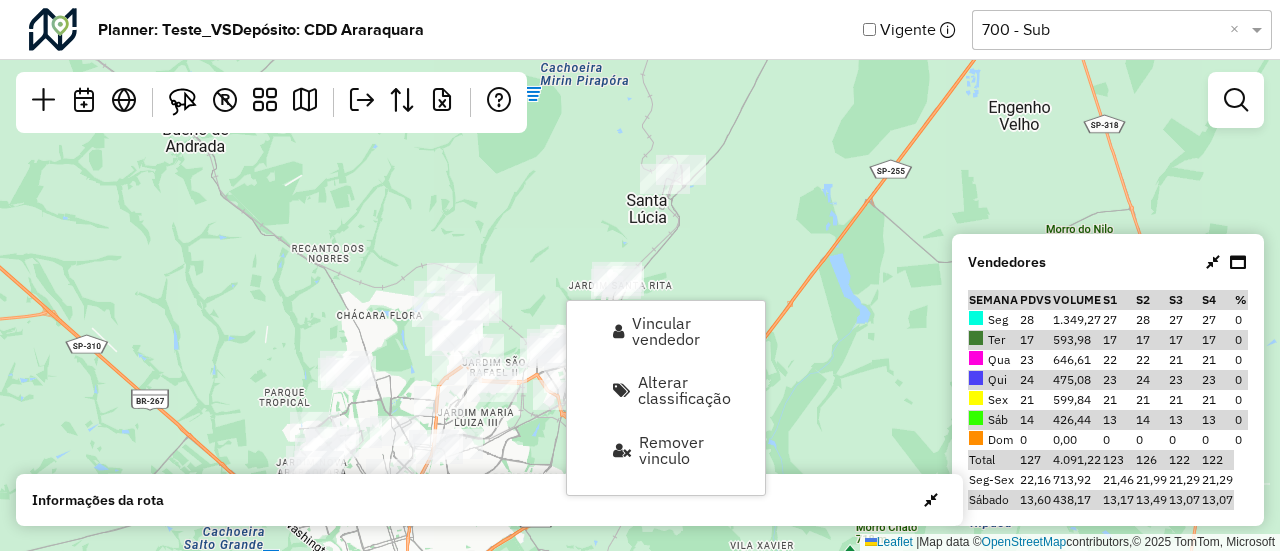 click on "Leaflet   |  Map data ©  OpenStreetMap  contributors,© 2025 TomTom, Microsoft" 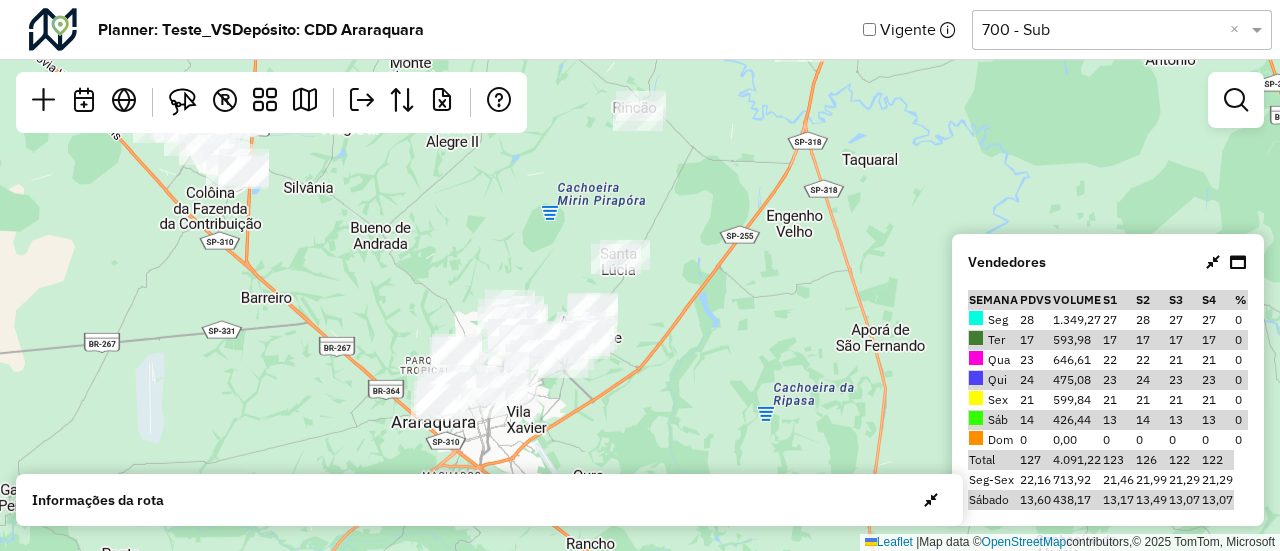 drag, startPoint x: 697, startPoint y: 228, endPoint x: 674, endPoint y: 277, distance: 54.129475 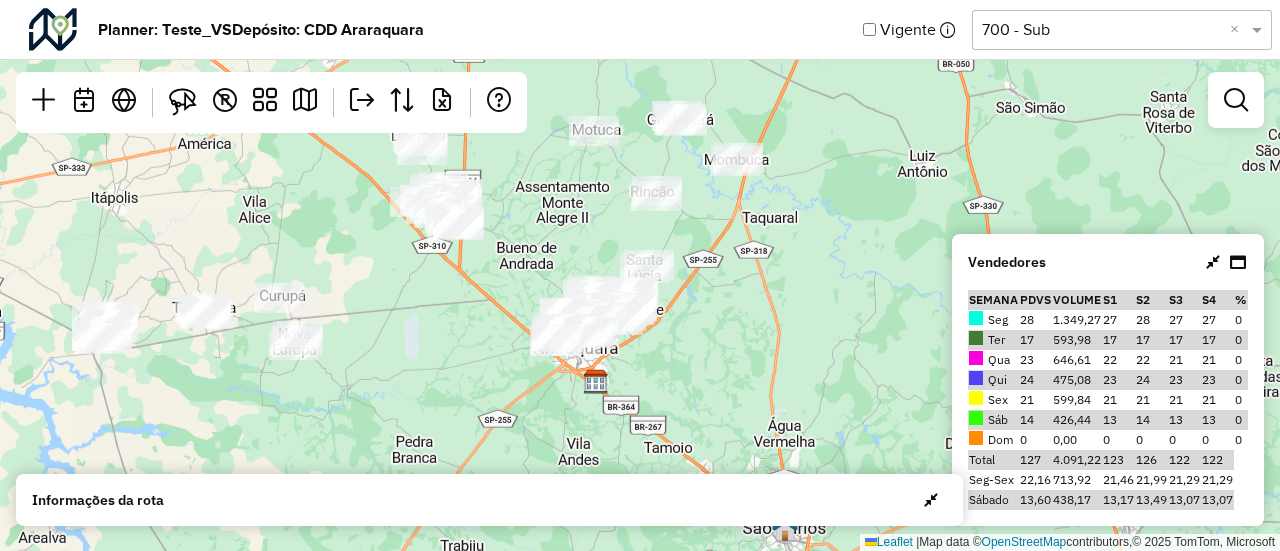 drag, startPoint x: 424, startPoint y: 321, endPoint x: 500, endPoint y: 327, distance: 76.23647 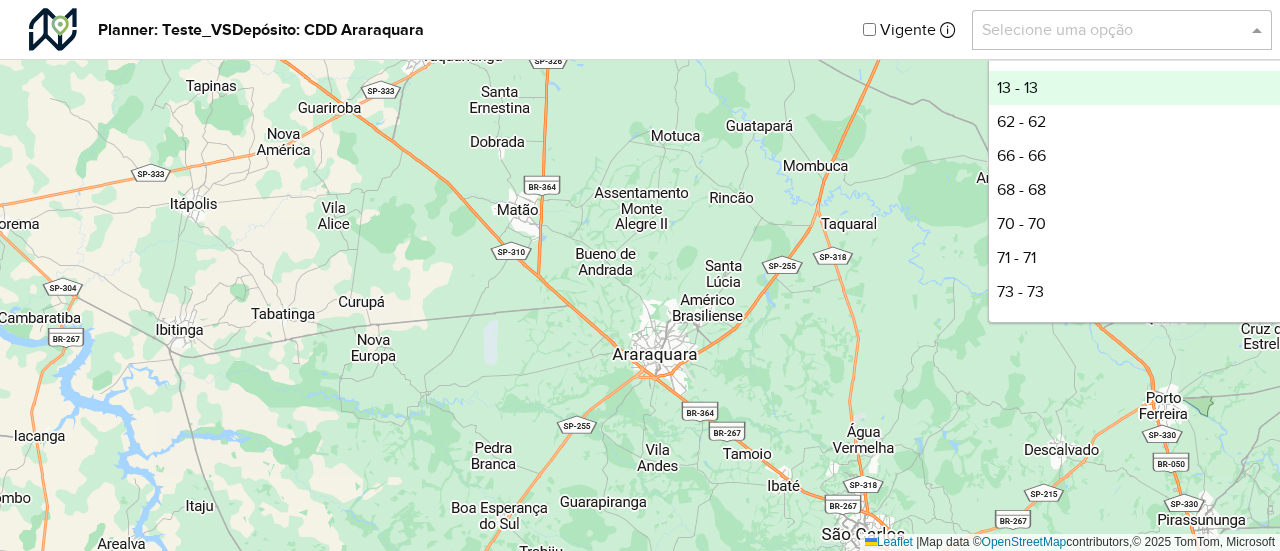 click 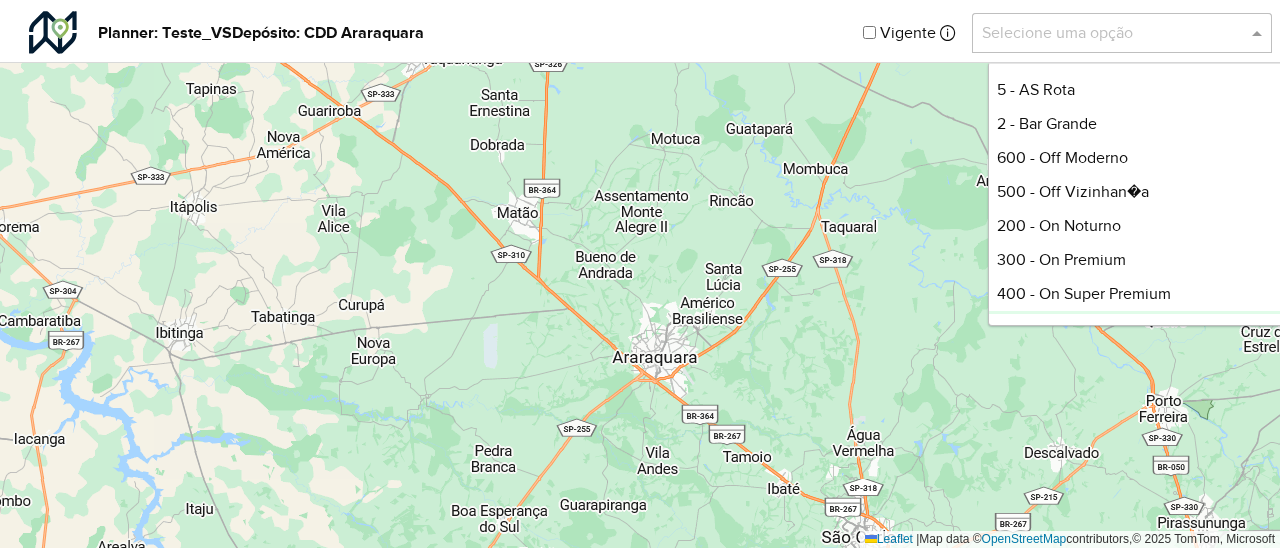 scroll, scrollTop: 222, scrollLeft: 0, axis: vertical 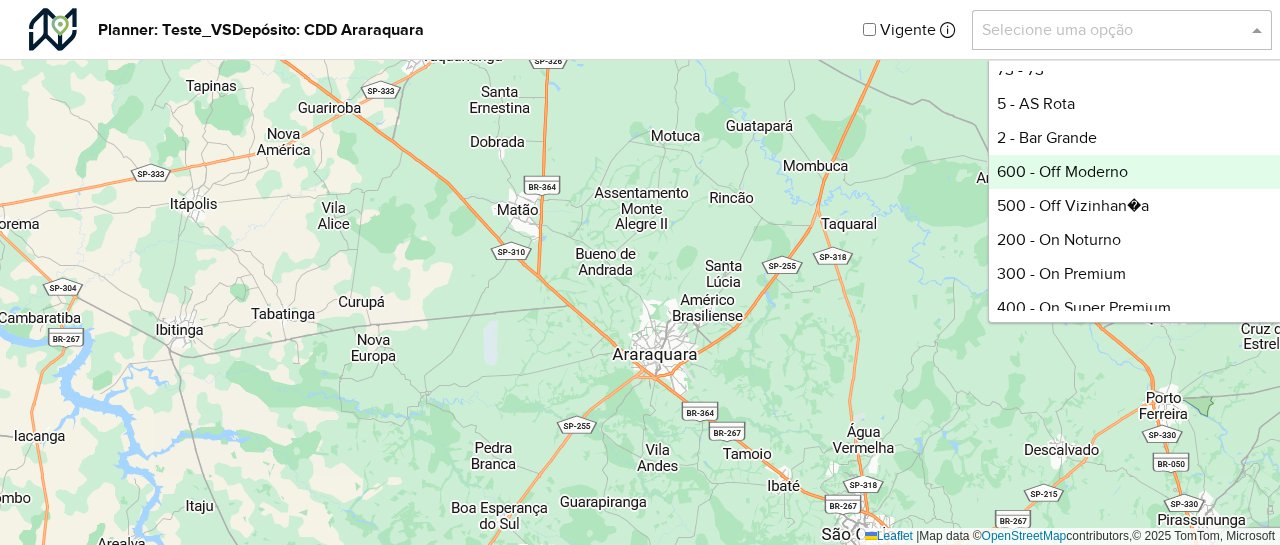 click on "600 - Off Moderno" at bounding box center (1138, 172) 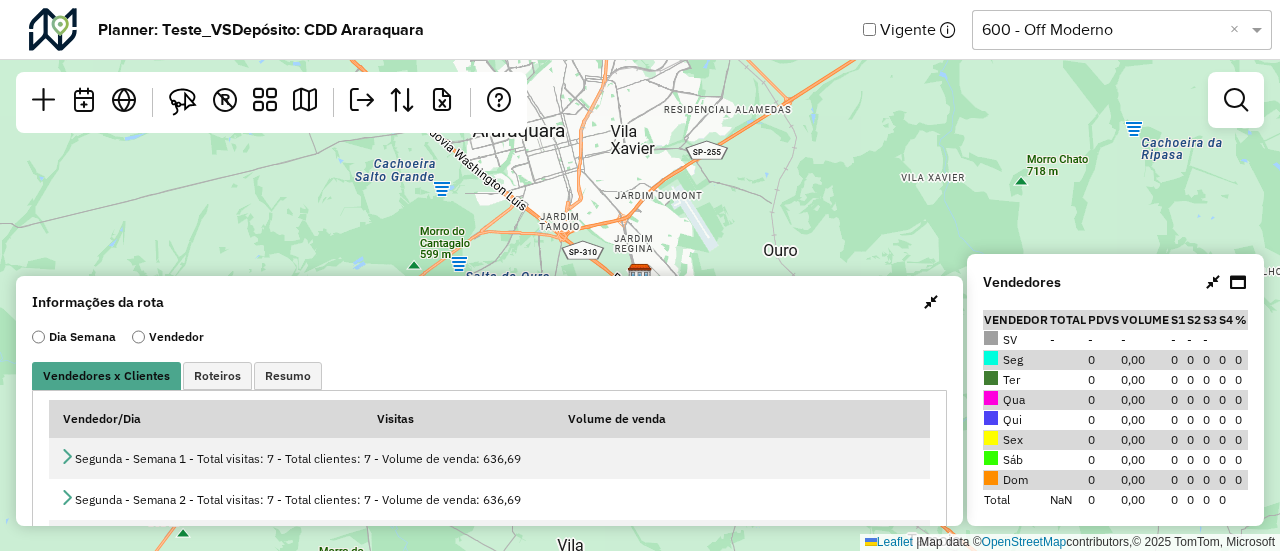 click at bounding box center (931, 302) 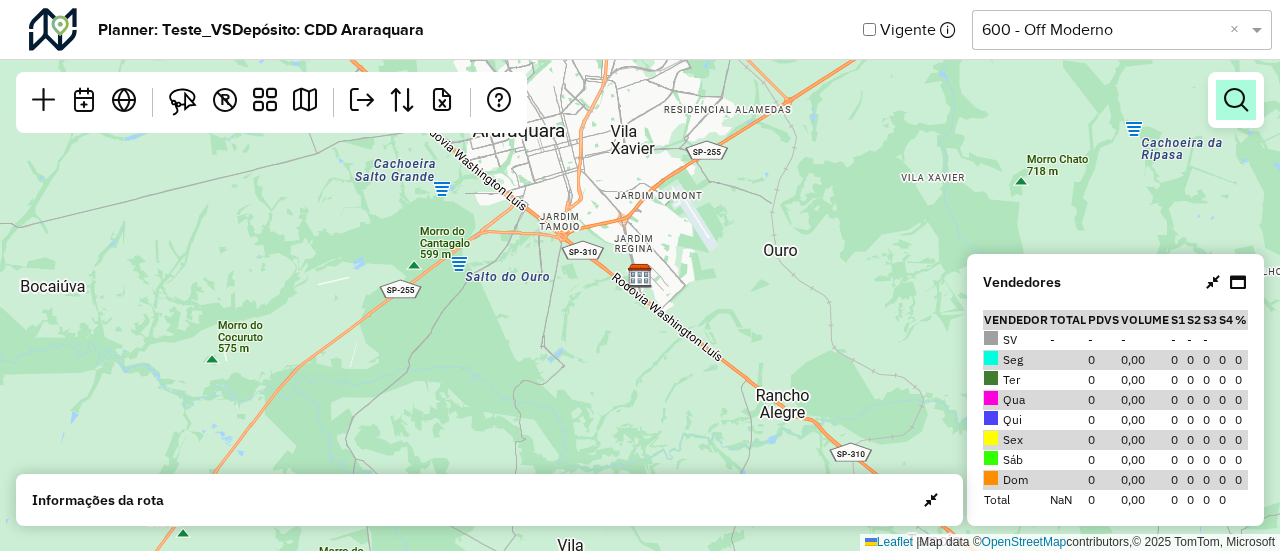 click at bounding box center [1236, 100] 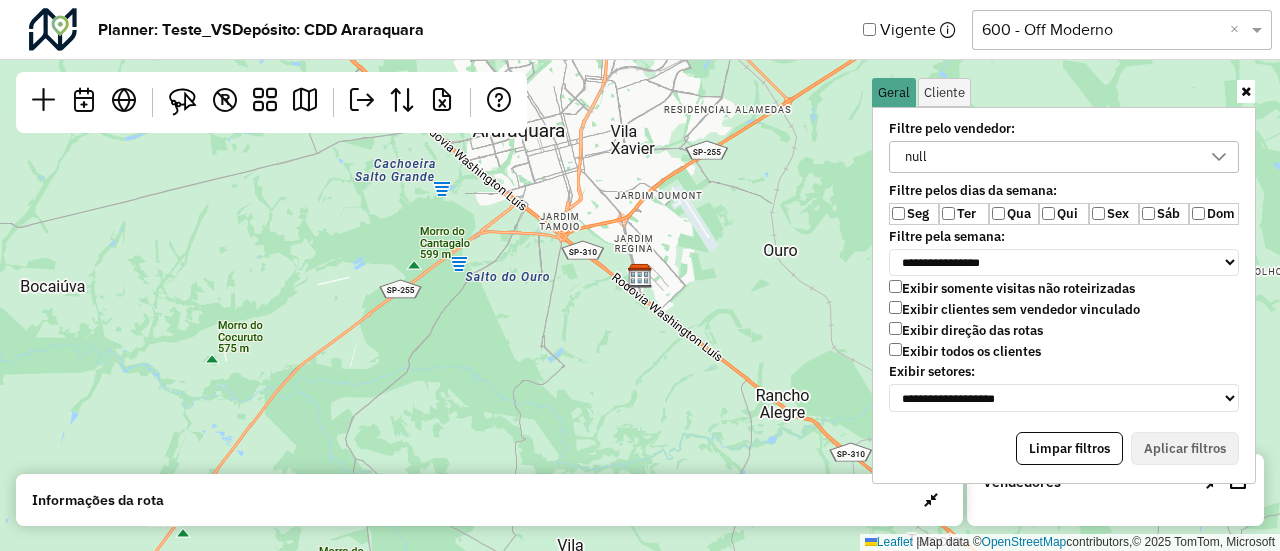 click on "Ter" at bounding box center [964, 214] 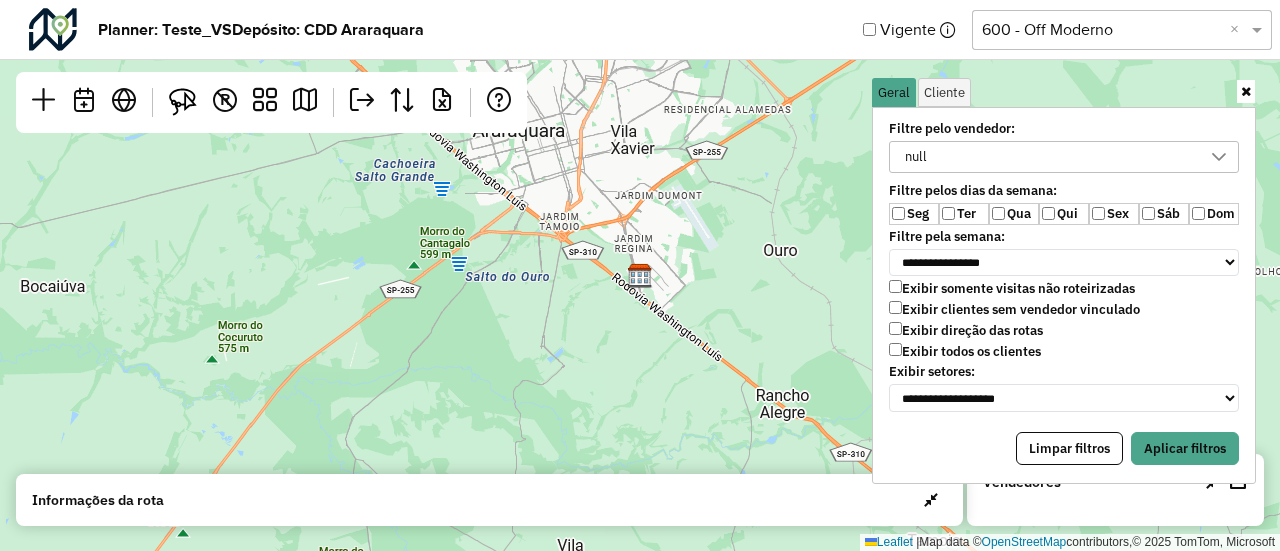 click on "Qua" at bounding box center (1014, 214) 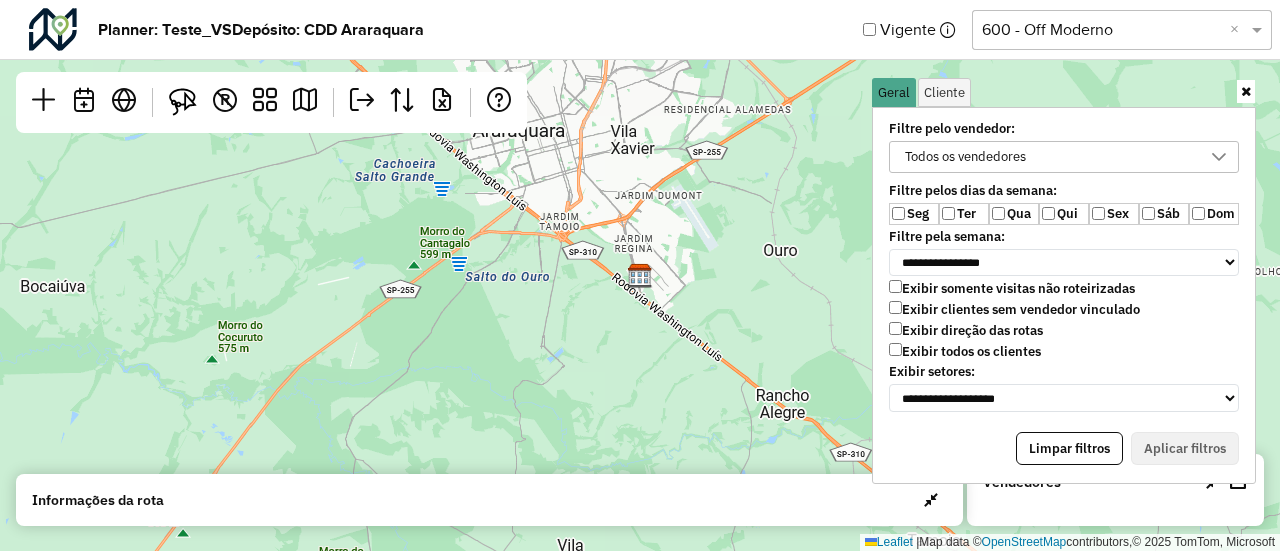 click on "Ter" at bounding box center [964, 214] 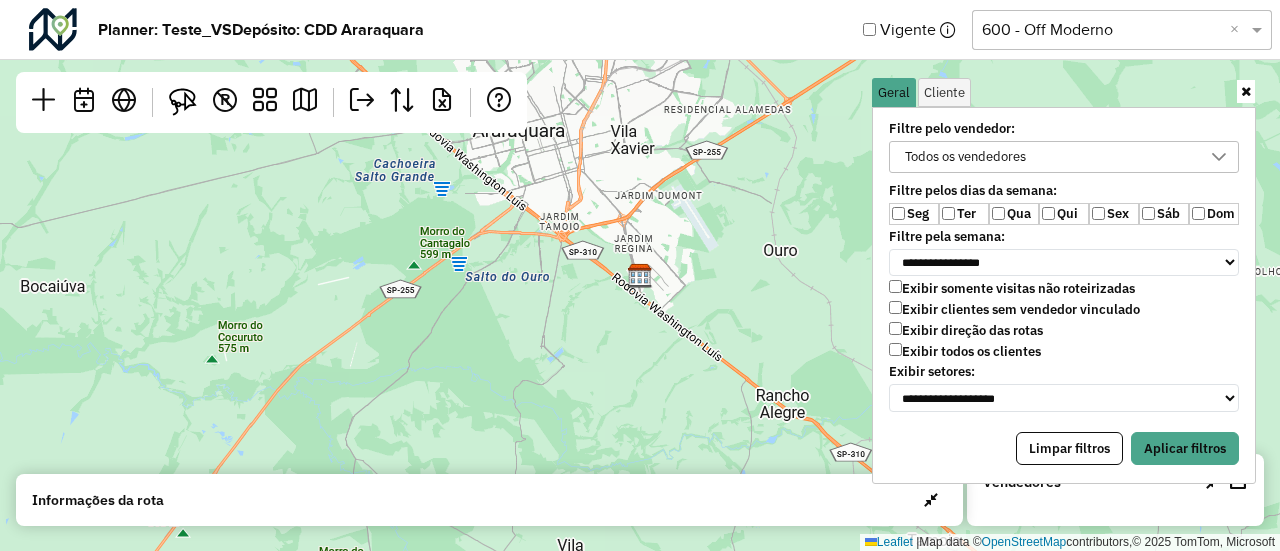 click on "Qua" at bounding box center (1014, 214) 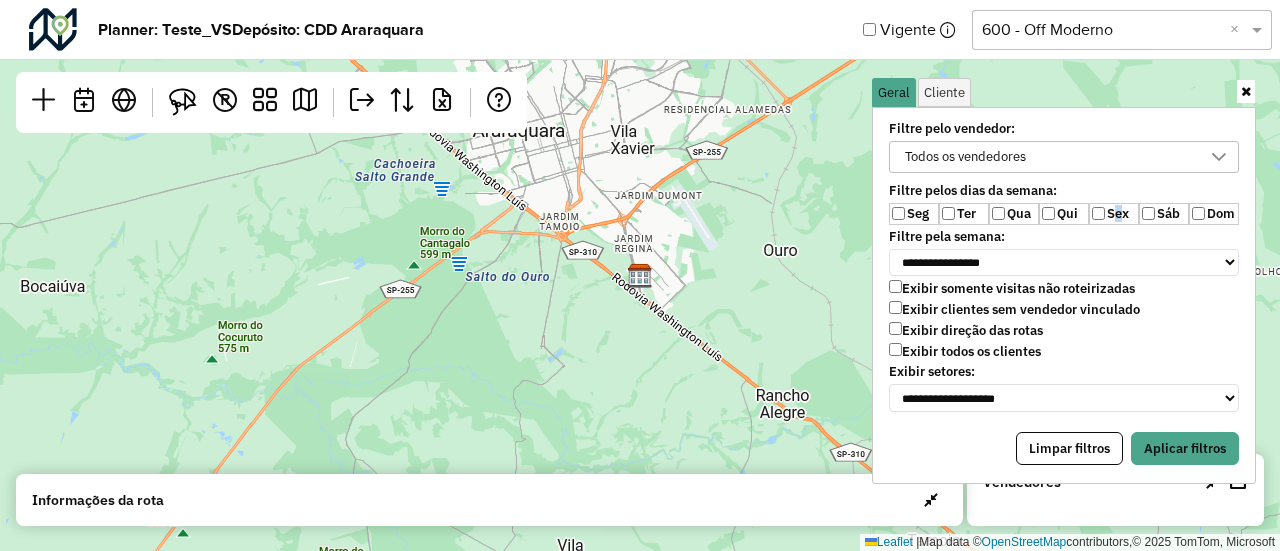 drag, startPoint x: 1110, startPoint y: 212, endPoint x: 1121, endPoint y: 213, distance: 11.045361 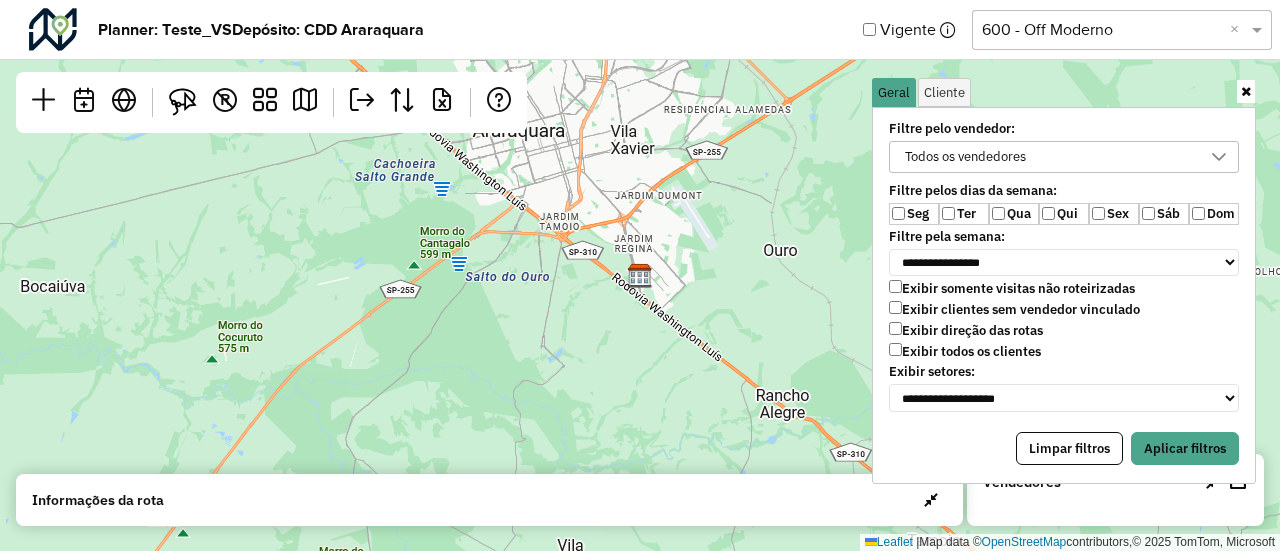 click on "Sáb" at bounding box center [1164, 214] 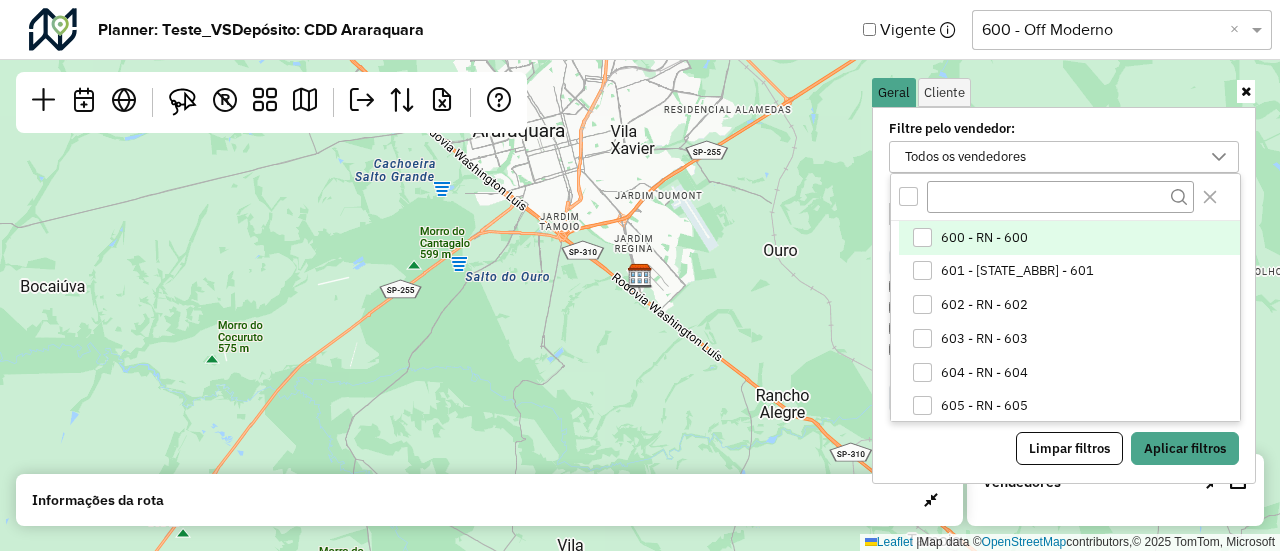 click on "600 - RN - 600" at bounding box center [984, 238] 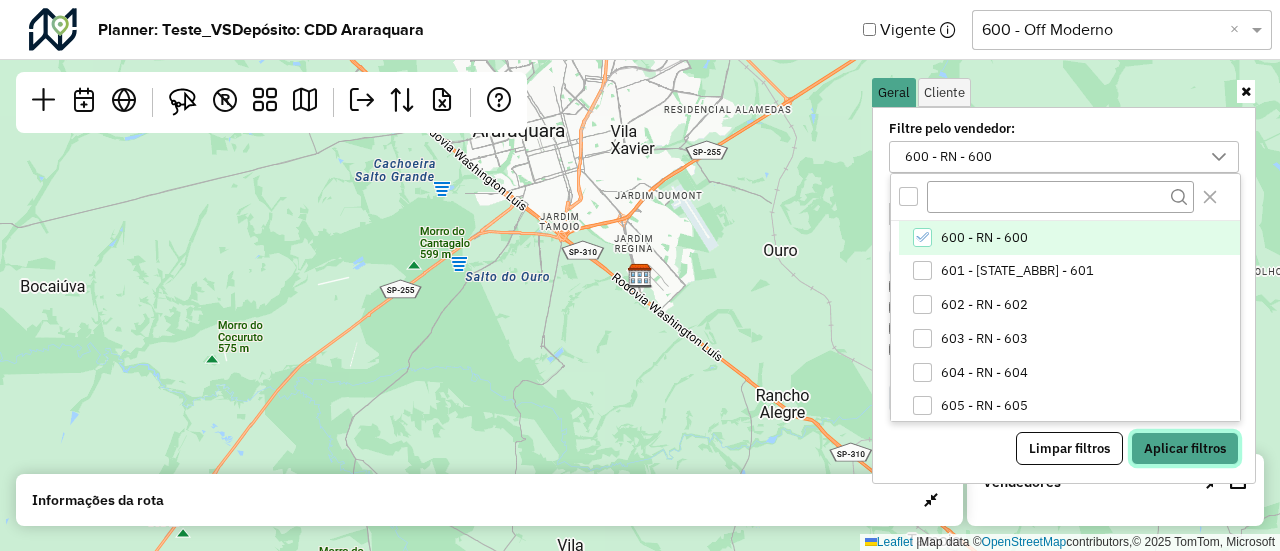 click on "Aplicar filtros" at bounding box center (1185, 449) 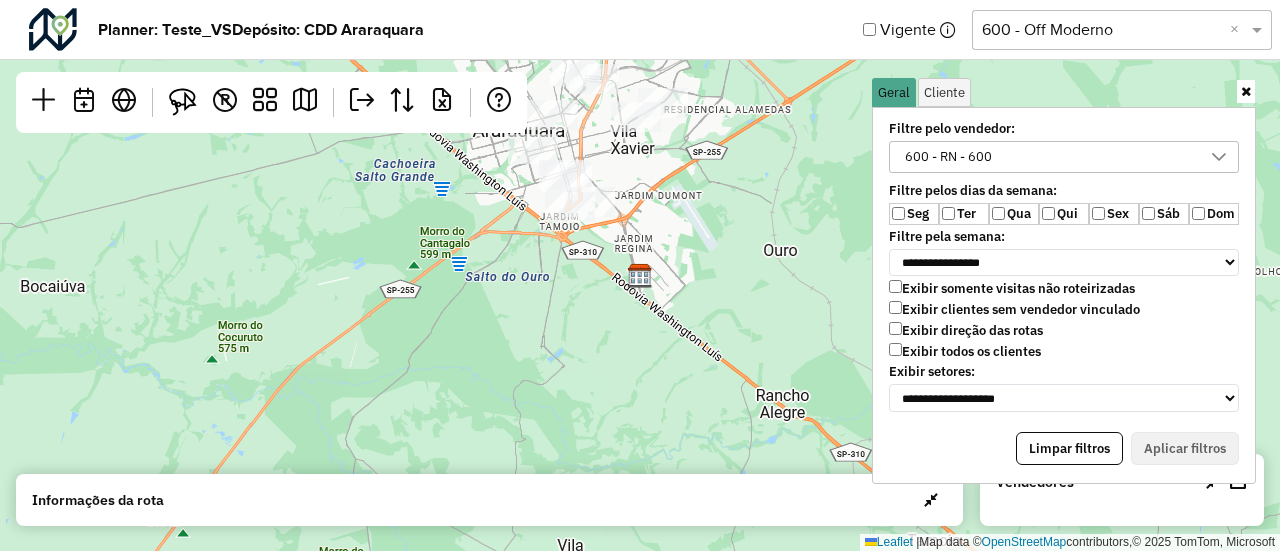 click at bounding box center [1246, 91] 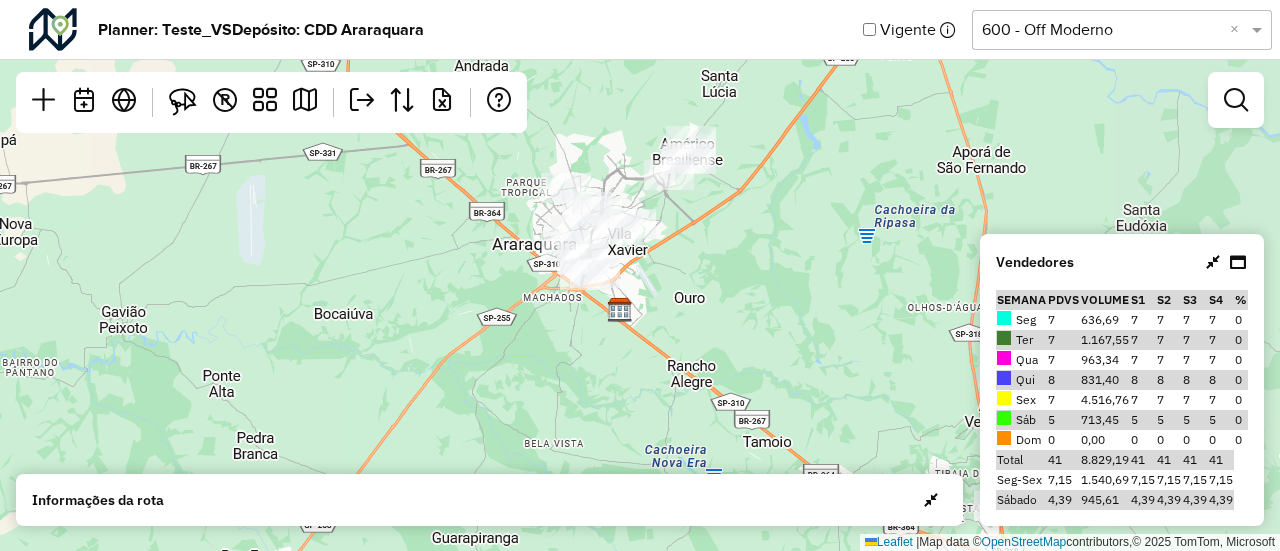 drag, startPoint x: 1035, startPoint y: 193, endPoint x: 776, endPoint y: 275, distance: 271.67075 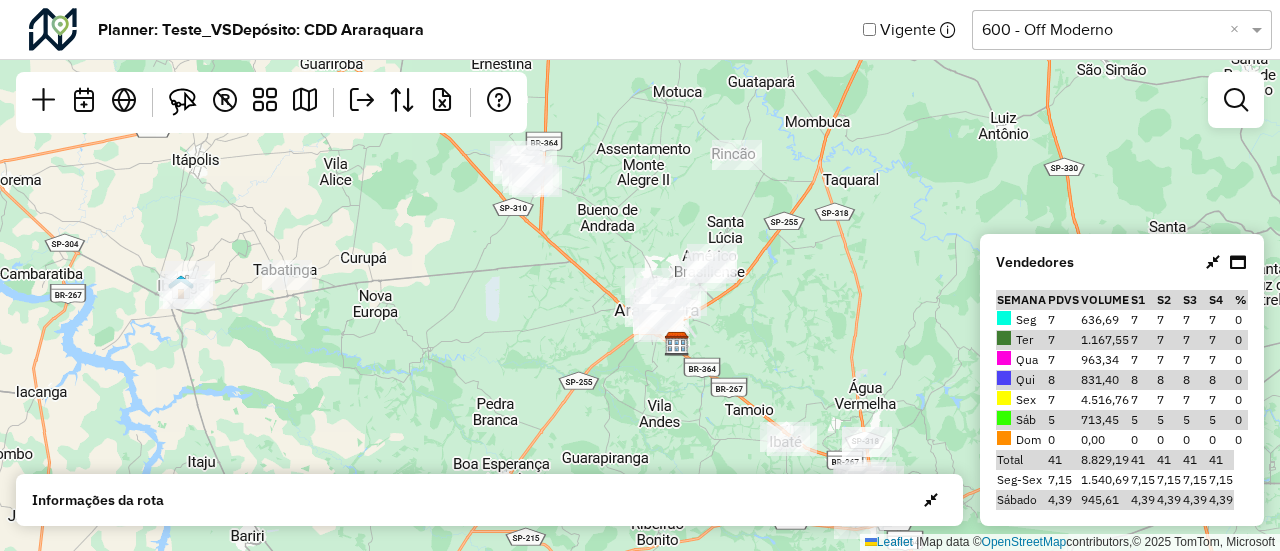 drag, startPoint x: 726, startPoint y: 305, endPoint x: 730, endPoint y: 351, distance: 46.173584 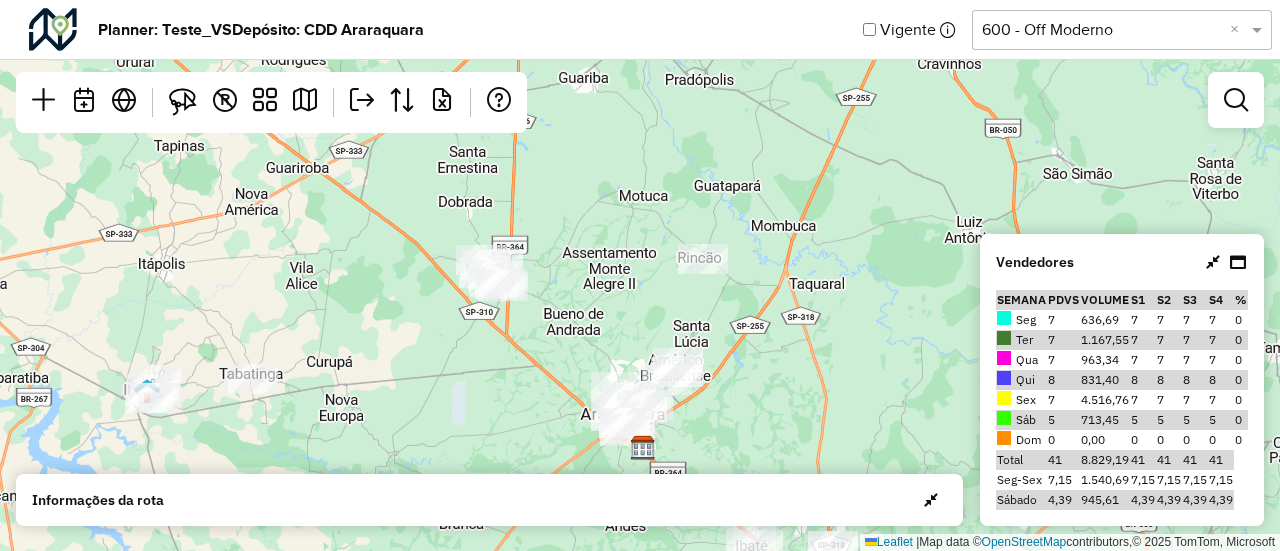drag, startPoint x: 622, startPoint y: 238, endPoint x: 588, endPoint y: 342, distance: 109.41663 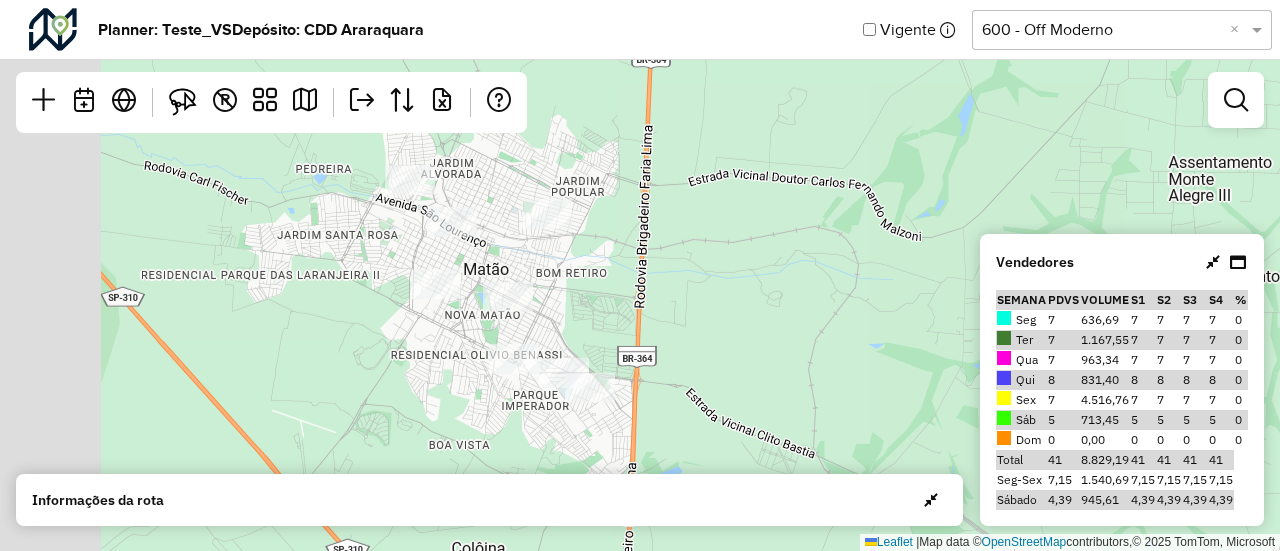 drag, startPoint x: 457, startPoint y: 315, endPoint x: 589, endPoint y: 323, distance: 132.2422 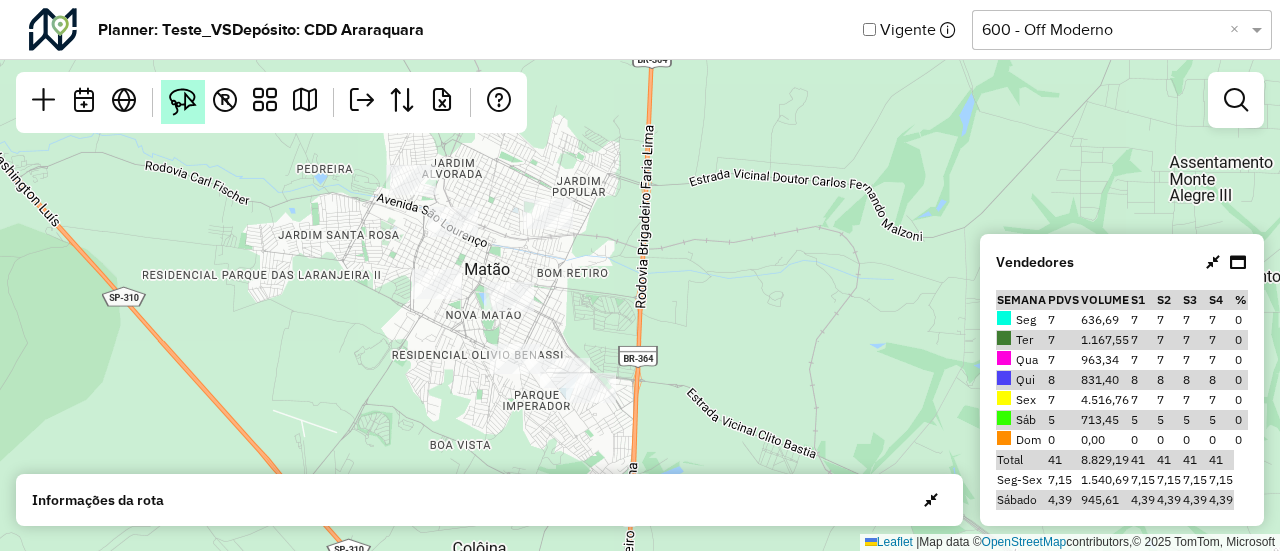click at bounding box center (183, 102) 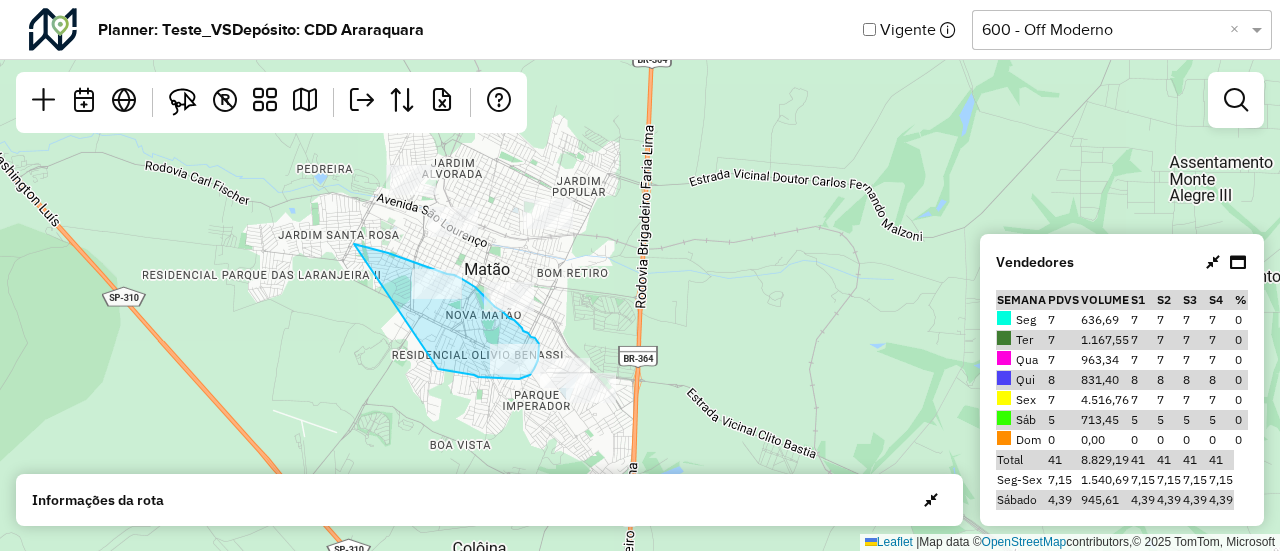 drag, startPoint x: 354, startPoint y: 244, endPoint x: 438, endPoint y: 369, distance: 150.60213 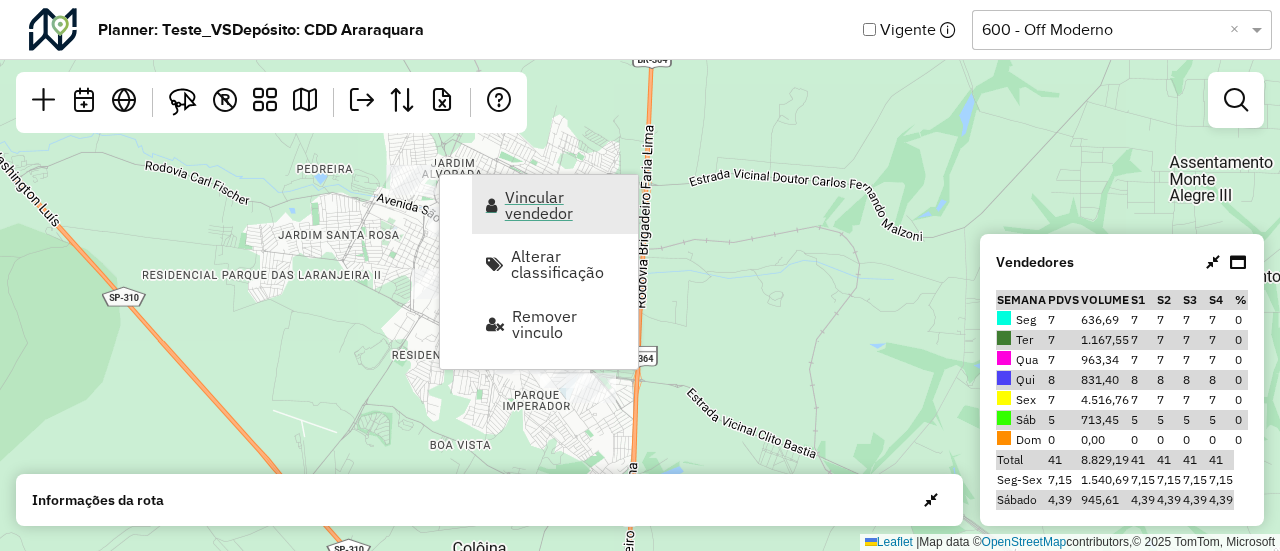 click on "Vincular vendedor" at bounding box center (565, 205) 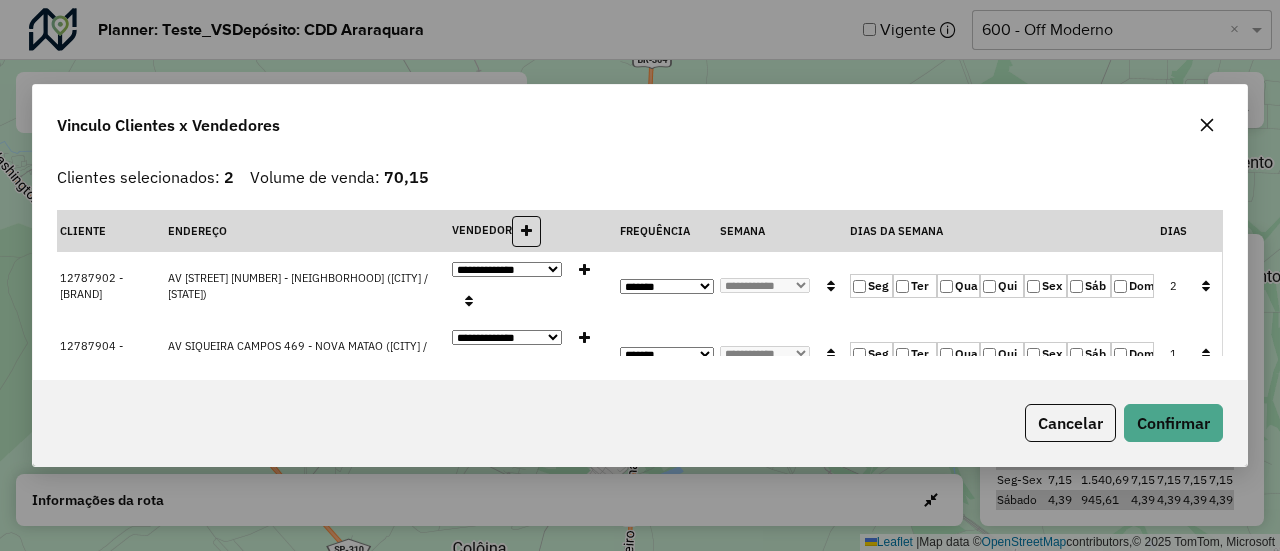 click on "Qua" 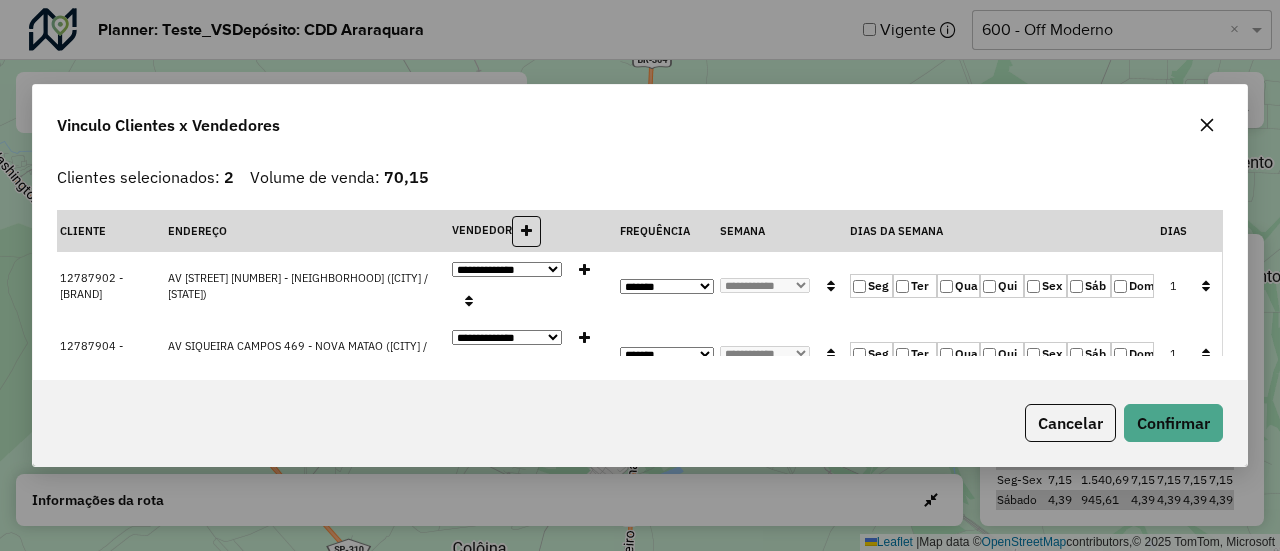 click 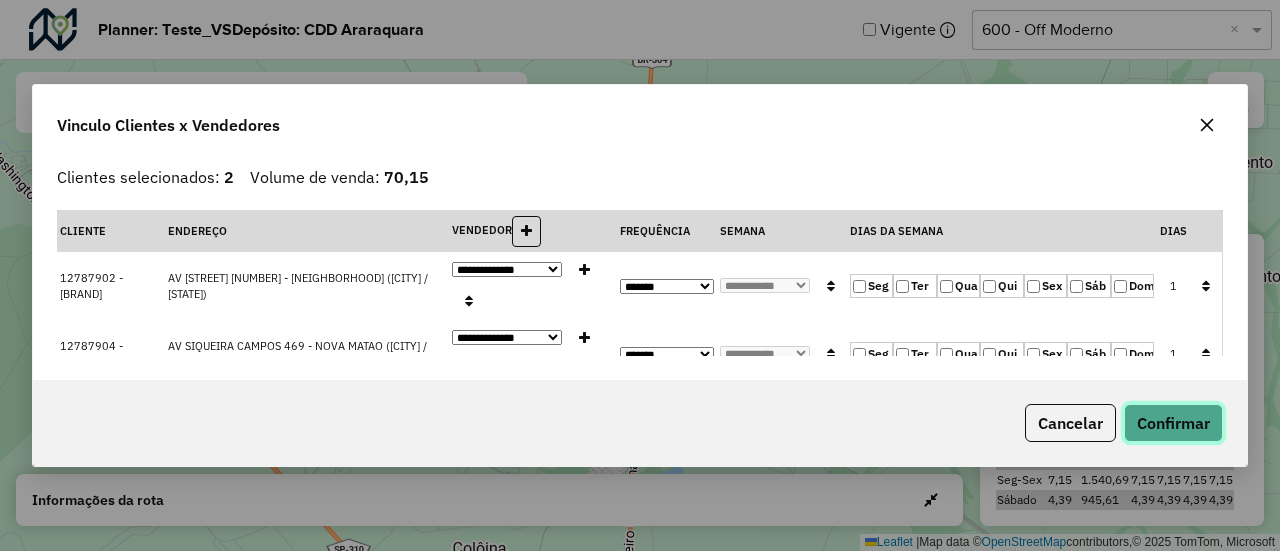 click on "Confirmar" 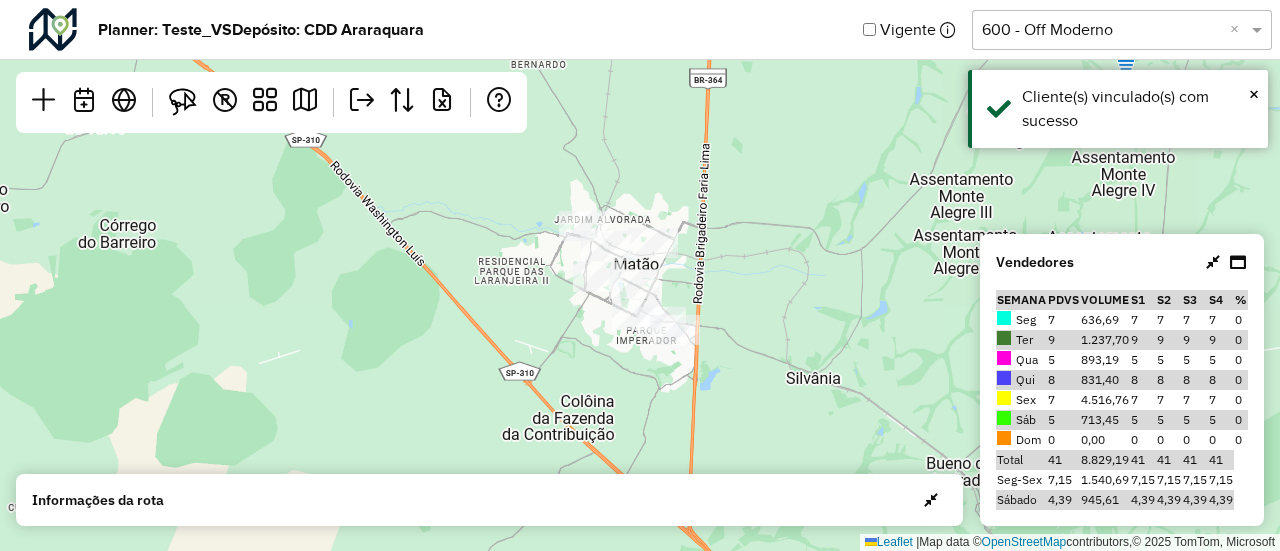 drag, startPoint x: 798, startPoint y: 261, endPoint x: 640, endPoint y: 297, distance: 162.04938 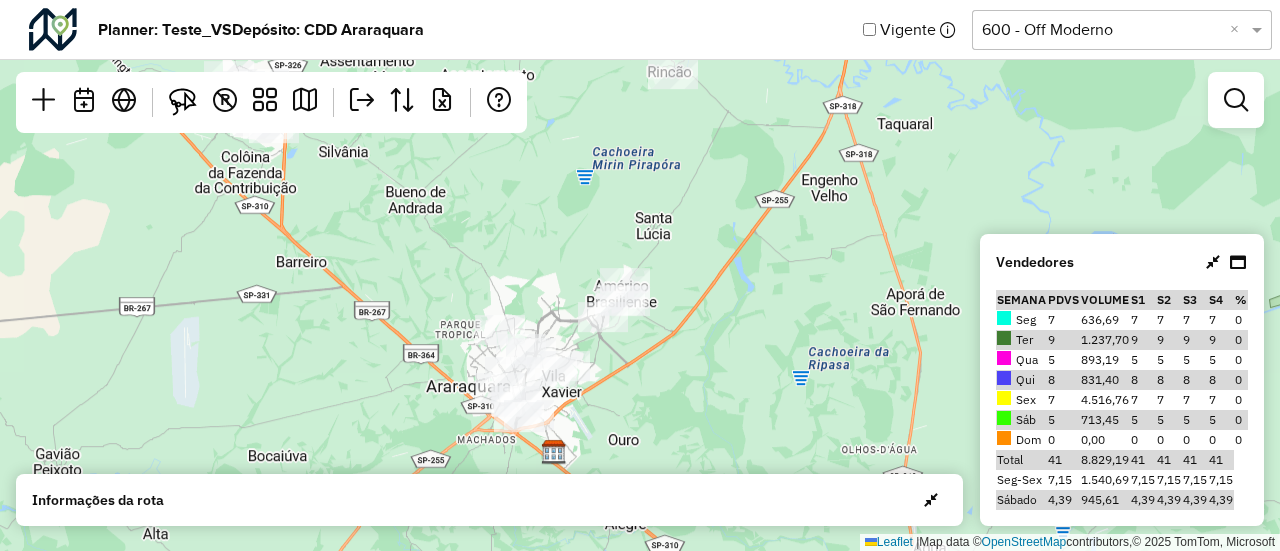 drag, startPoint x: 654, startPoint y: 271, endPoint x: 534, endPoint y: 63, distance: 240.1333 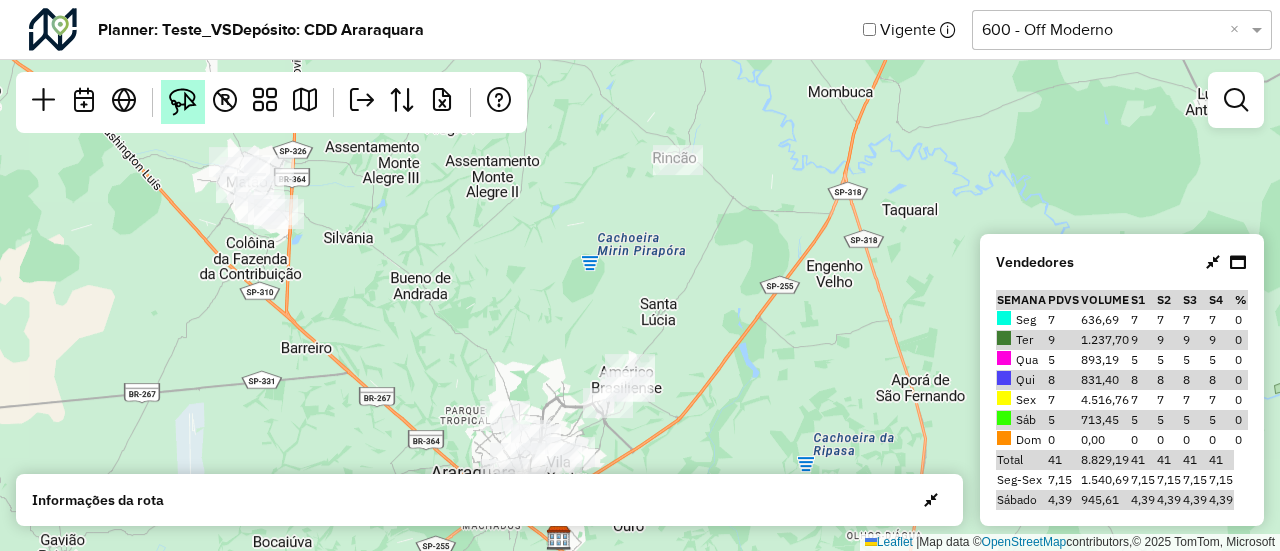 click at bounding box center (183, 102) 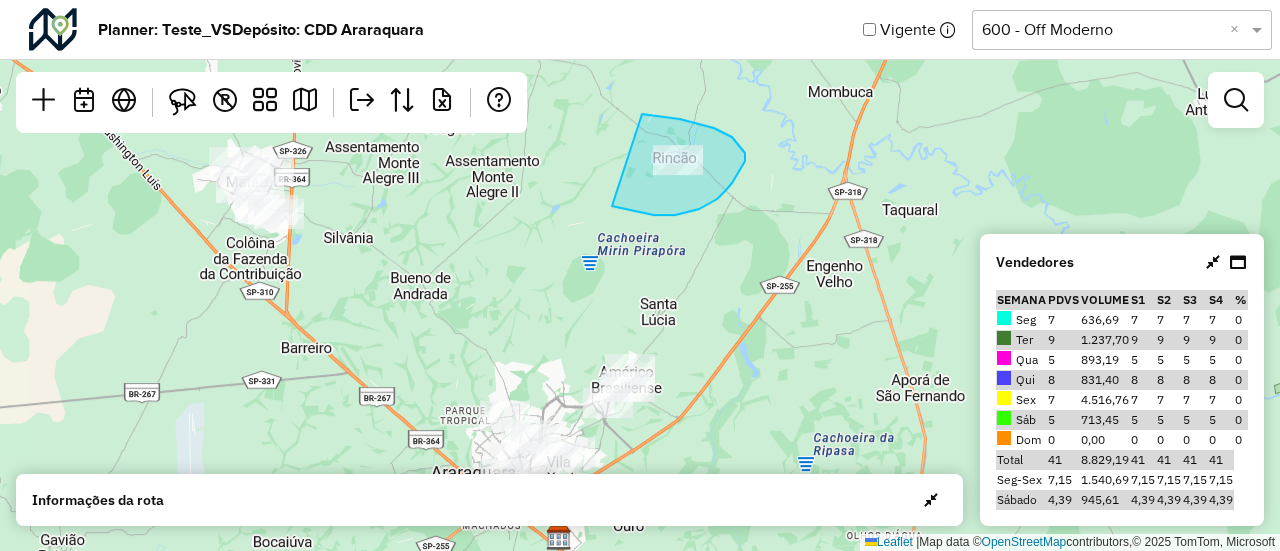 drag, startPoint x: 642, startPoint y: 114, endPoint x: 612, endPoint y: 206, distance: 96.76776 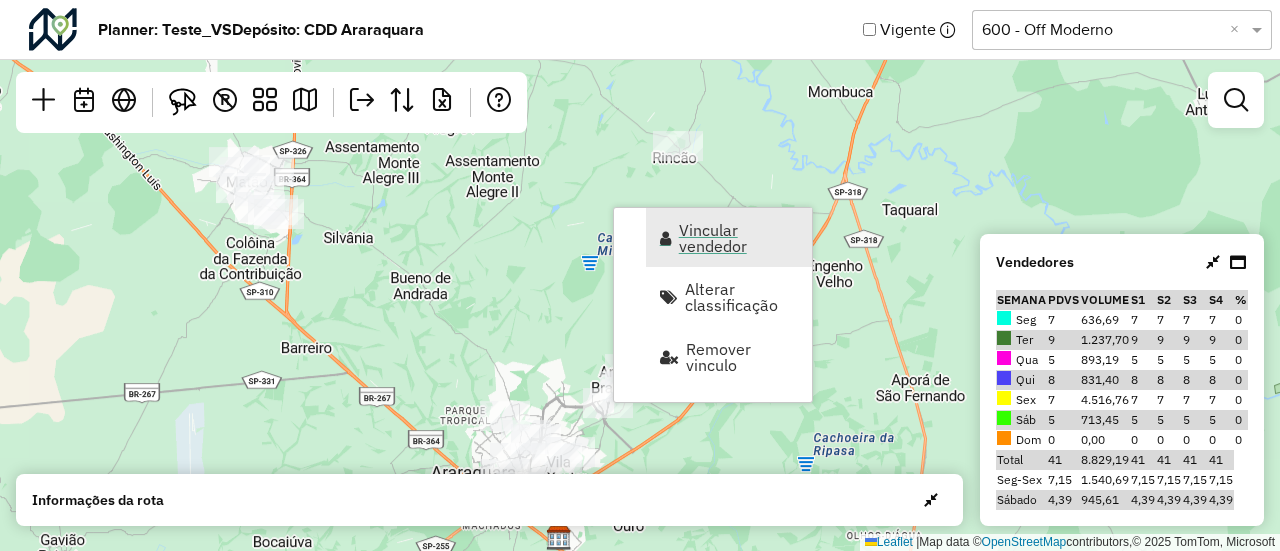click on "Vincular vendedor" at bounding box center [739, 238] 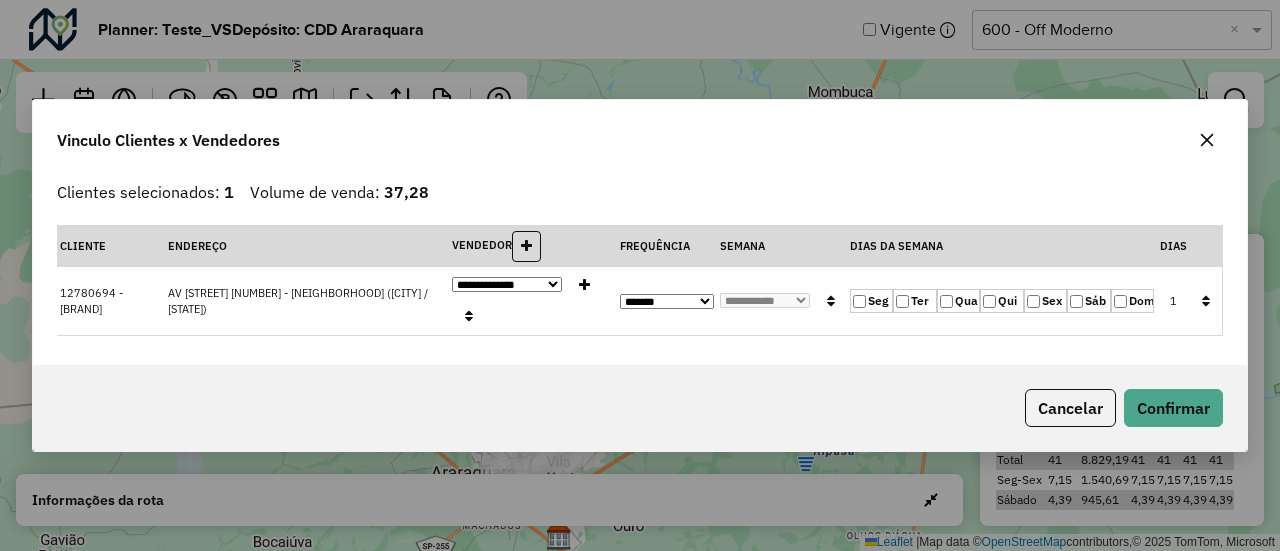 click on "Ter" 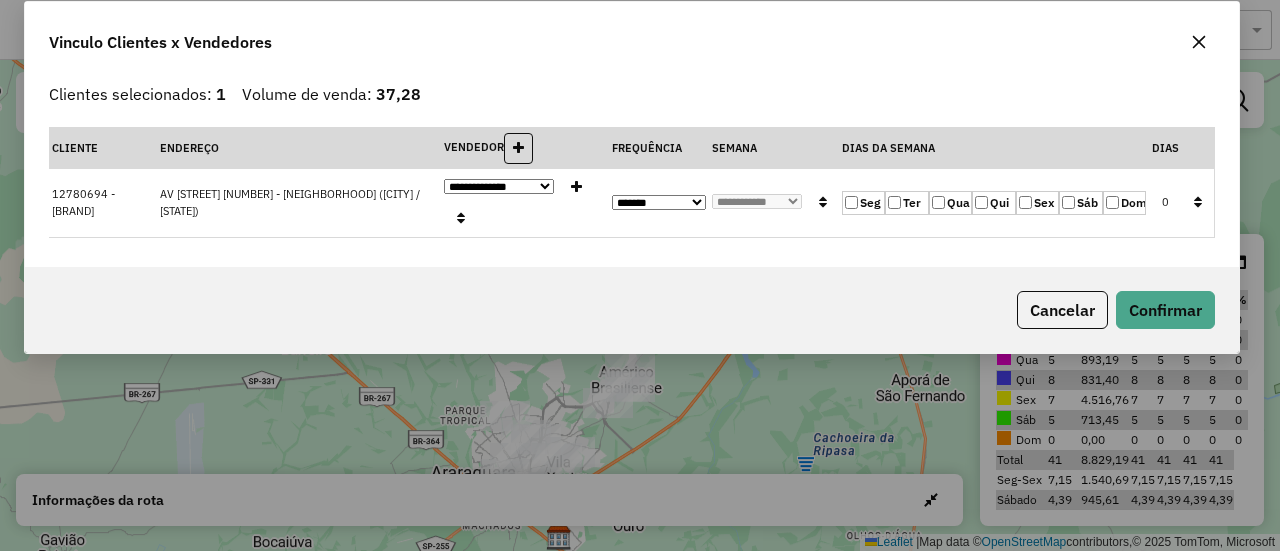 drag, startPoint x: 1156, startPoint y: 148, endPoint x: 987, endPoint y: -22, distance: 239.71024 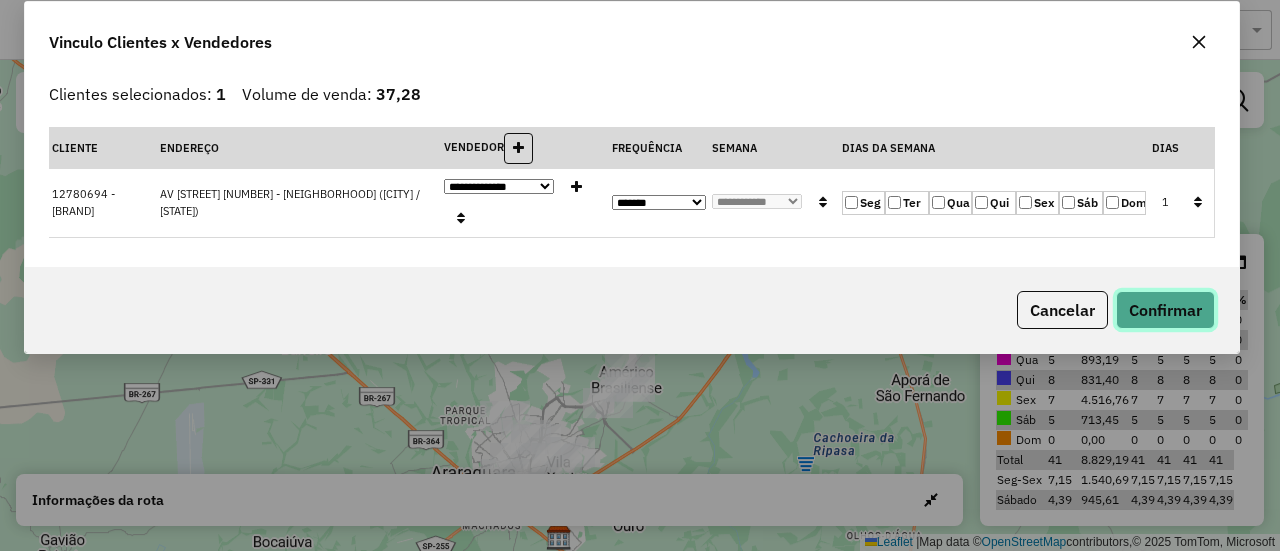 click on "Confirmar" 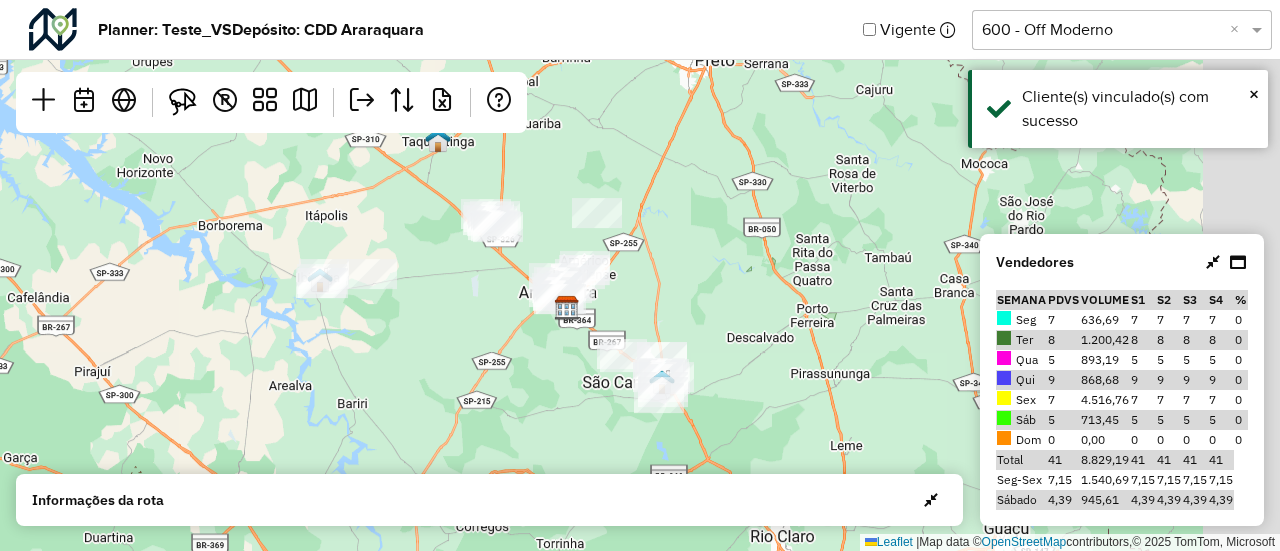 drag, startPoint x: 824, startPoint y: 323, endPoint x: 630, endPoint y: 274, distance: 200.09248 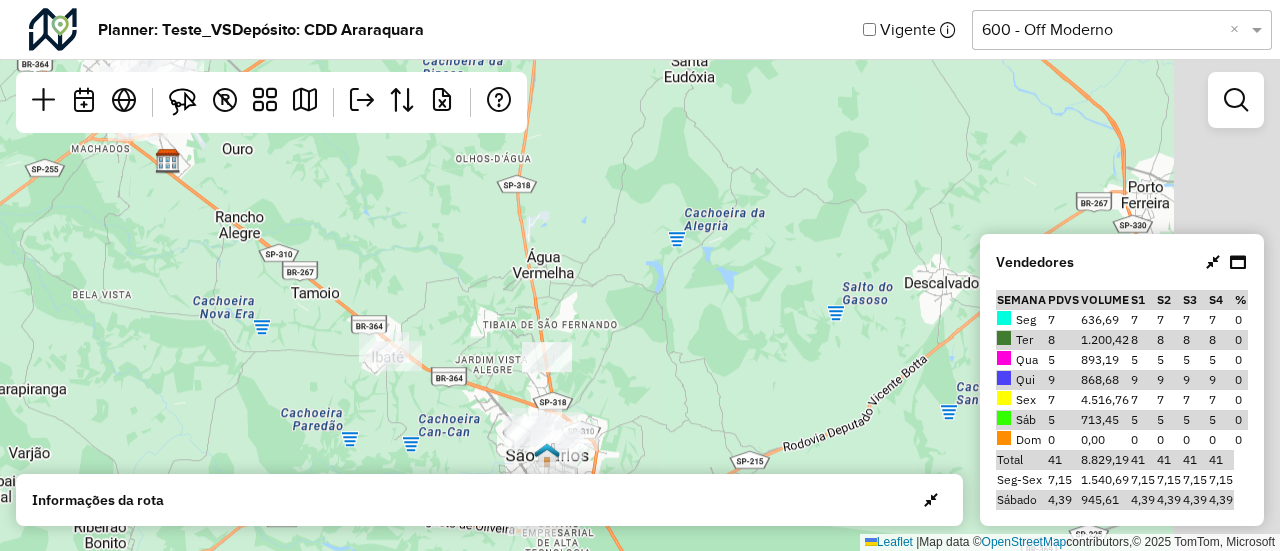 drag, startPoint x: 747, startPoint y: 337, endPoint x: 408, endPoint y: 151, distance: 386.6743 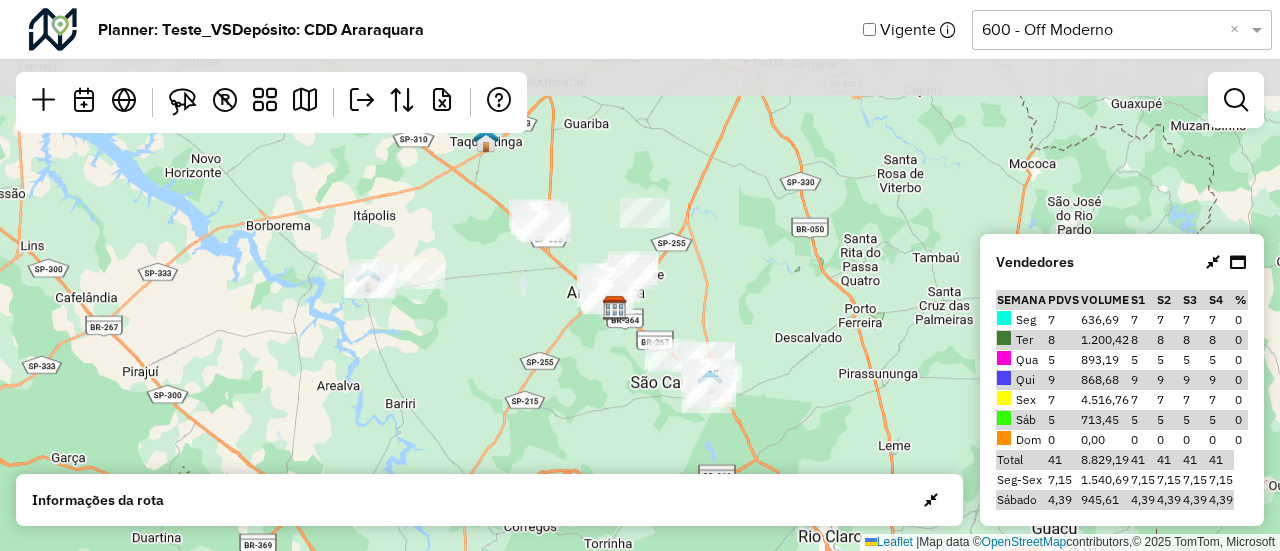 drag, startPoint x: 512, startPoint y: 247, endPoint x: 604, endPoint y: 375, distance: 157.63248 